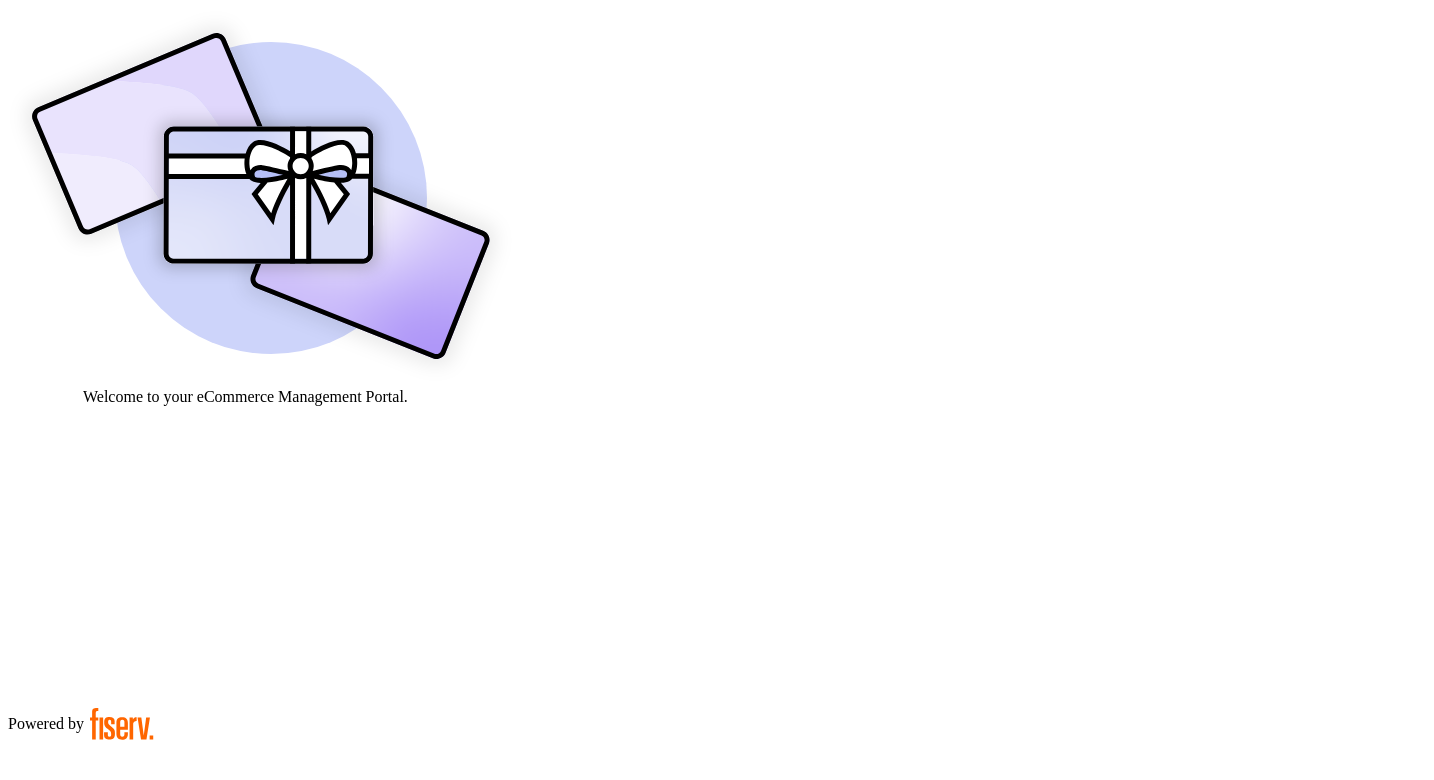 scroll, scrollTop: 0, scrollLeft: 0, axis: both 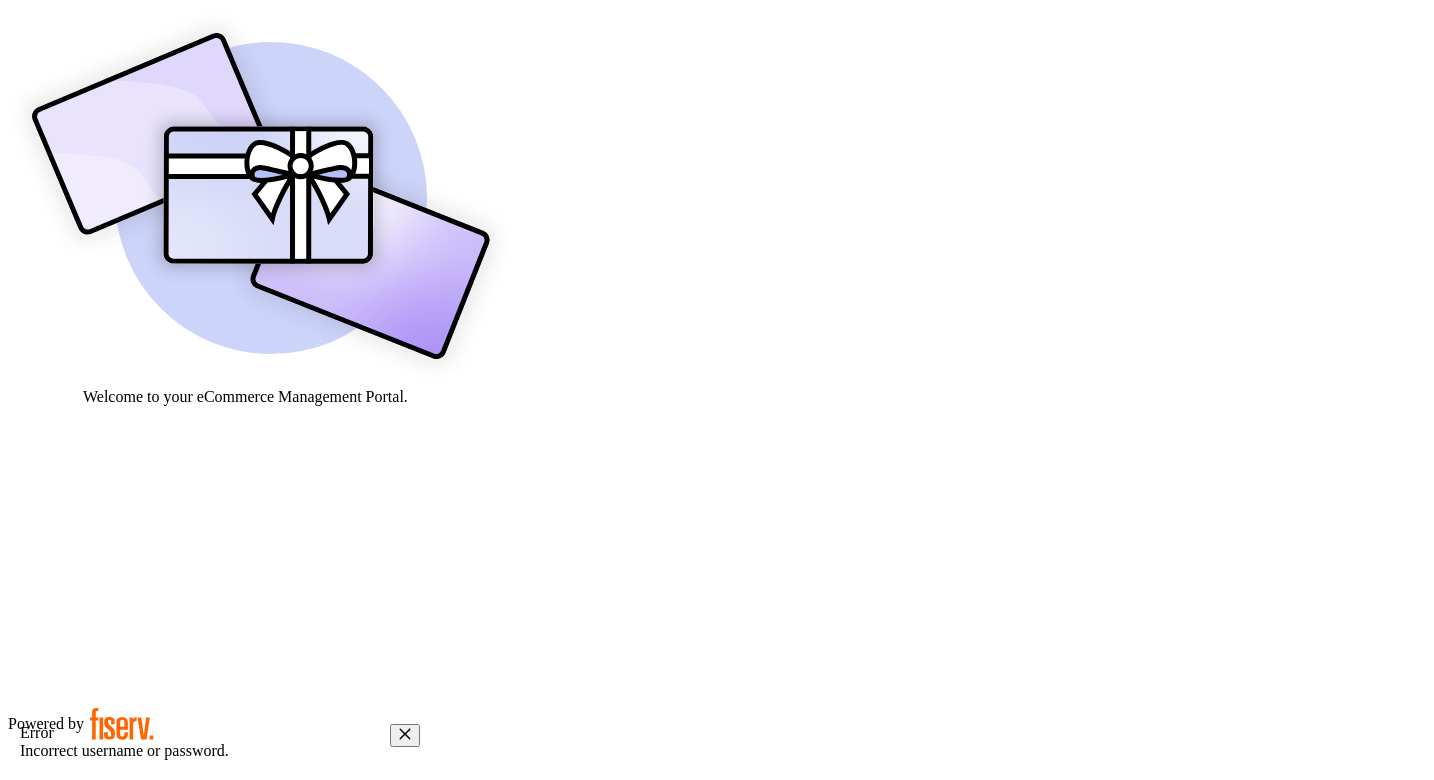 type 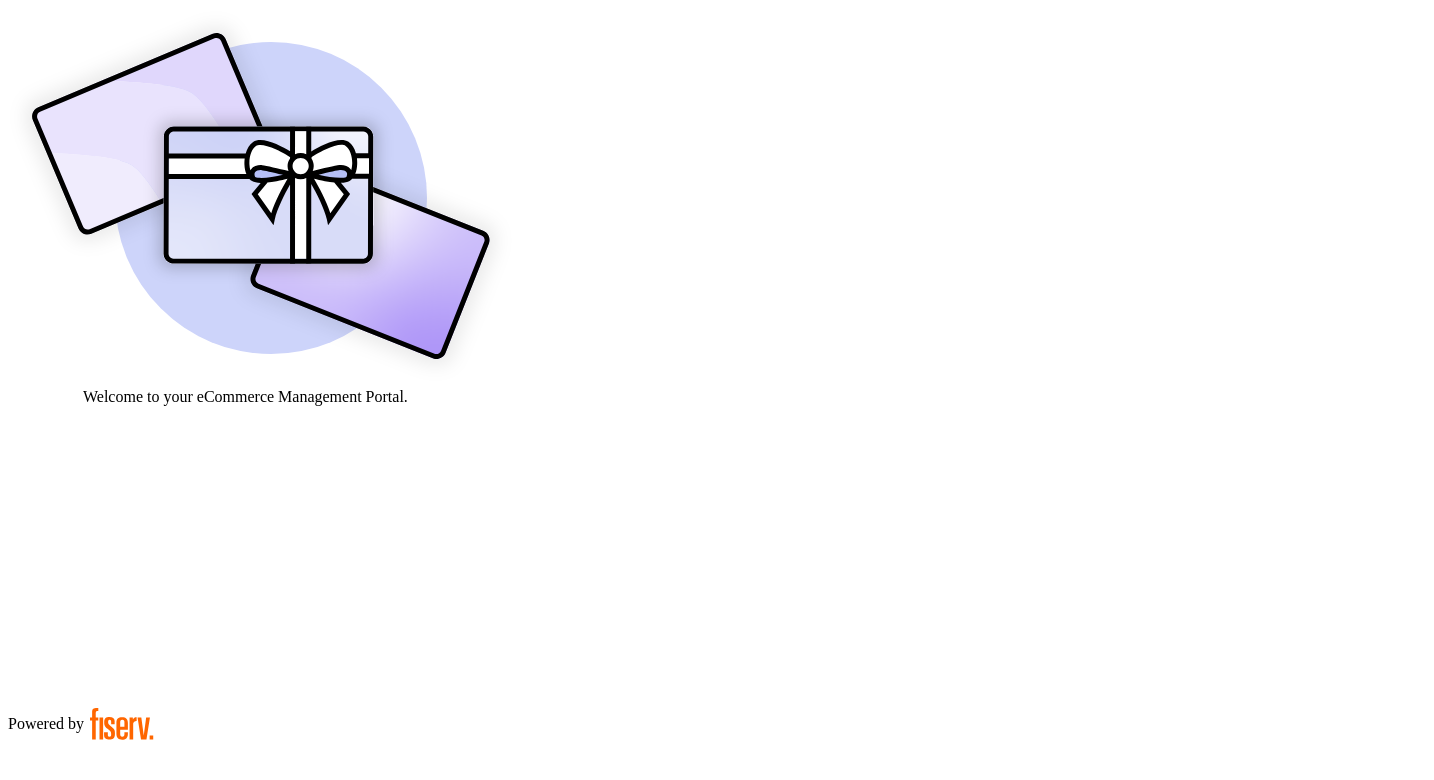click on "********" at bounding box center [79, 909] 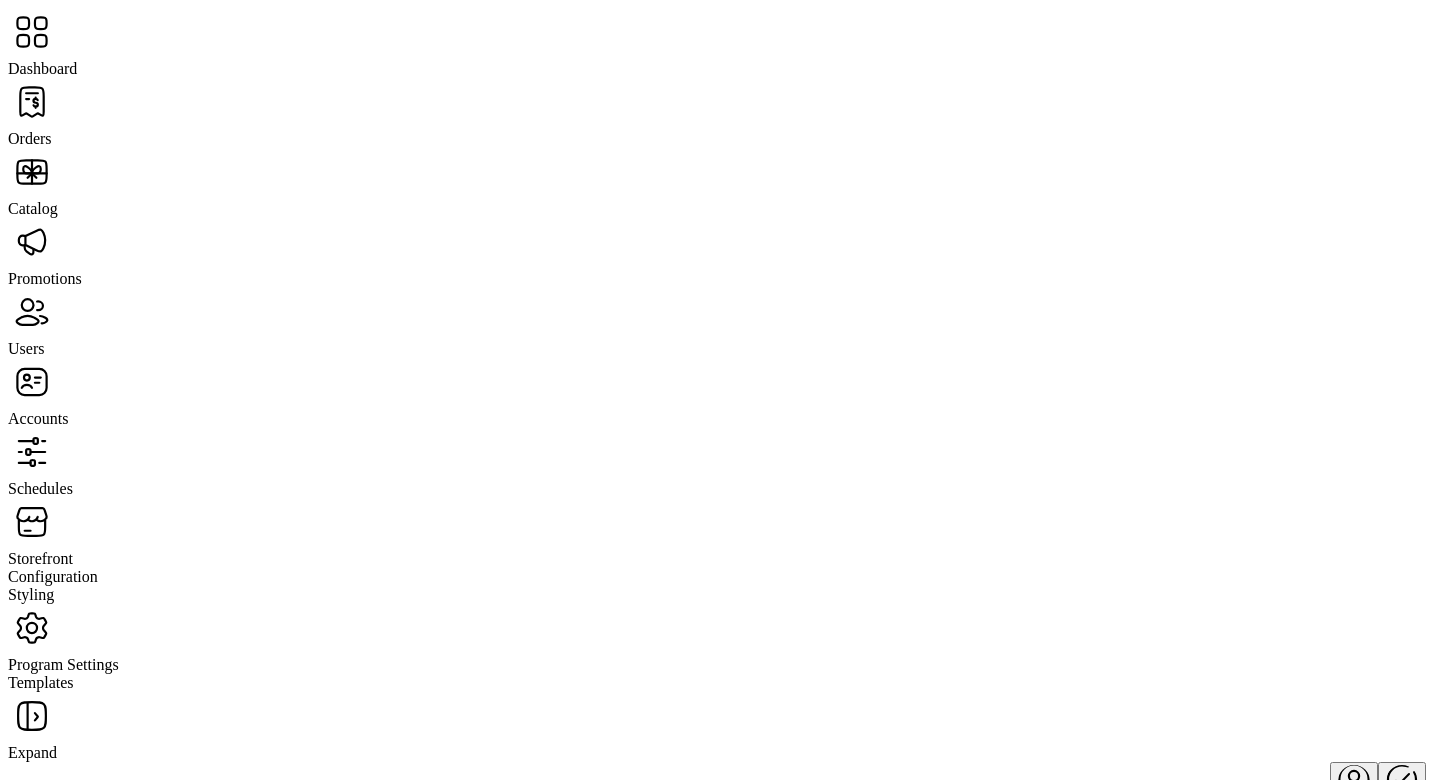 click at bounding box center [32, 102] 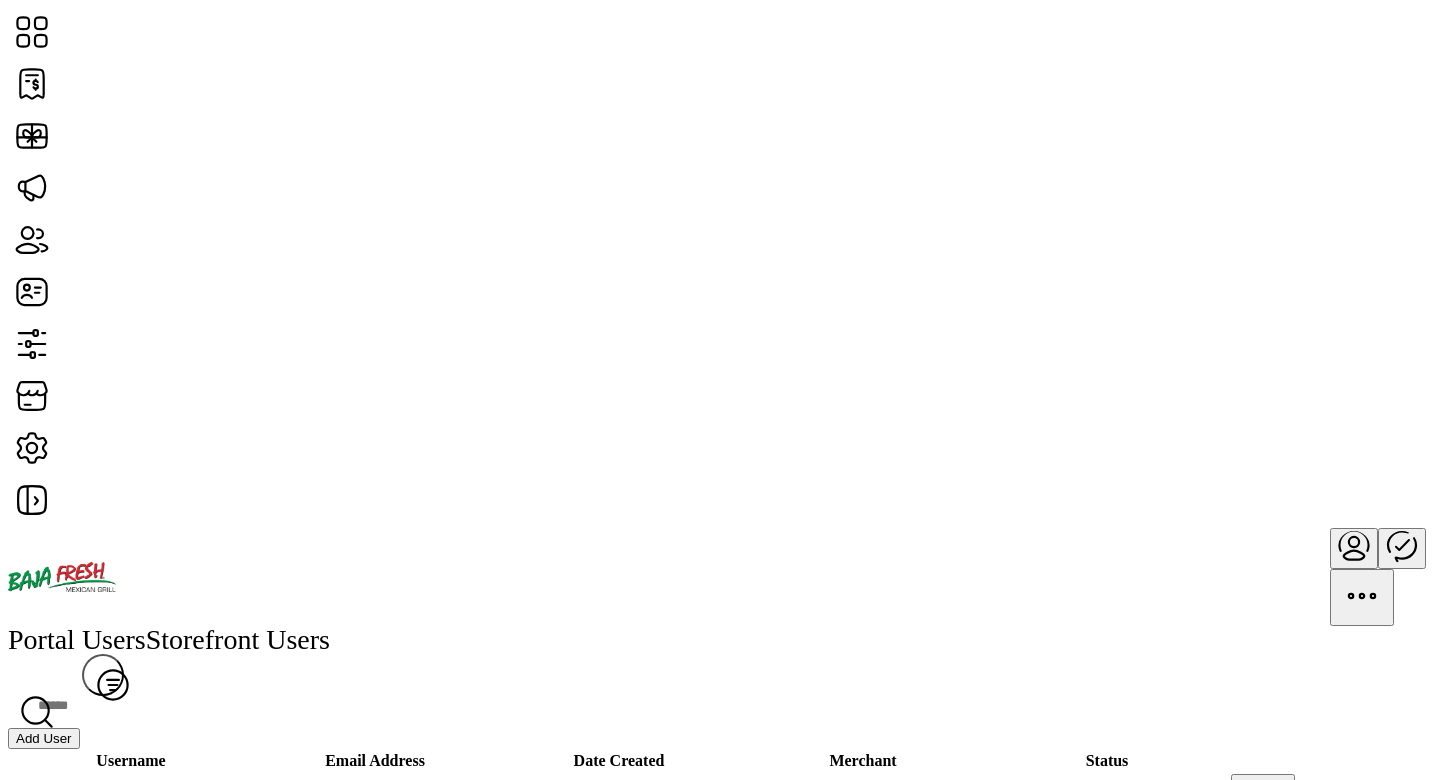 click on "Add User" at bounding box center (44, 738) 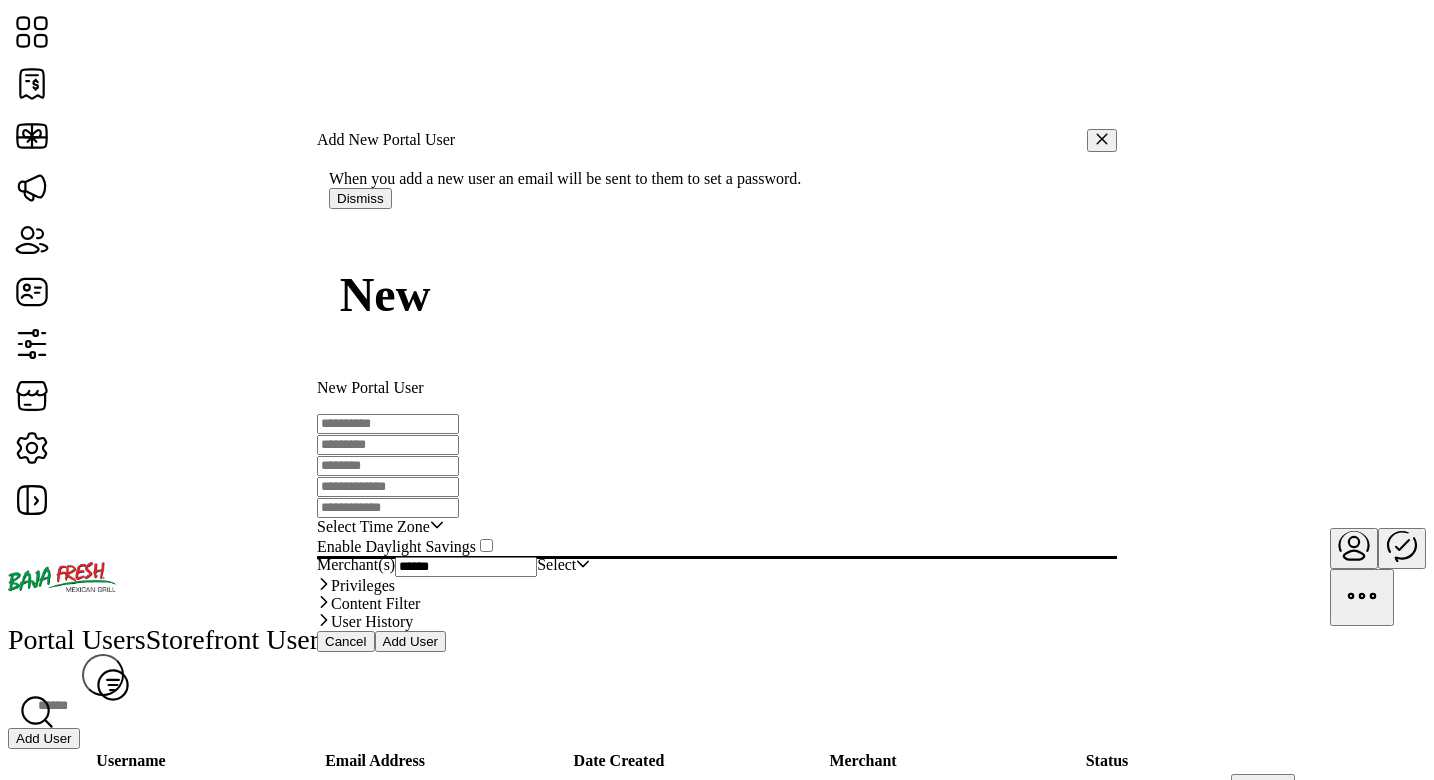type 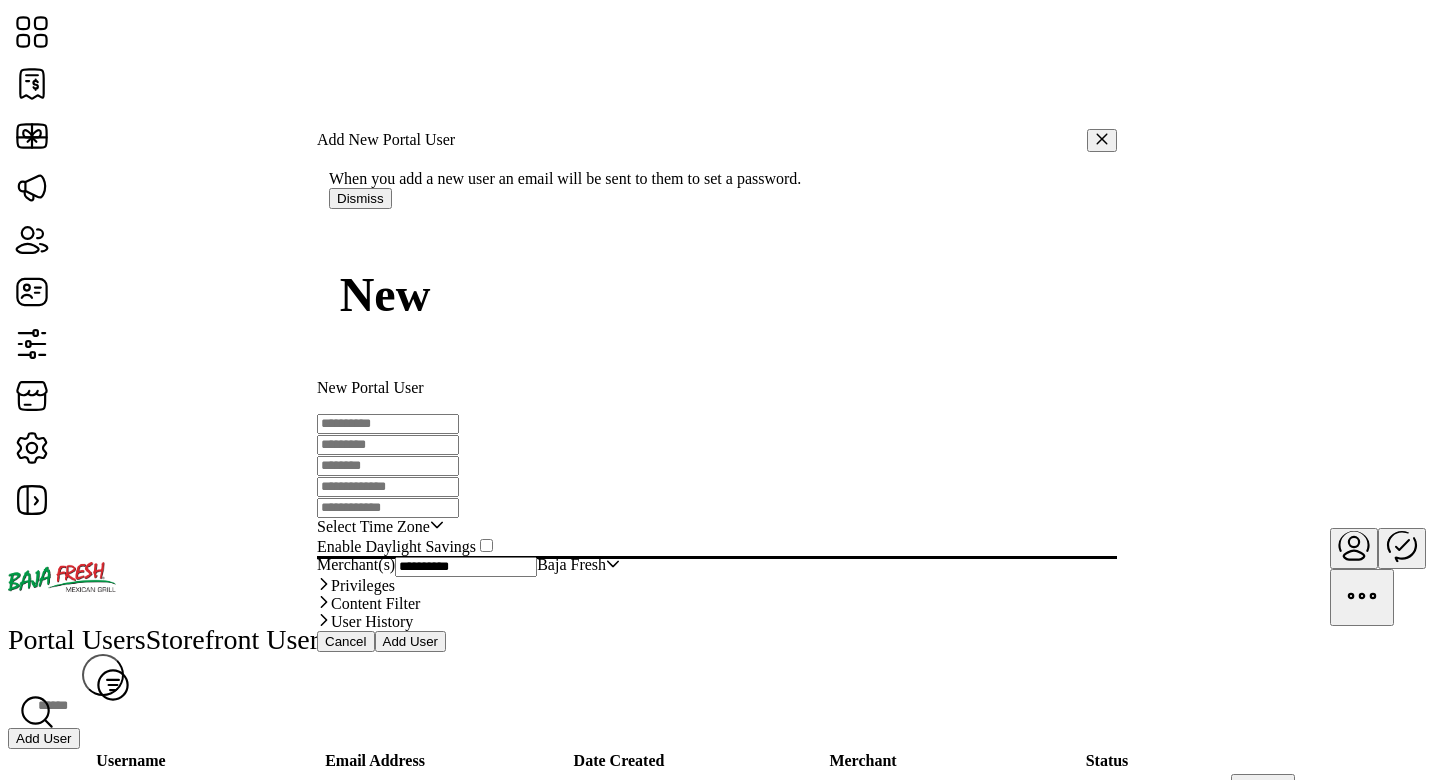 click at bounding box center [388, 424] 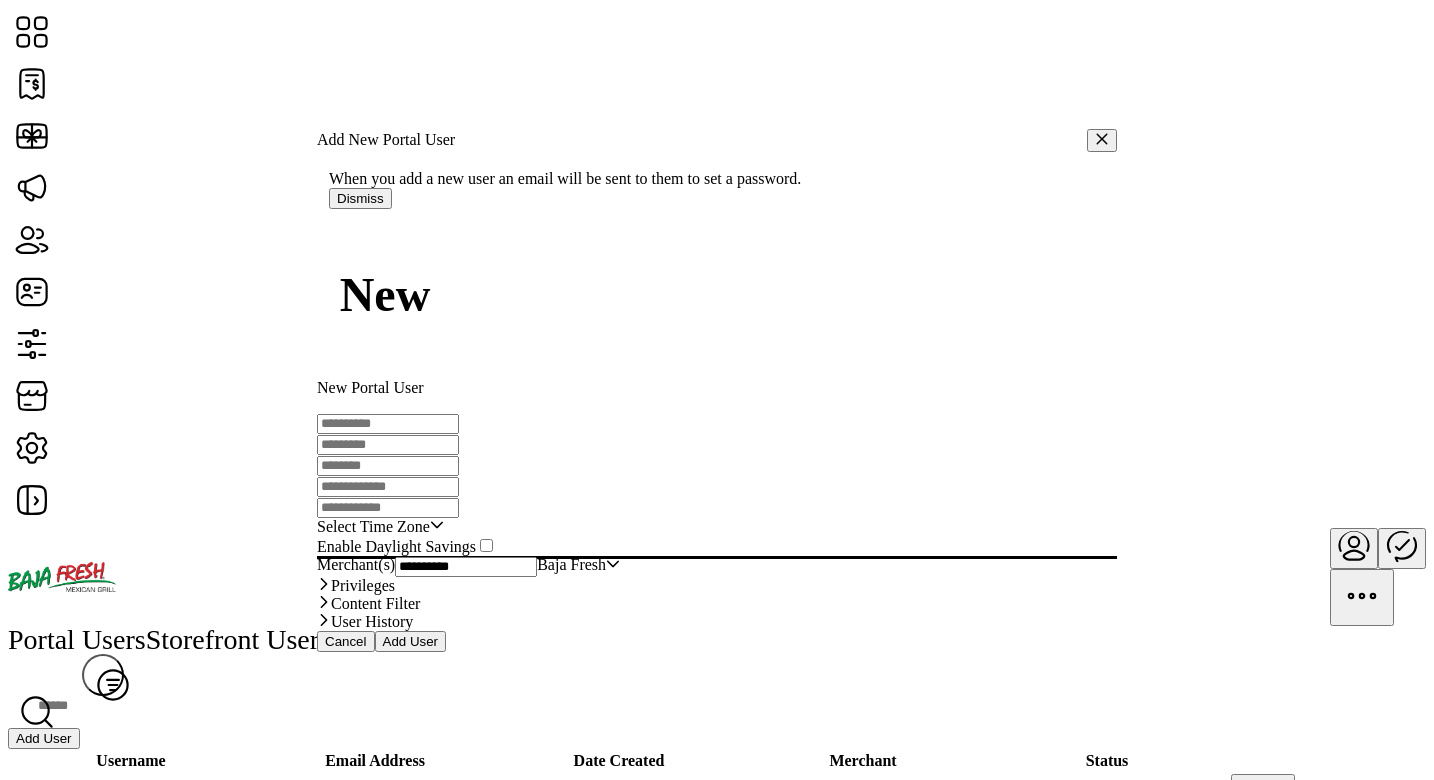 paste on "*" 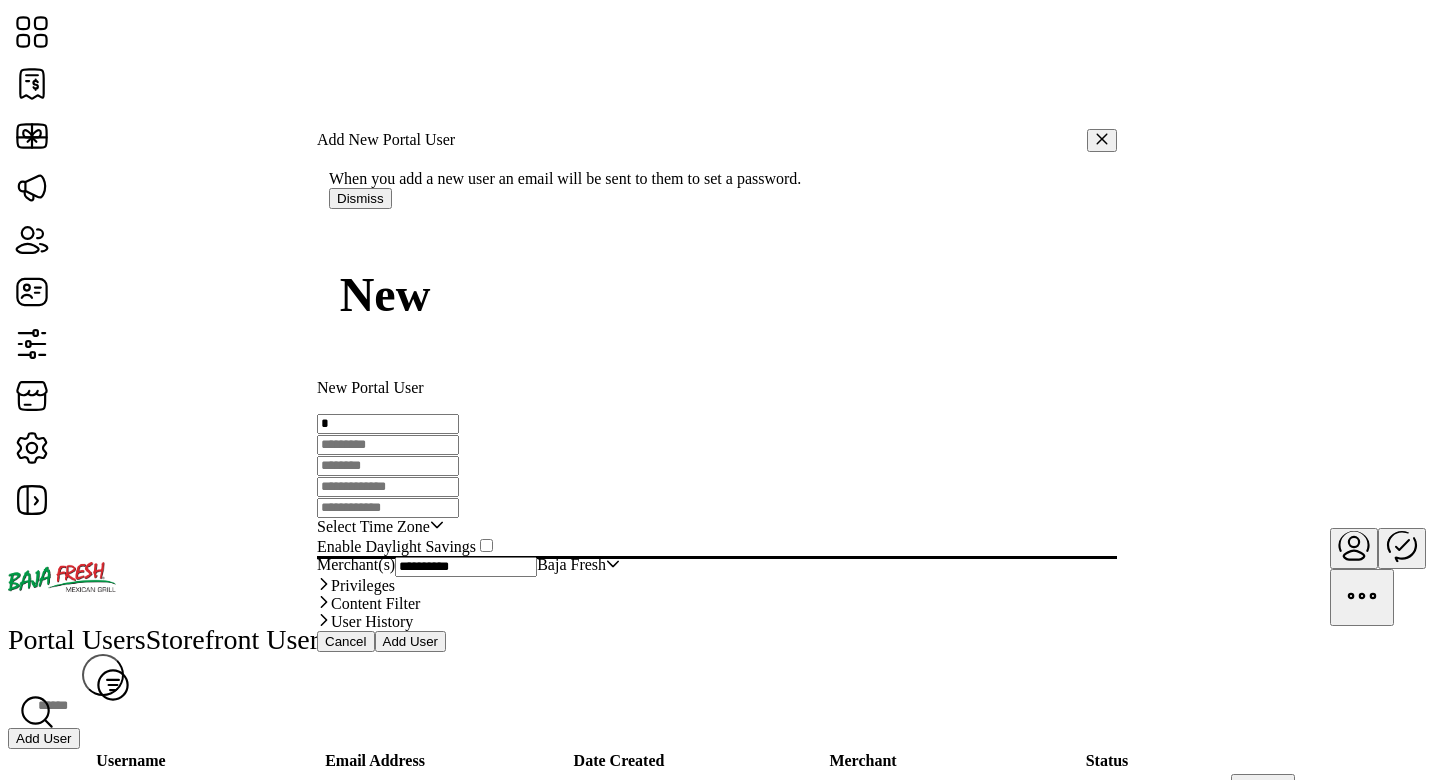 click on "Privileges" at bounding box center [717, 586] 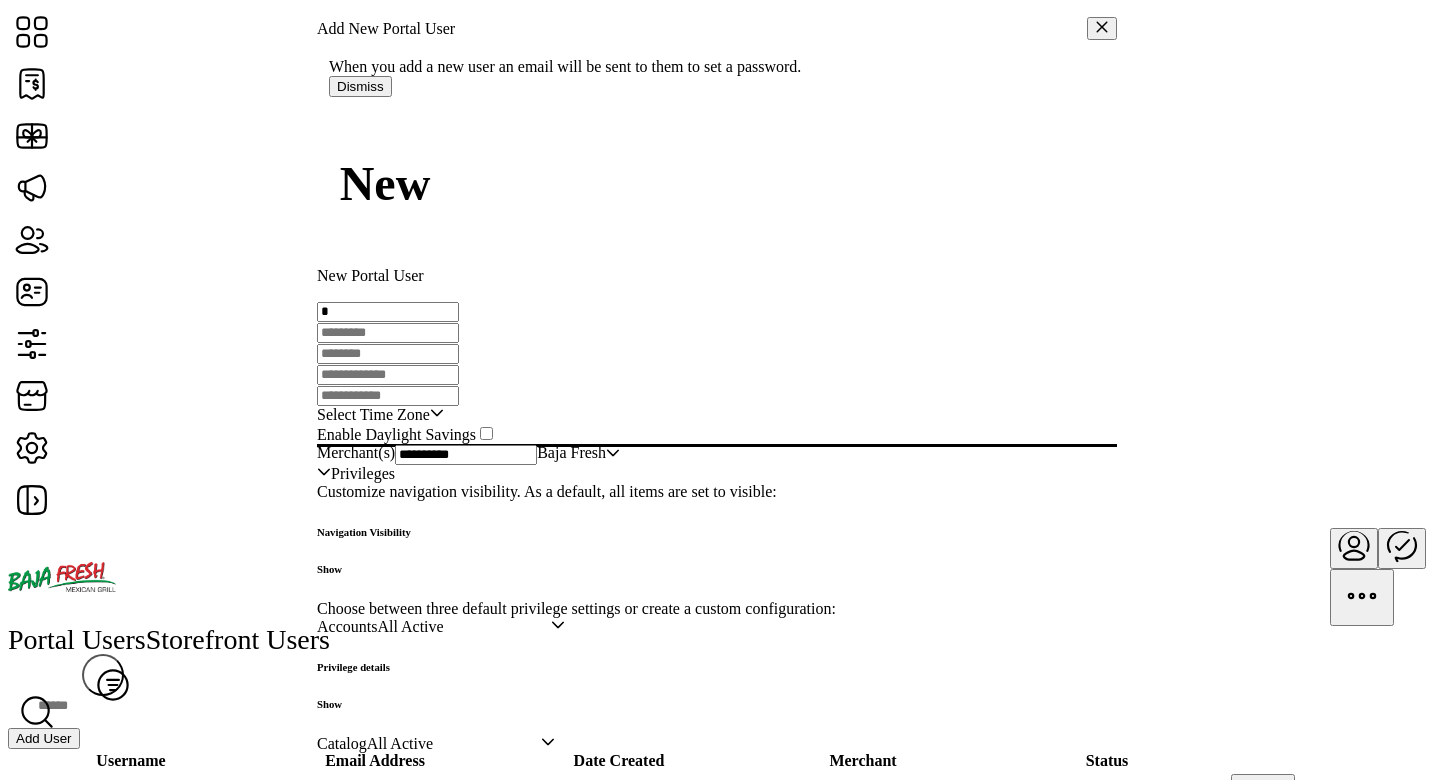 click at bounding box center [388, 333] 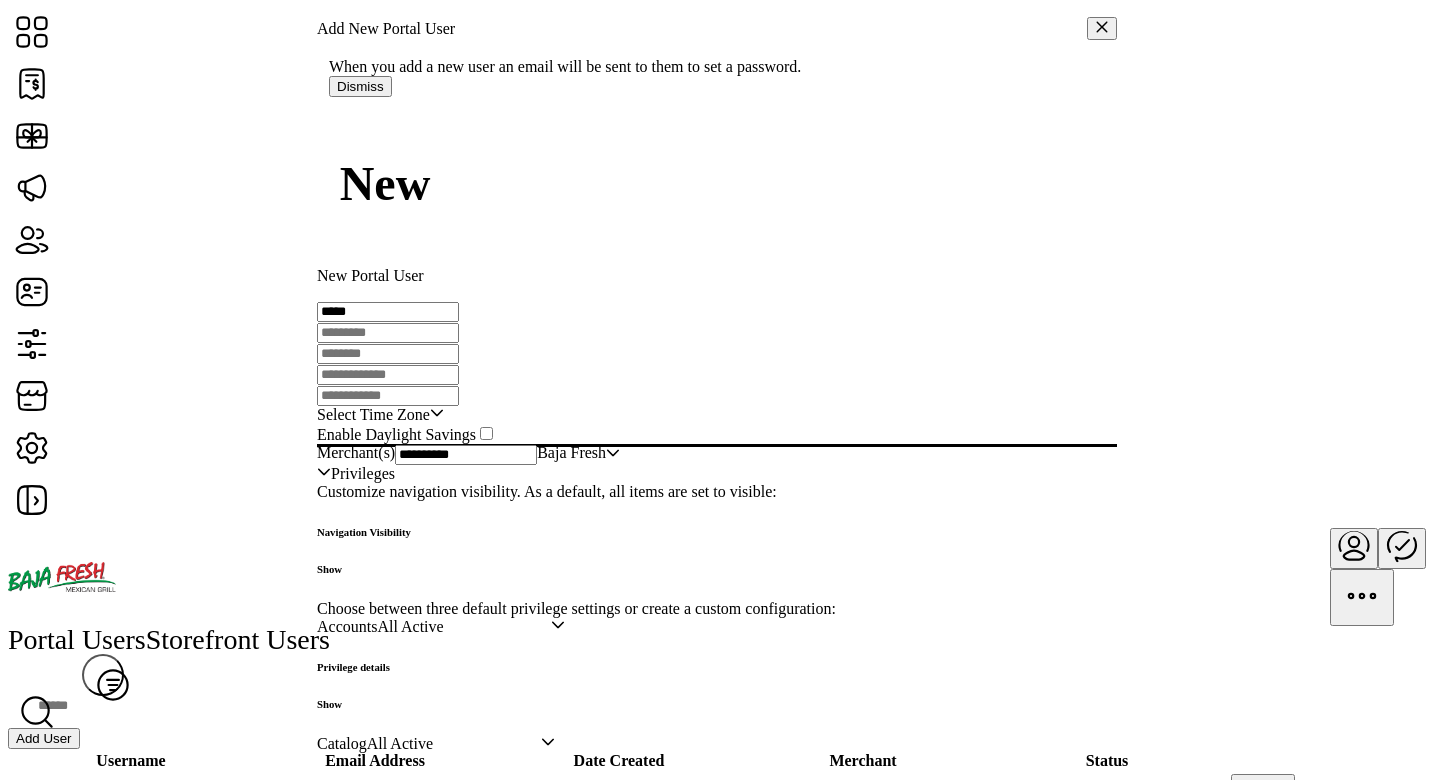 type on "*****" 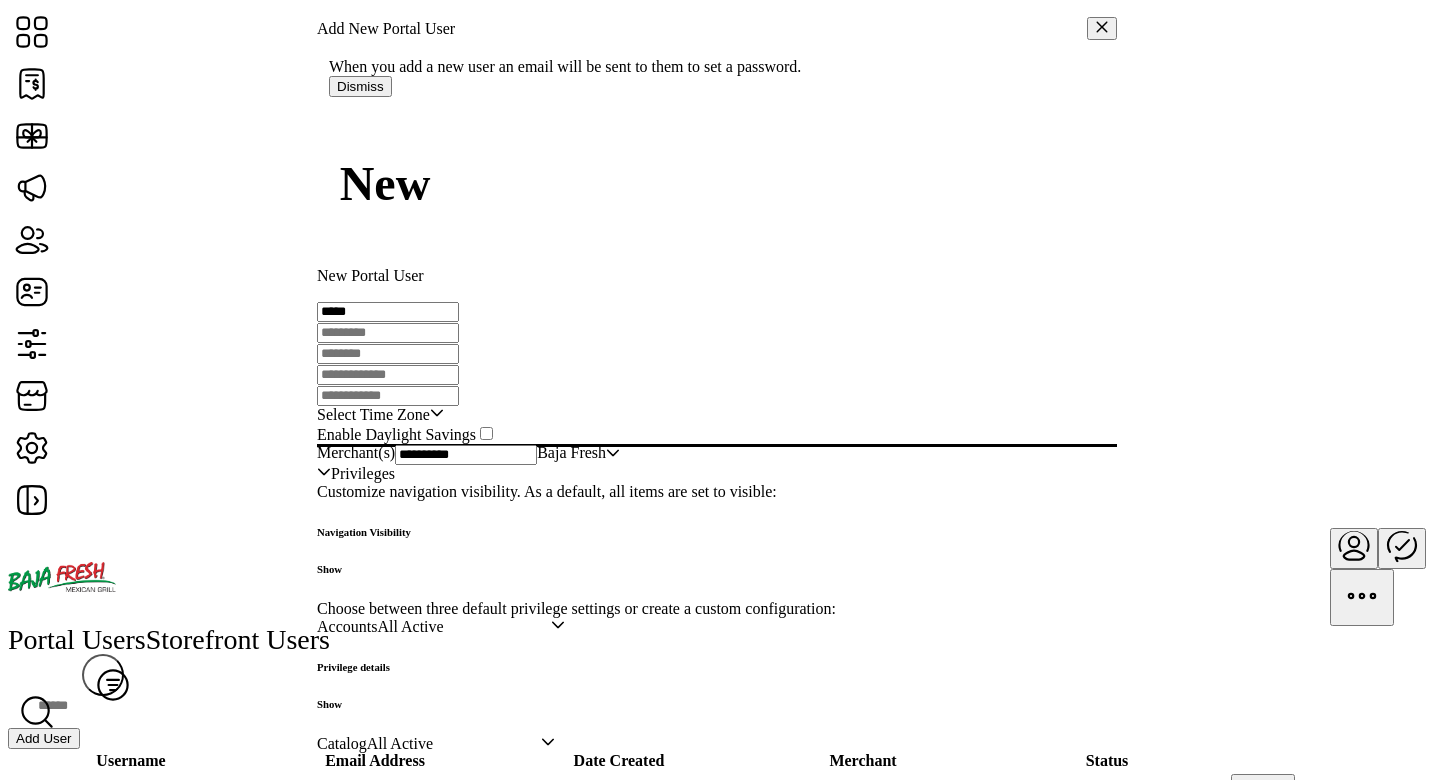 click at bounding box center (388, 333) 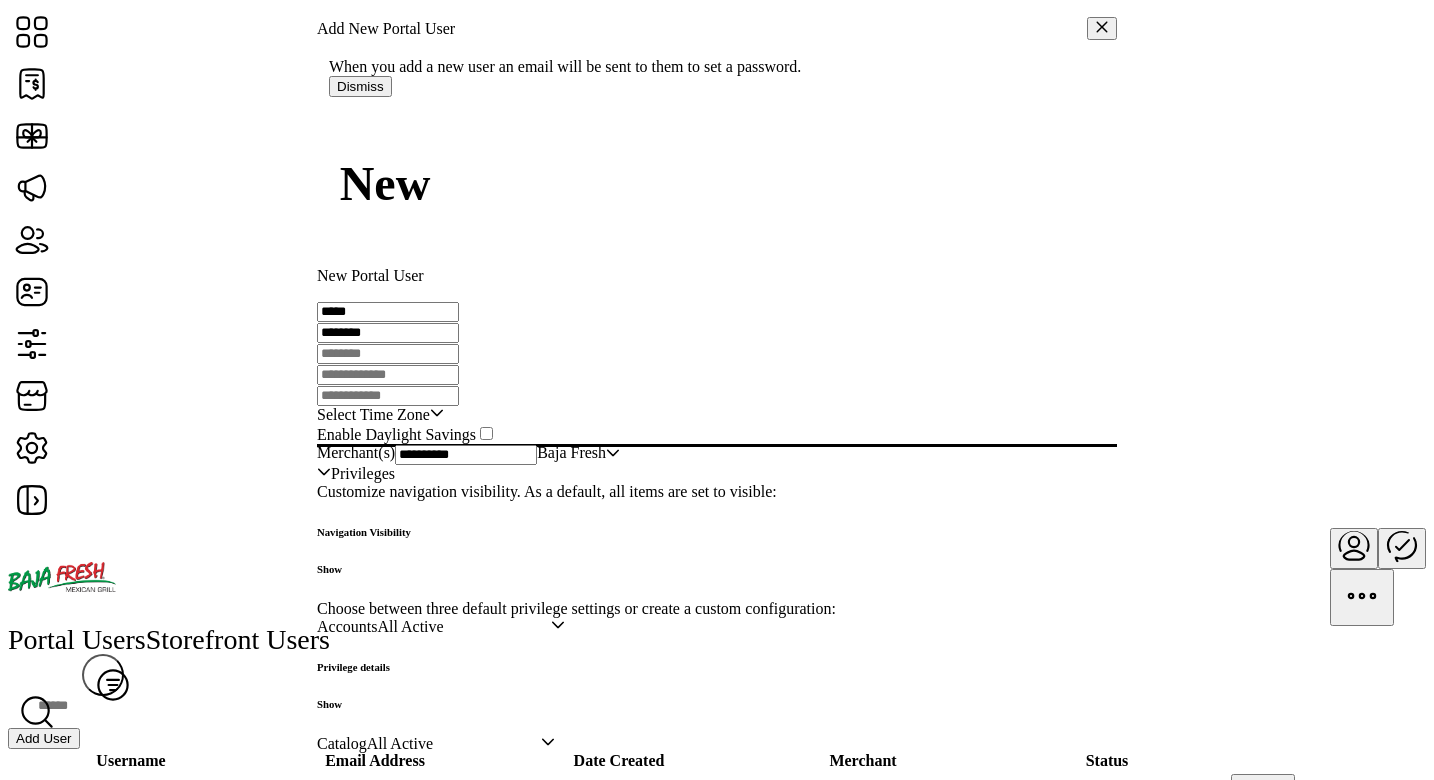 type on "********" 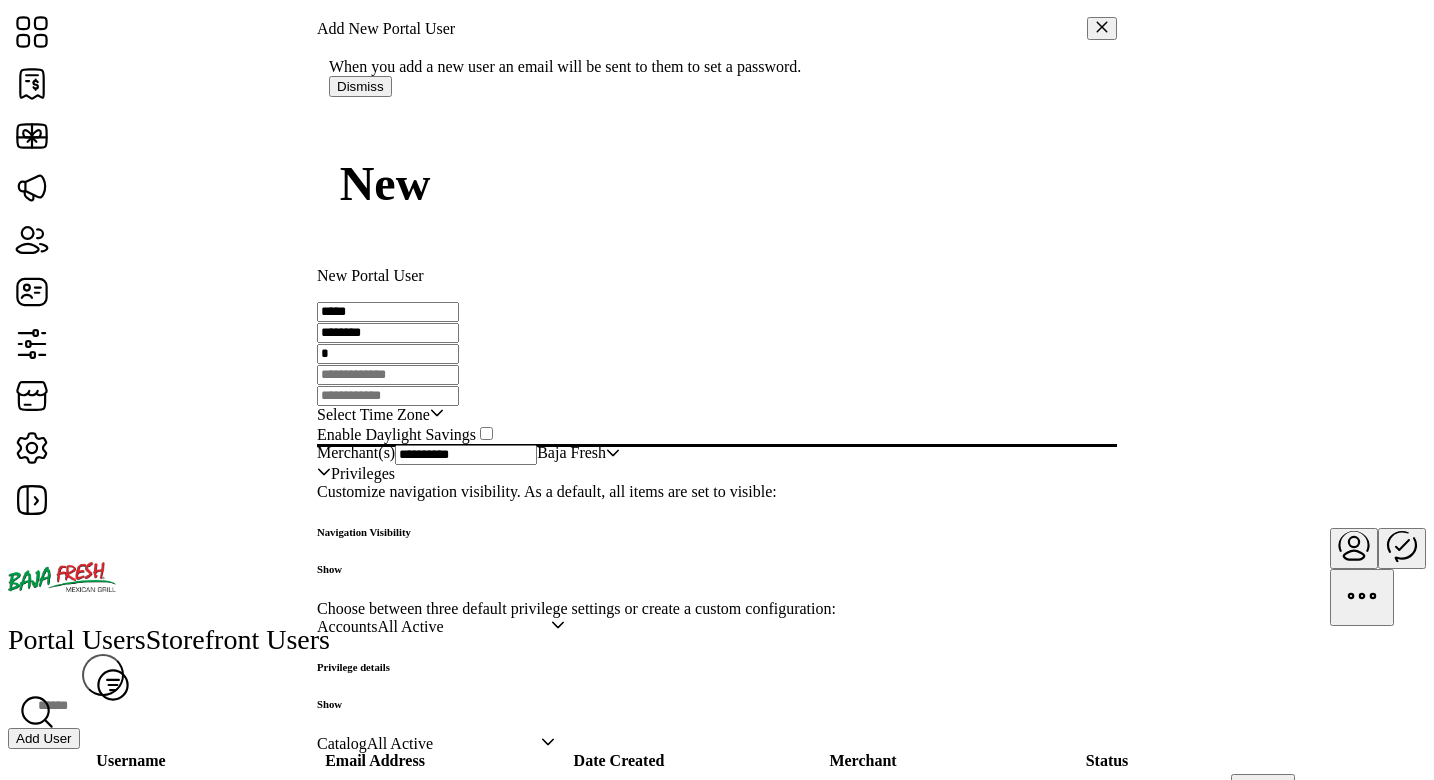 paste on "********" 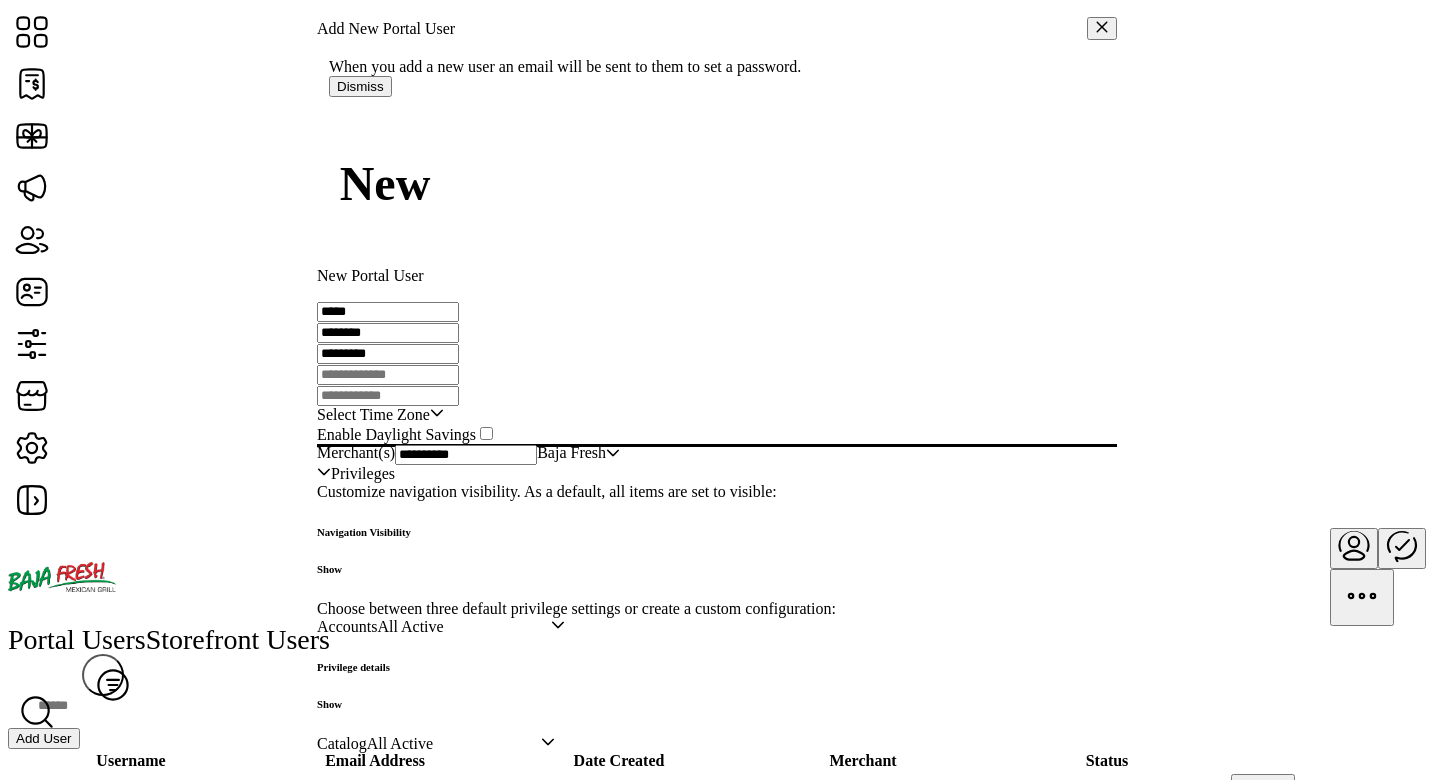 click on "*********" at bounding box center (388, 312) 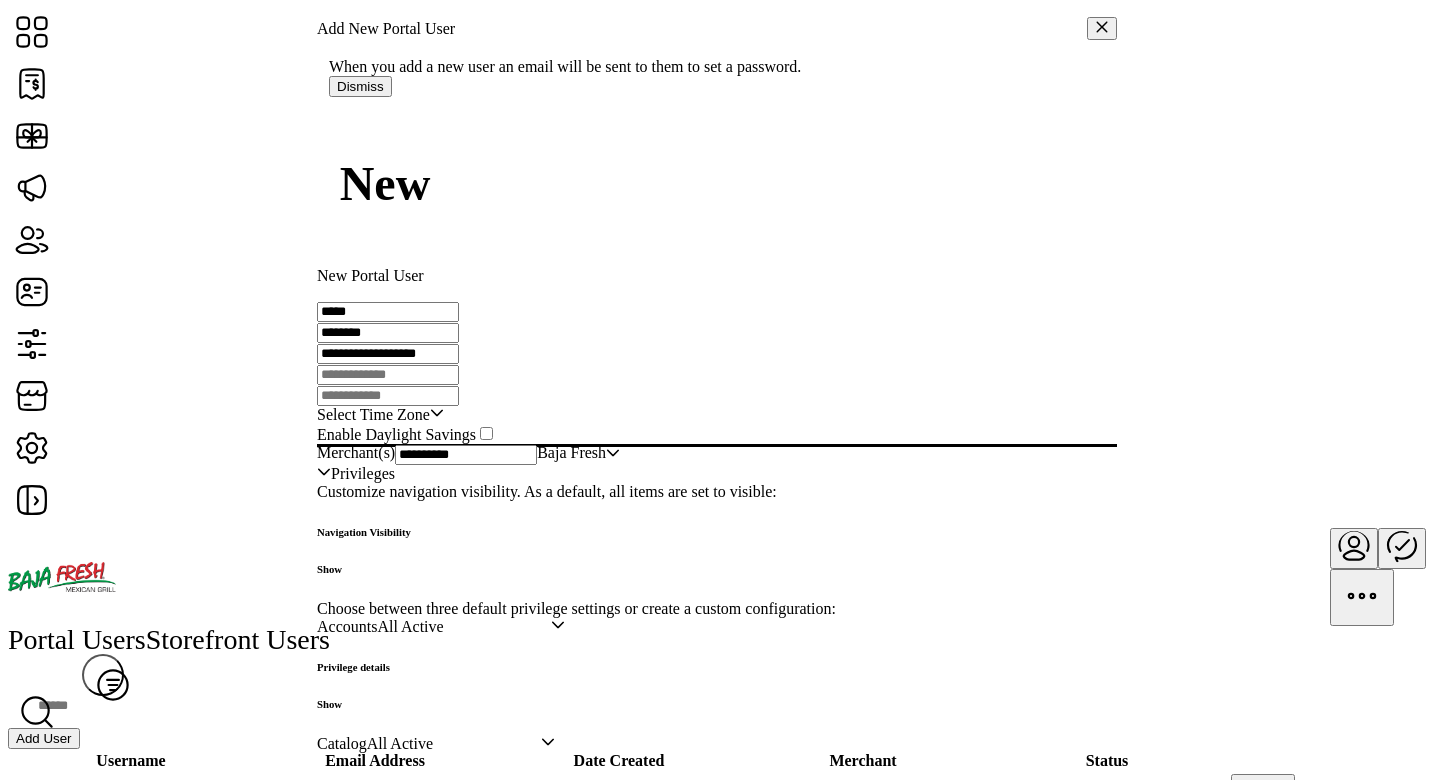 type on "**********" 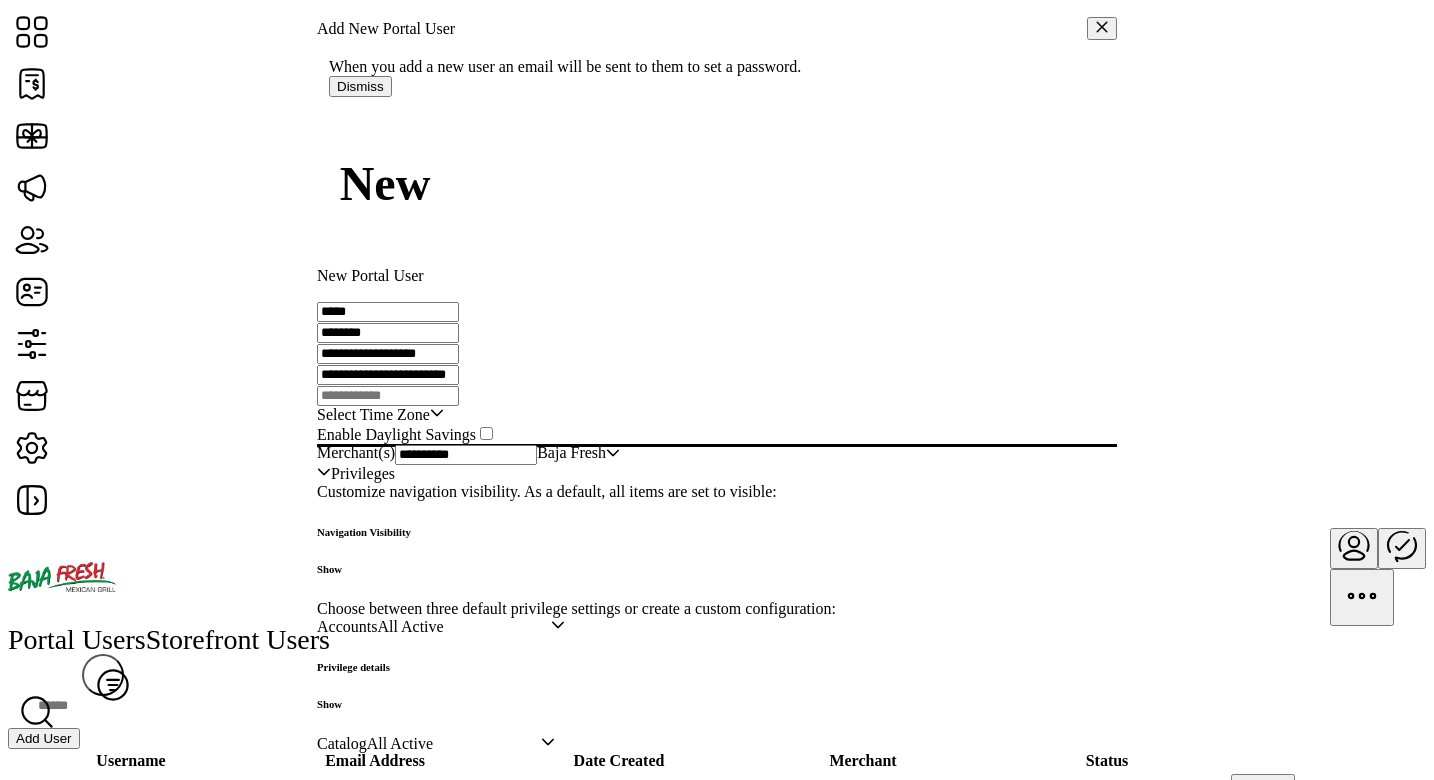 drag, startPoint x: 925, startPoint y: 305, endPoint x: 1129, endPoint y: 296, distance: 204.19843 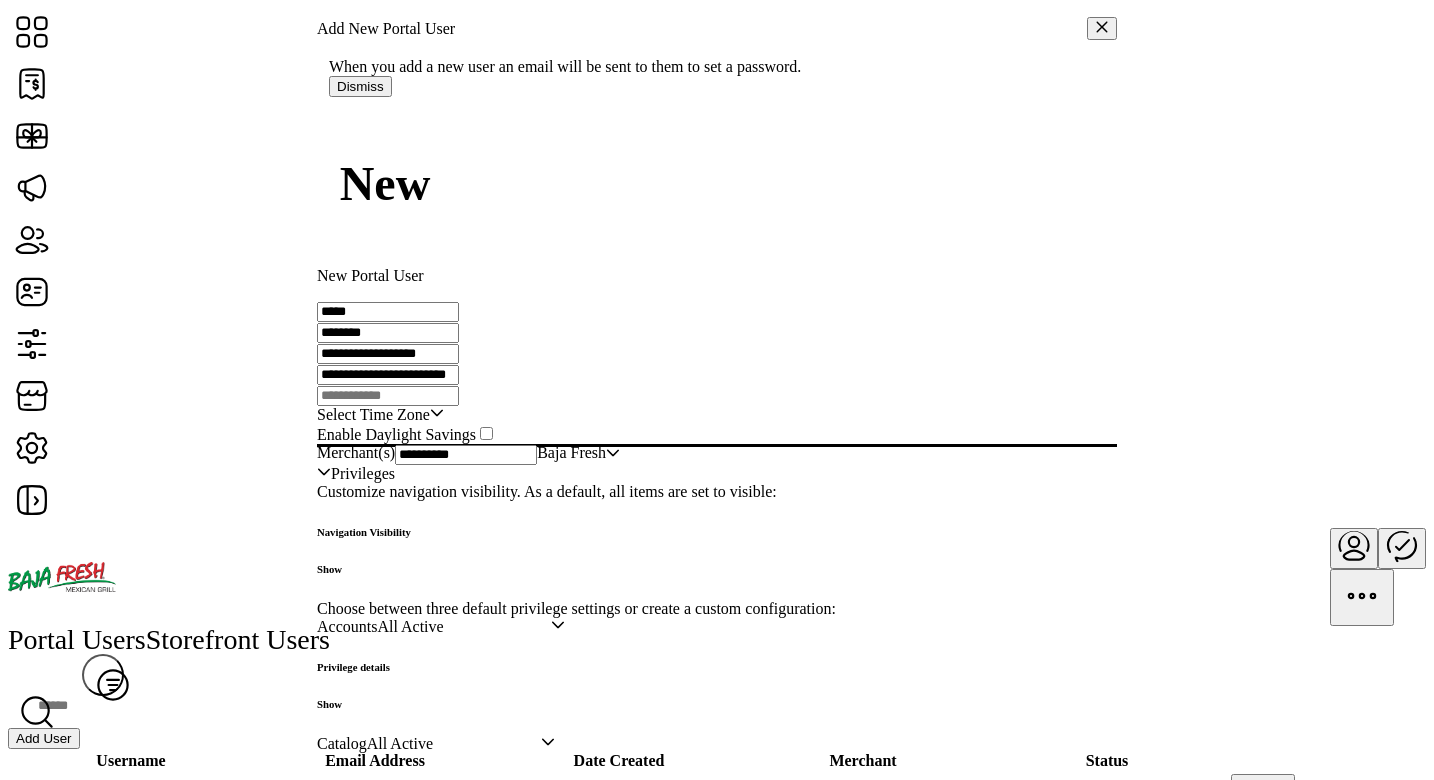 click on "**********" at bounding box center [717, 390] 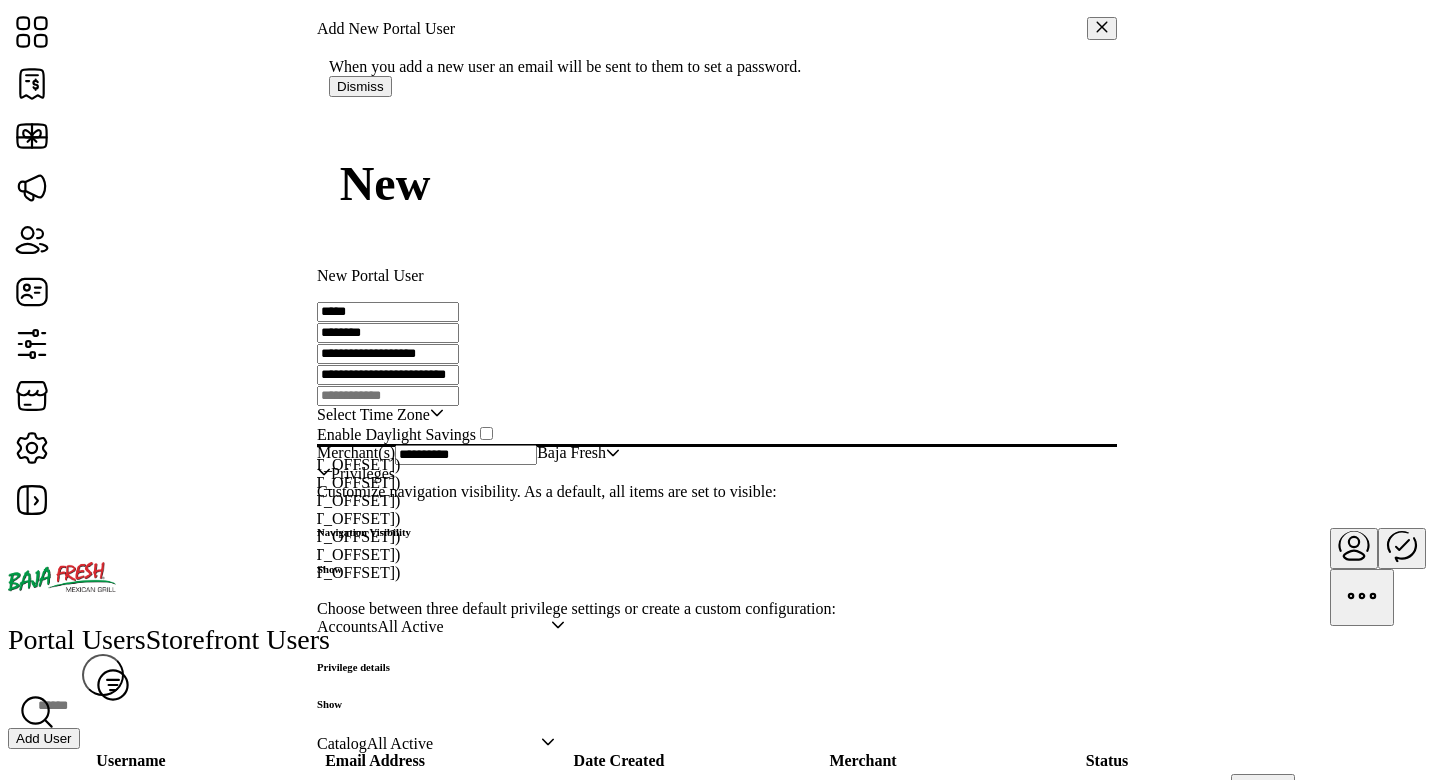 click on "Eastern Standard Time - New York (GMT-5)" at bounding box center (260, 464) 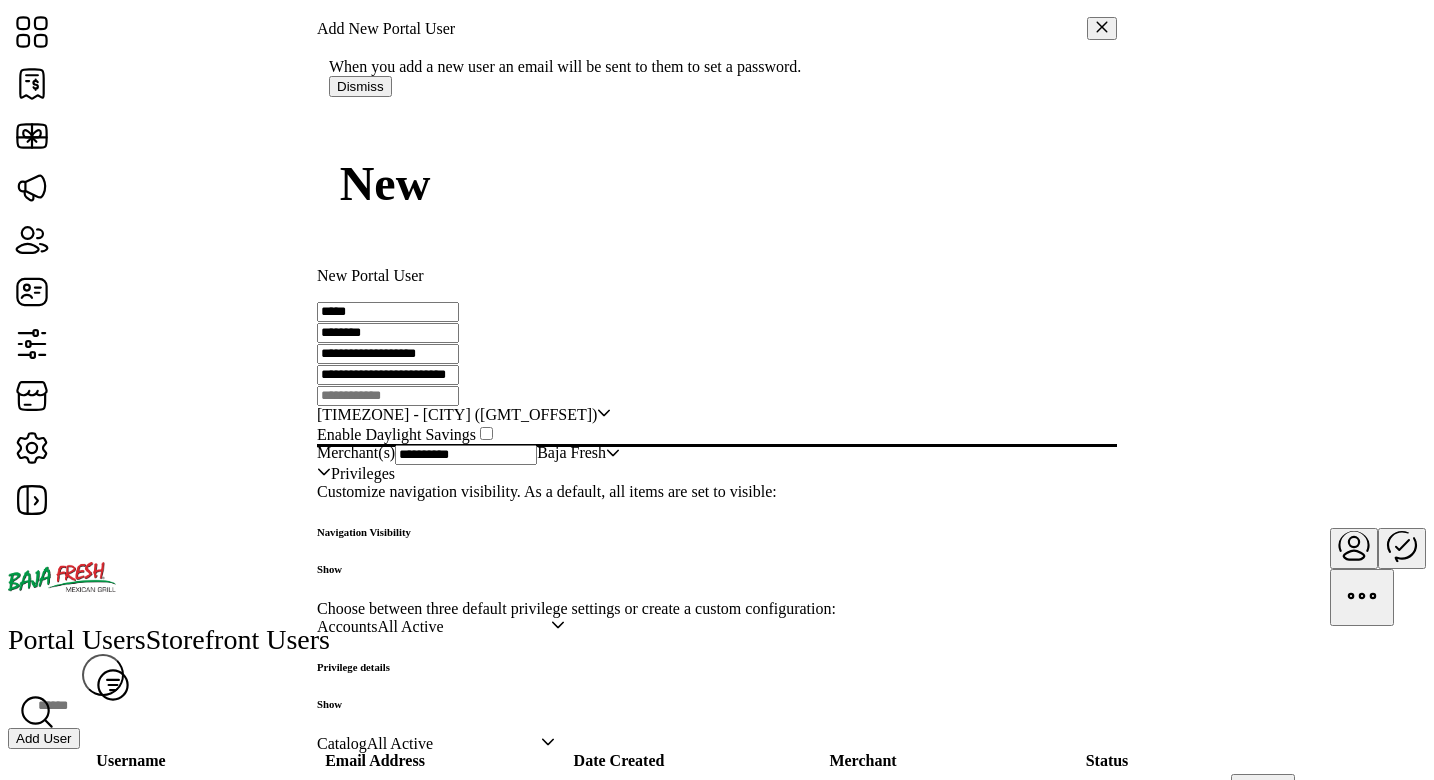 click on "Eastern Standard Time - New York (GMT-5)" at bounding box center (457, 415) 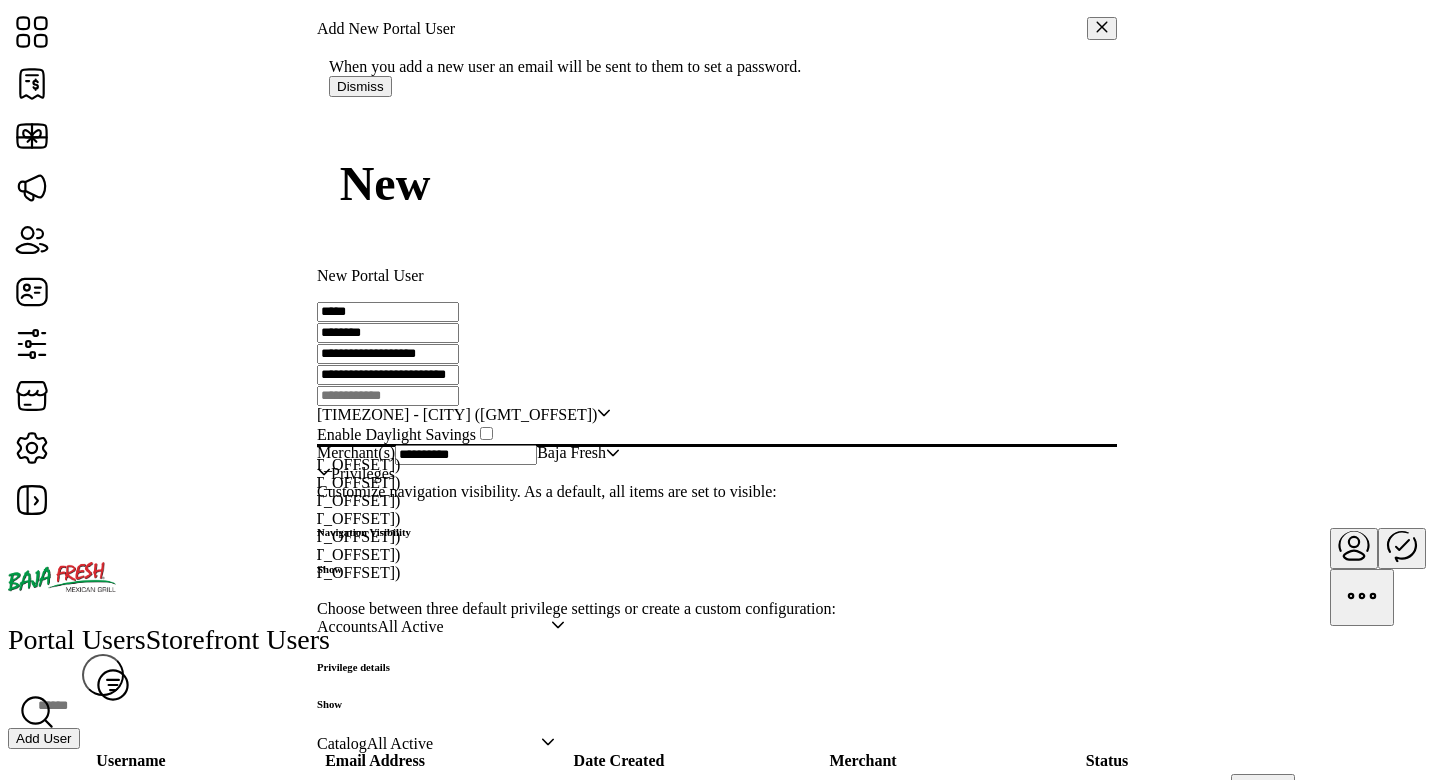 click on "Central Standard Time - Chicago (GMT-6)" at bounding box center [260, 483] 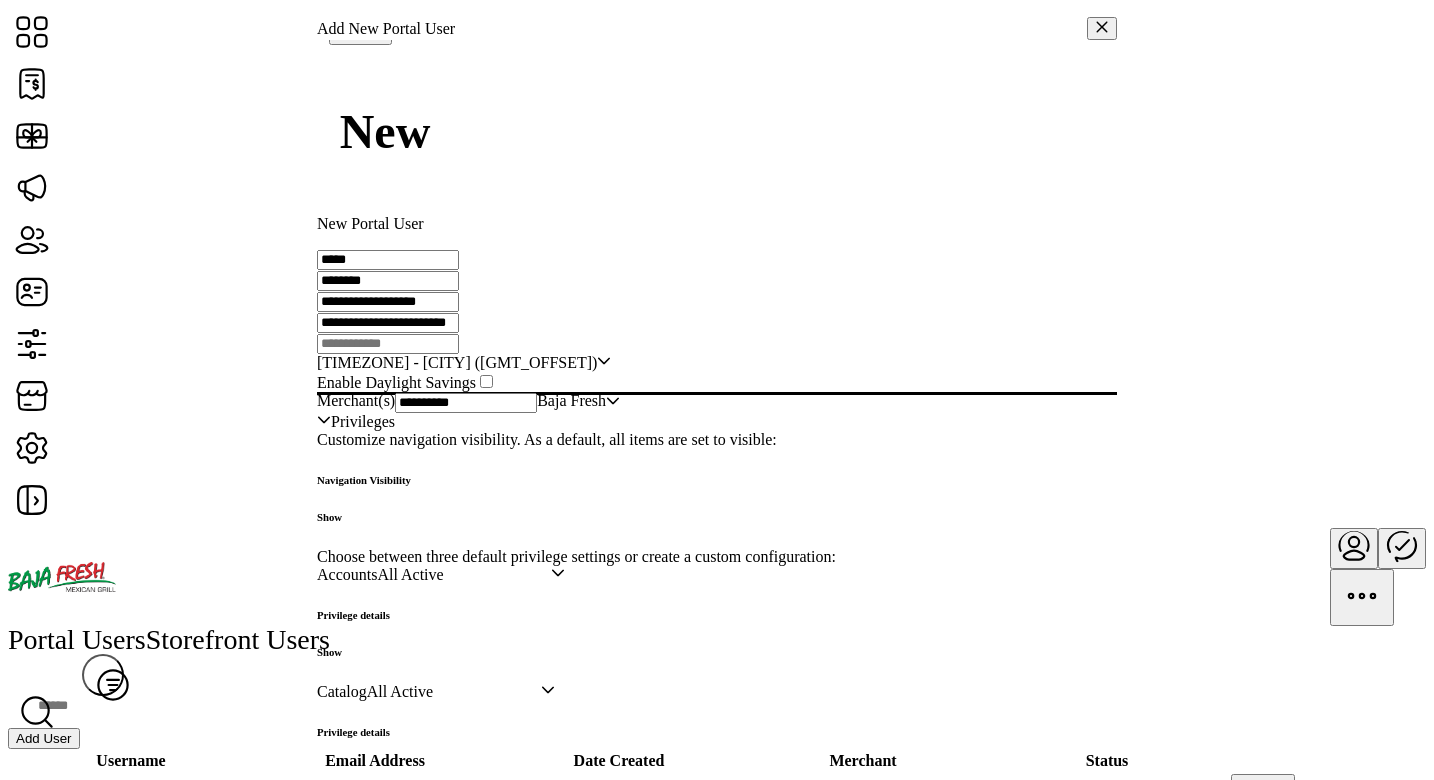 scroll, scrollTop: 59, scrollLeft: 0, axis: vertical 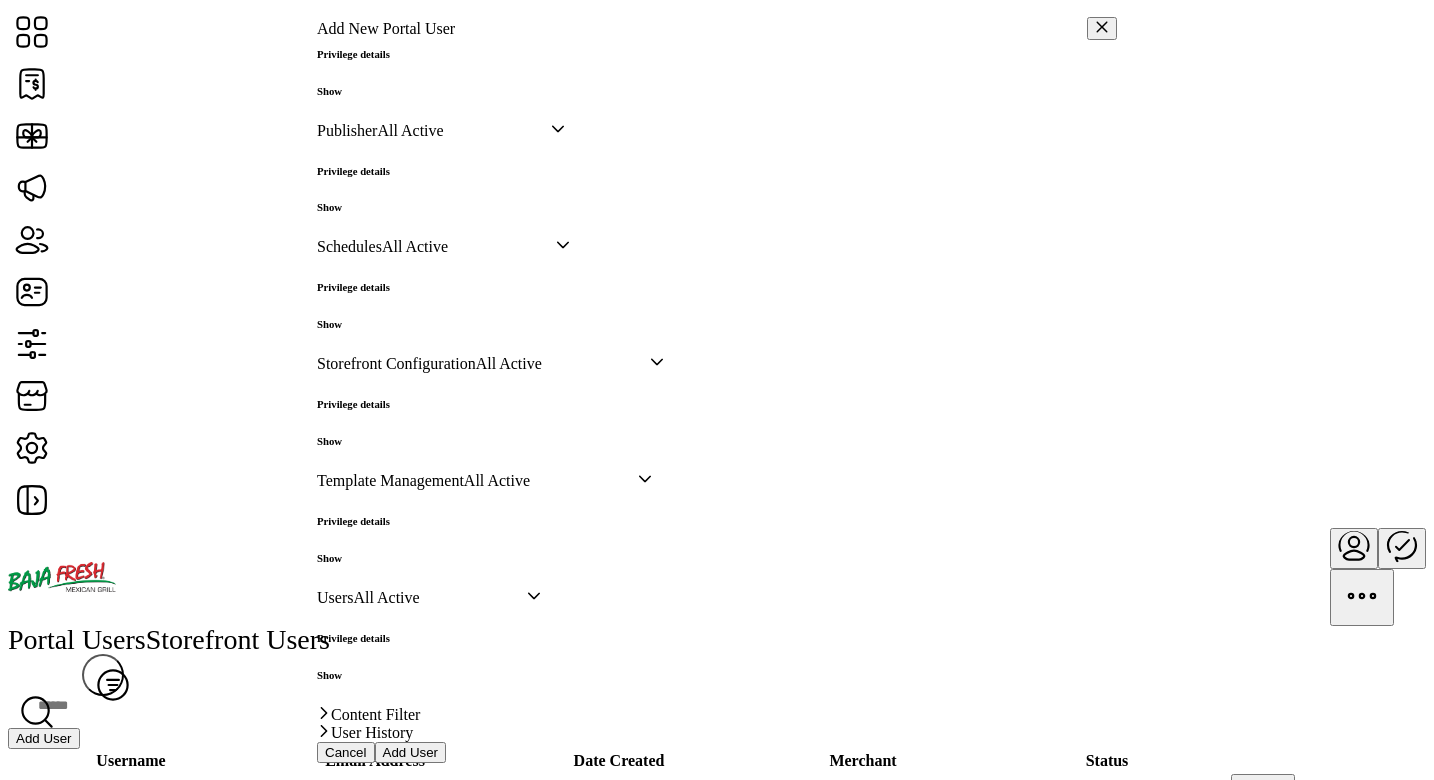 click on "Add User" at bounding box center [411, 752] 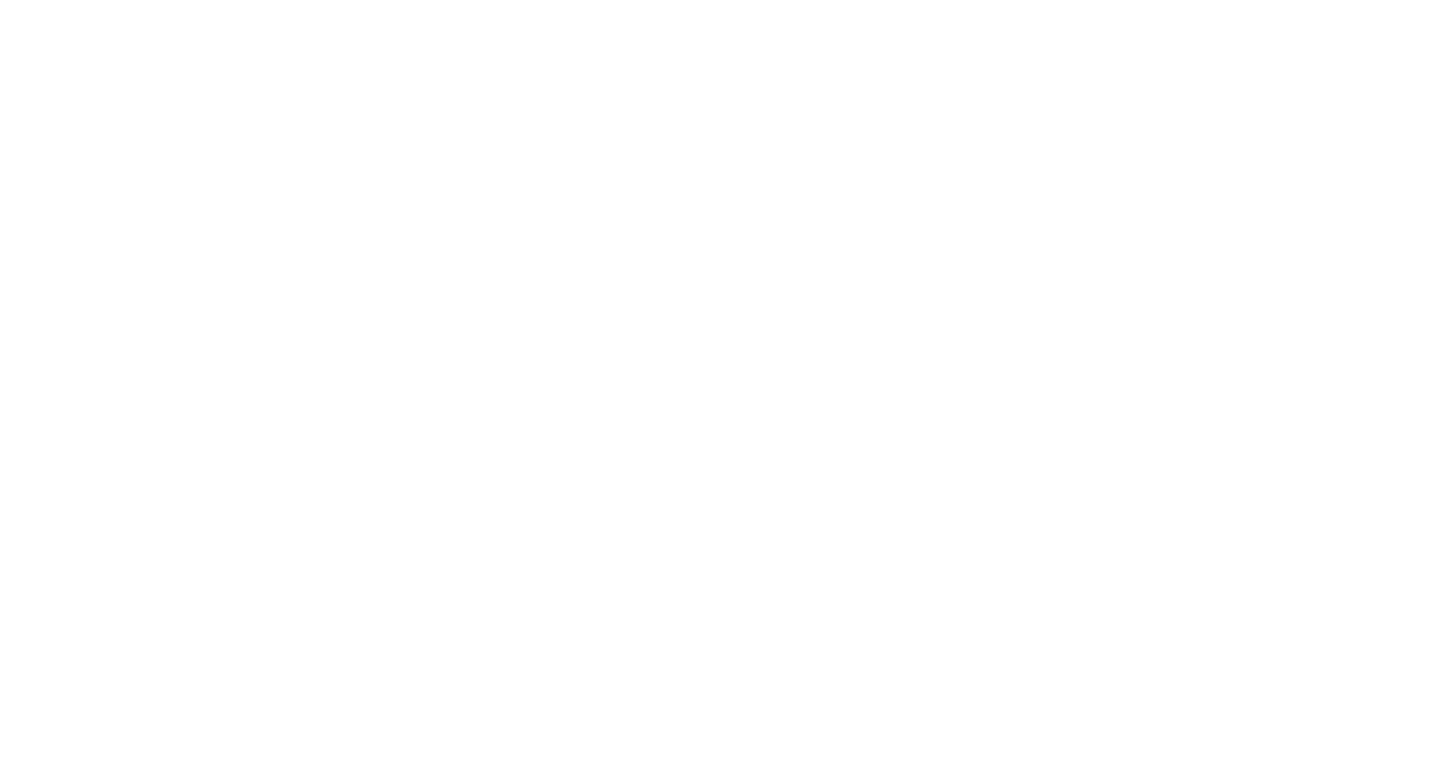scroll, scrollTop: 0, scrollLeft: 0, axis: both 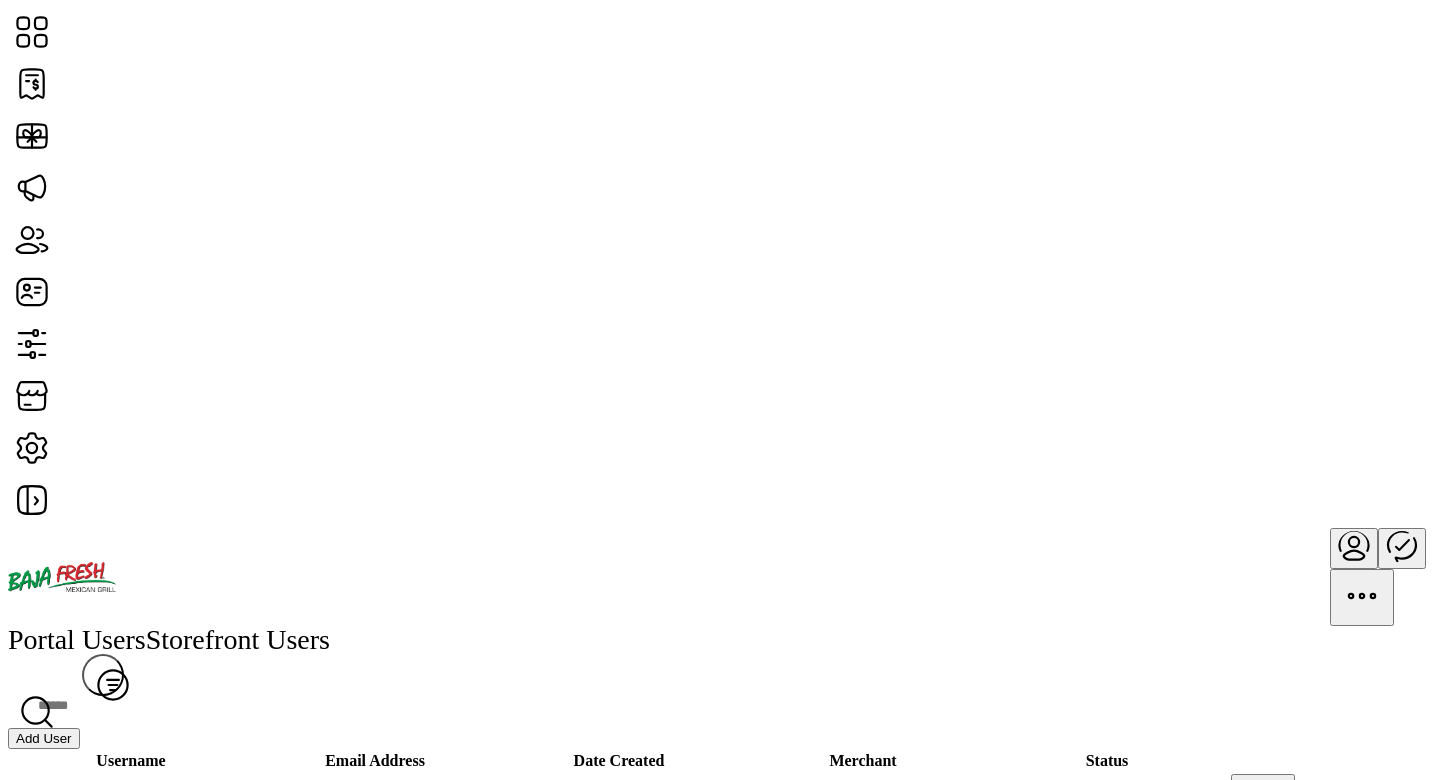 click at bounding box center [1362, 596] 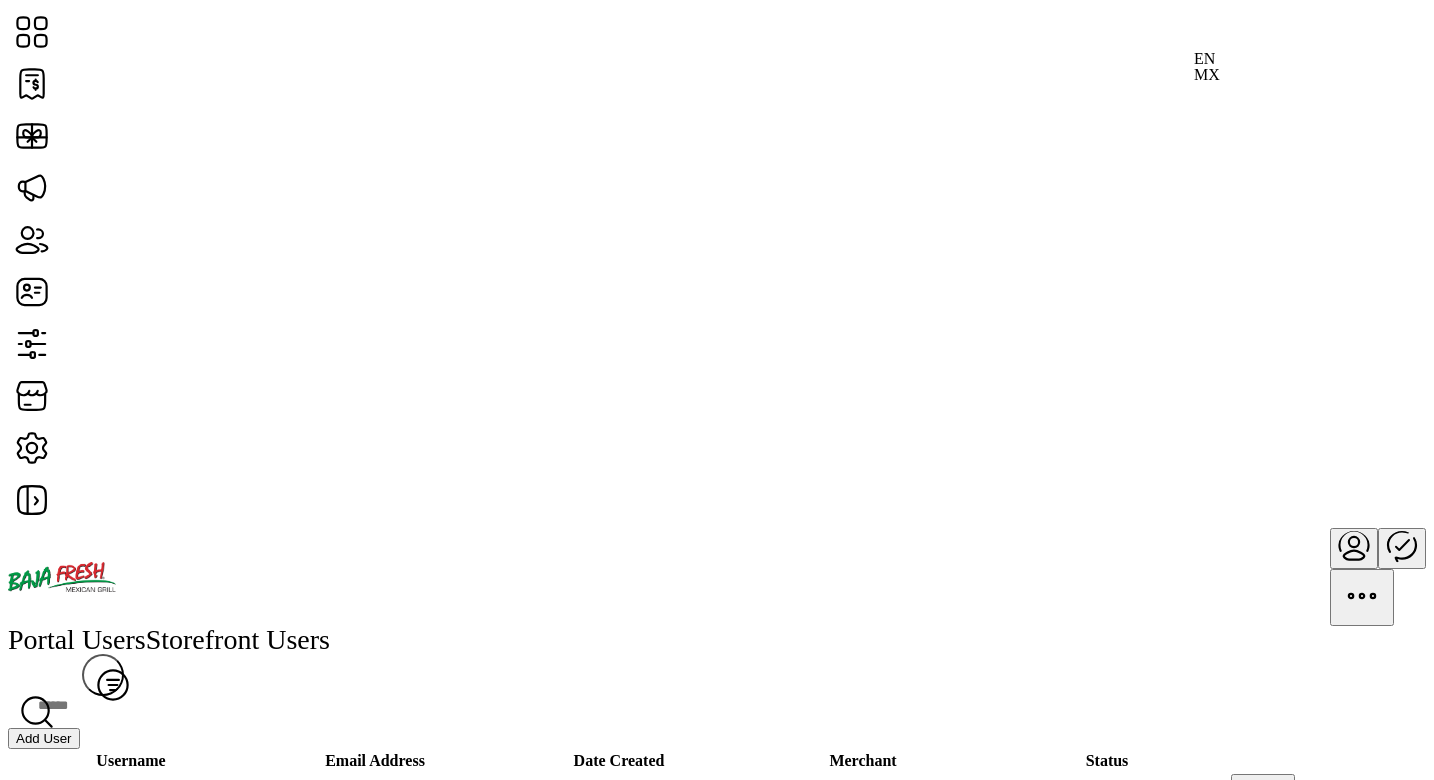 click at bounding box center [1354, 555] 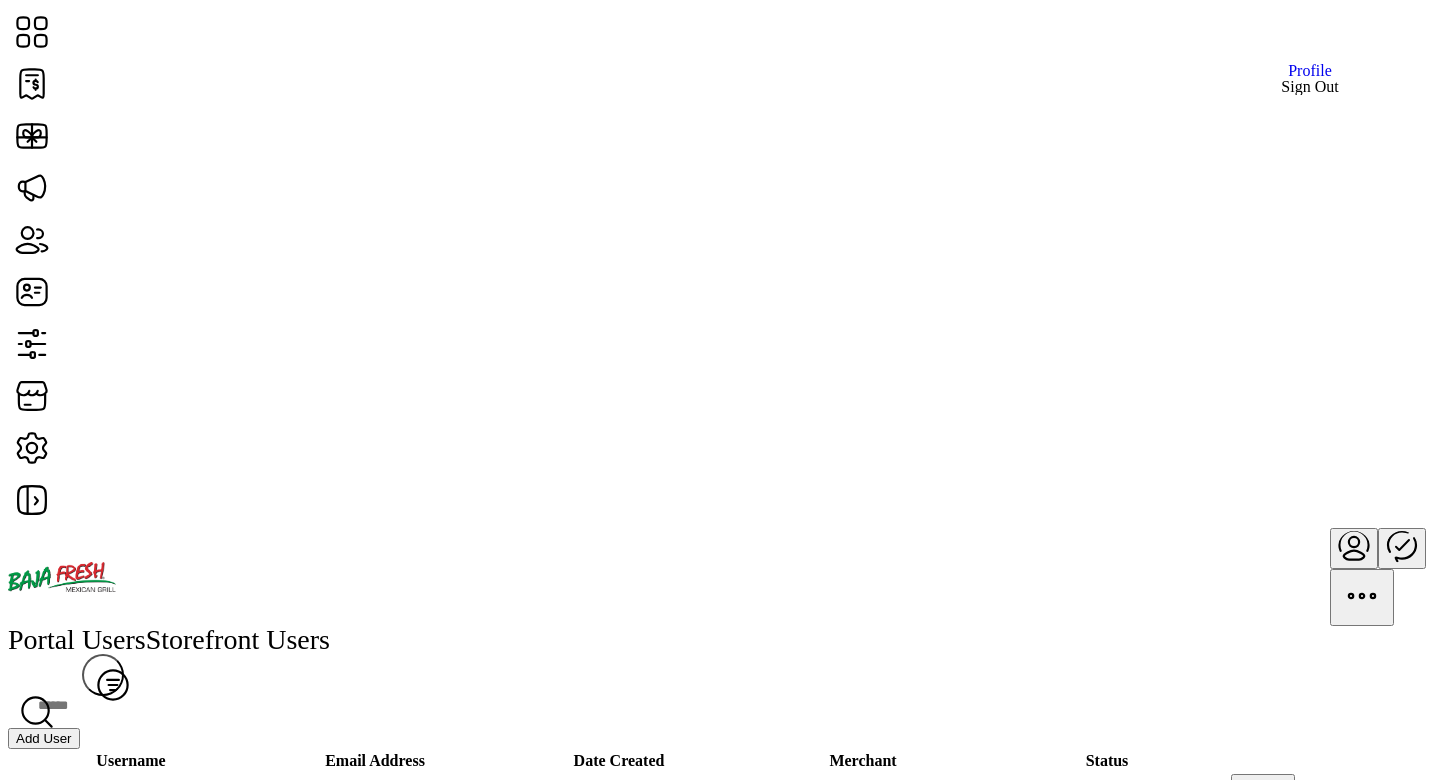 click on "Sign Out" at bounding box center (1309, 87) 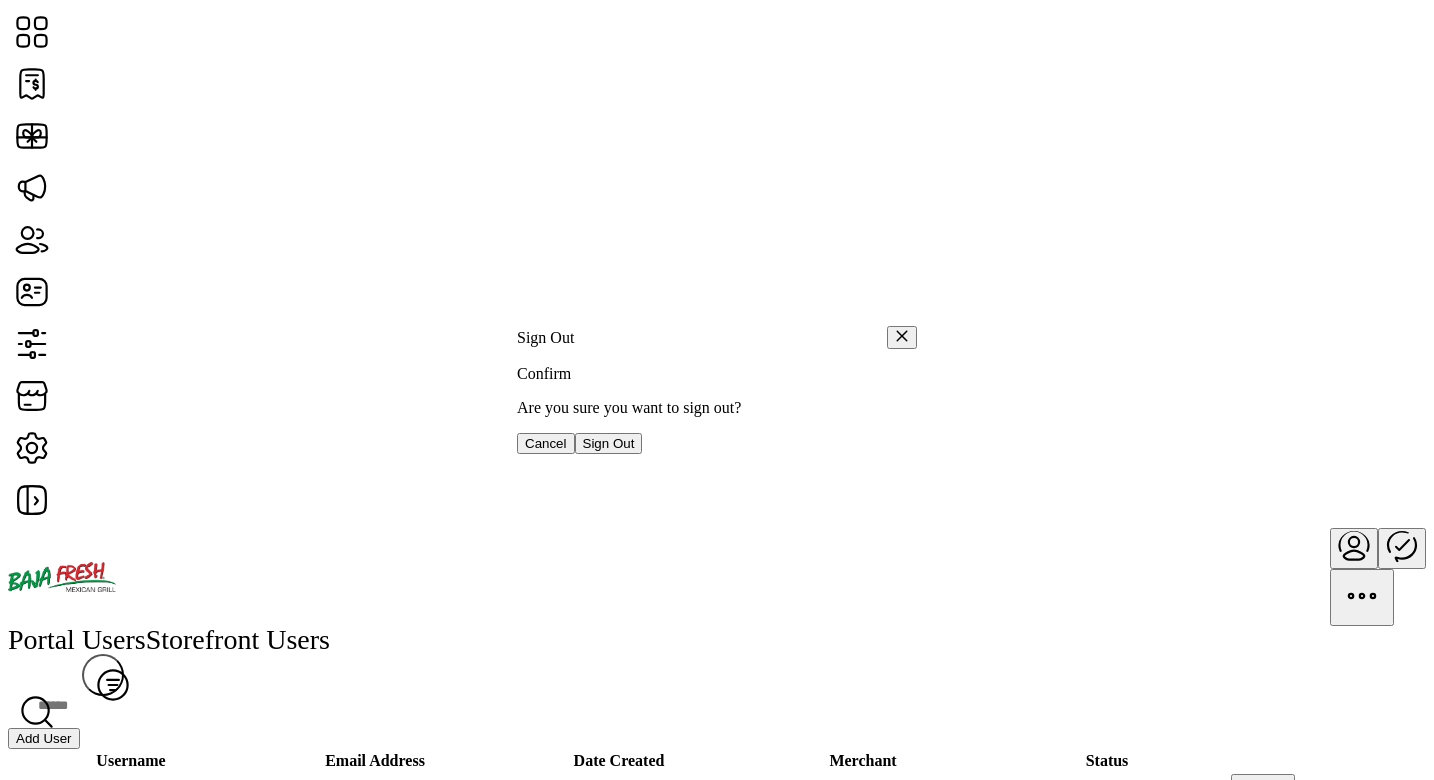 click on "Sign Out" at bounding box center [609, 443] 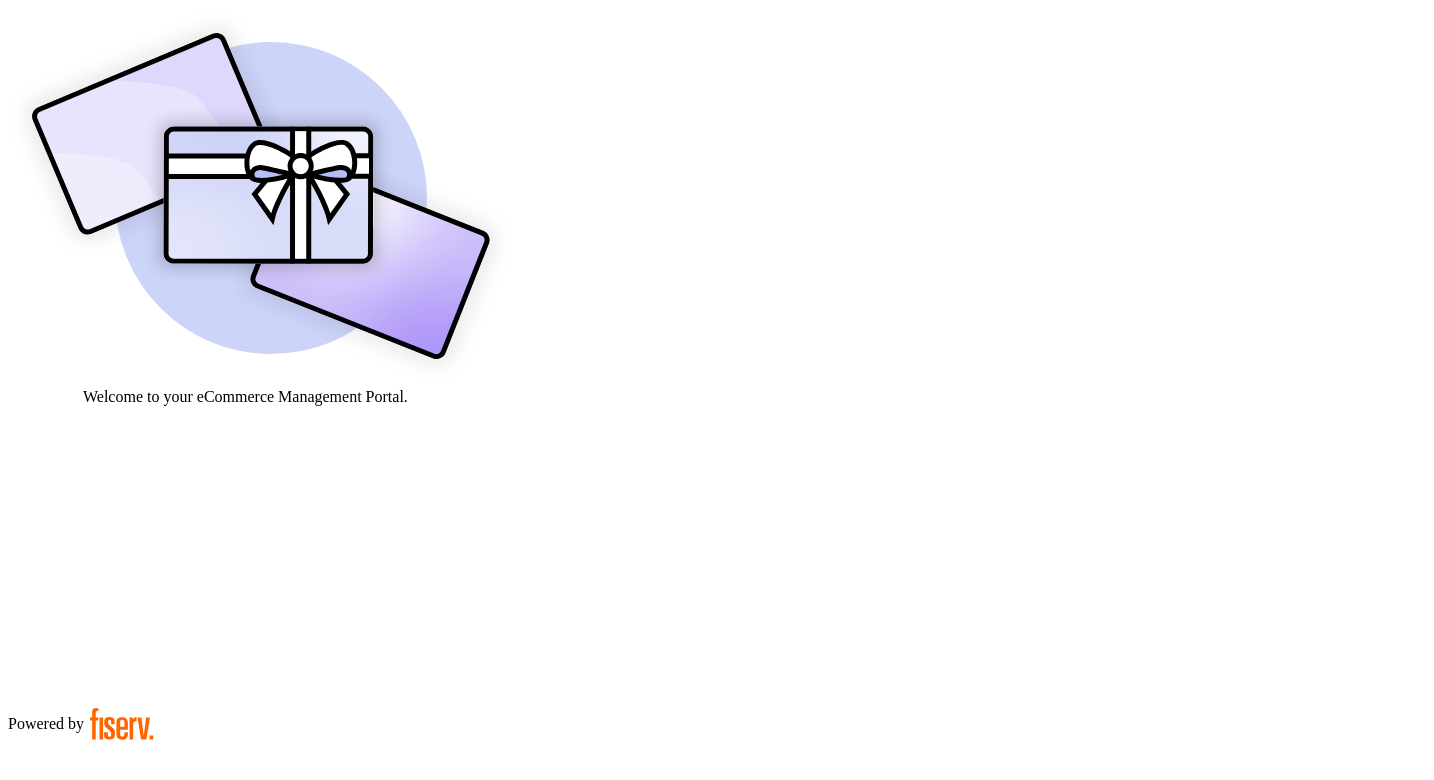 click at bounding box center (79, 909) 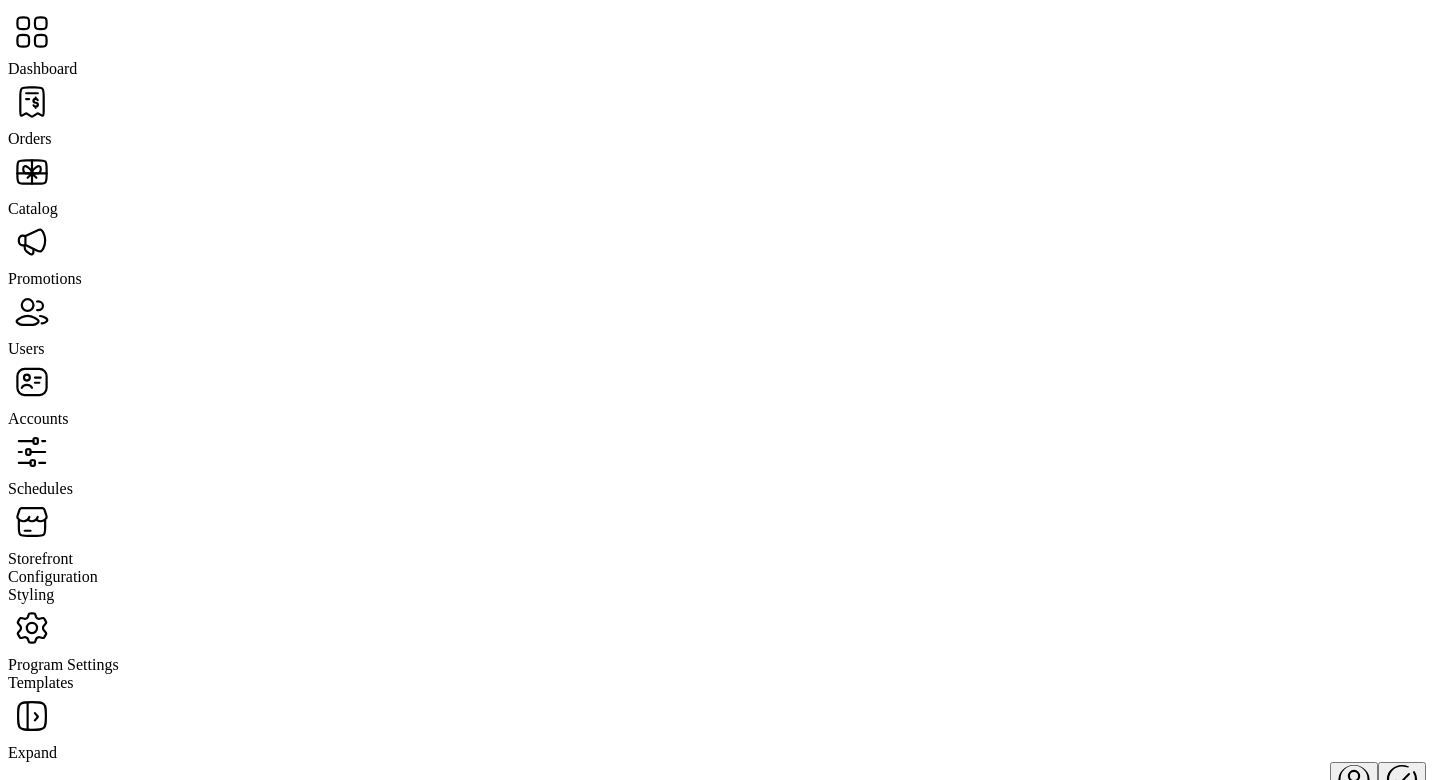 click at bounding box center (32, 102) 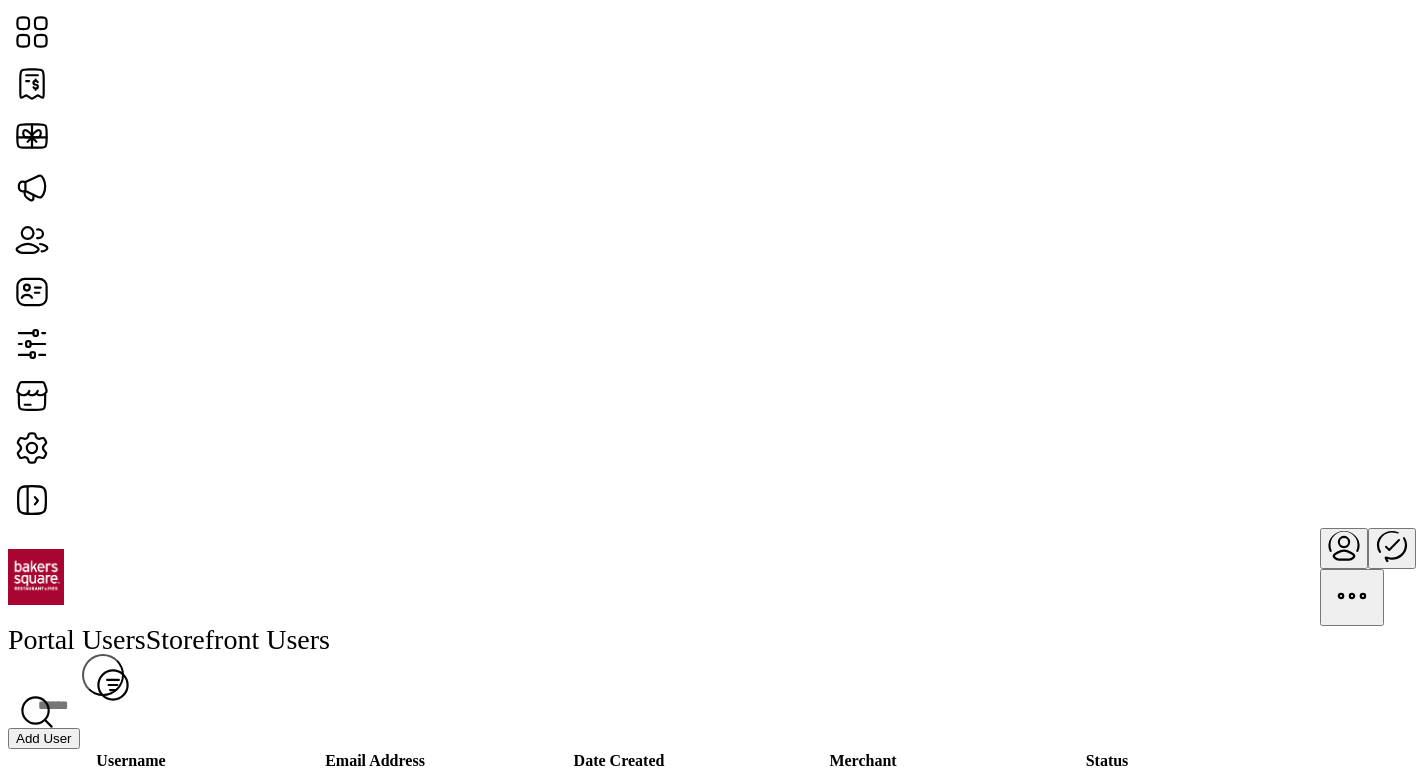 scroll, scrollTop: 1475, scrollLeft: 0, axis: vertical 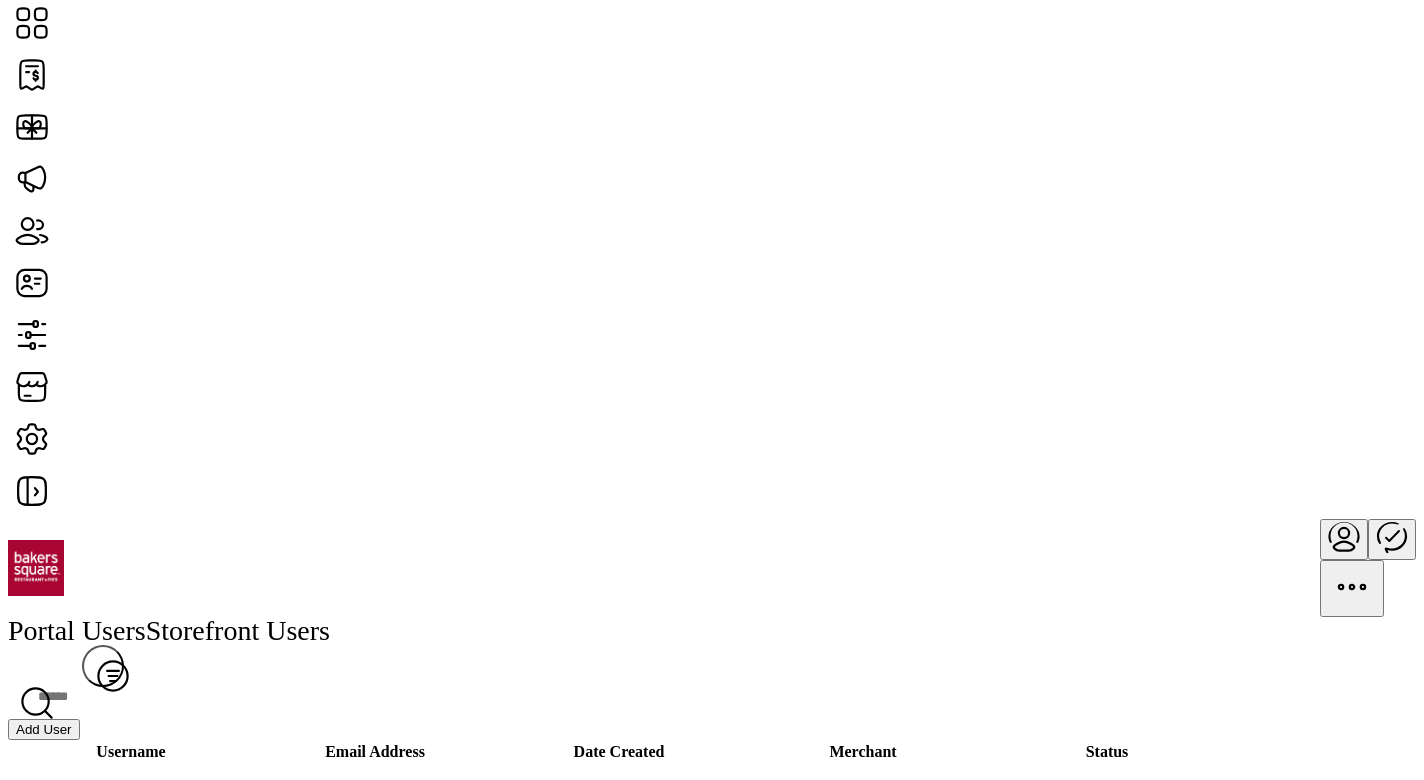 click on "Add User" at bounding box center [44, 729] 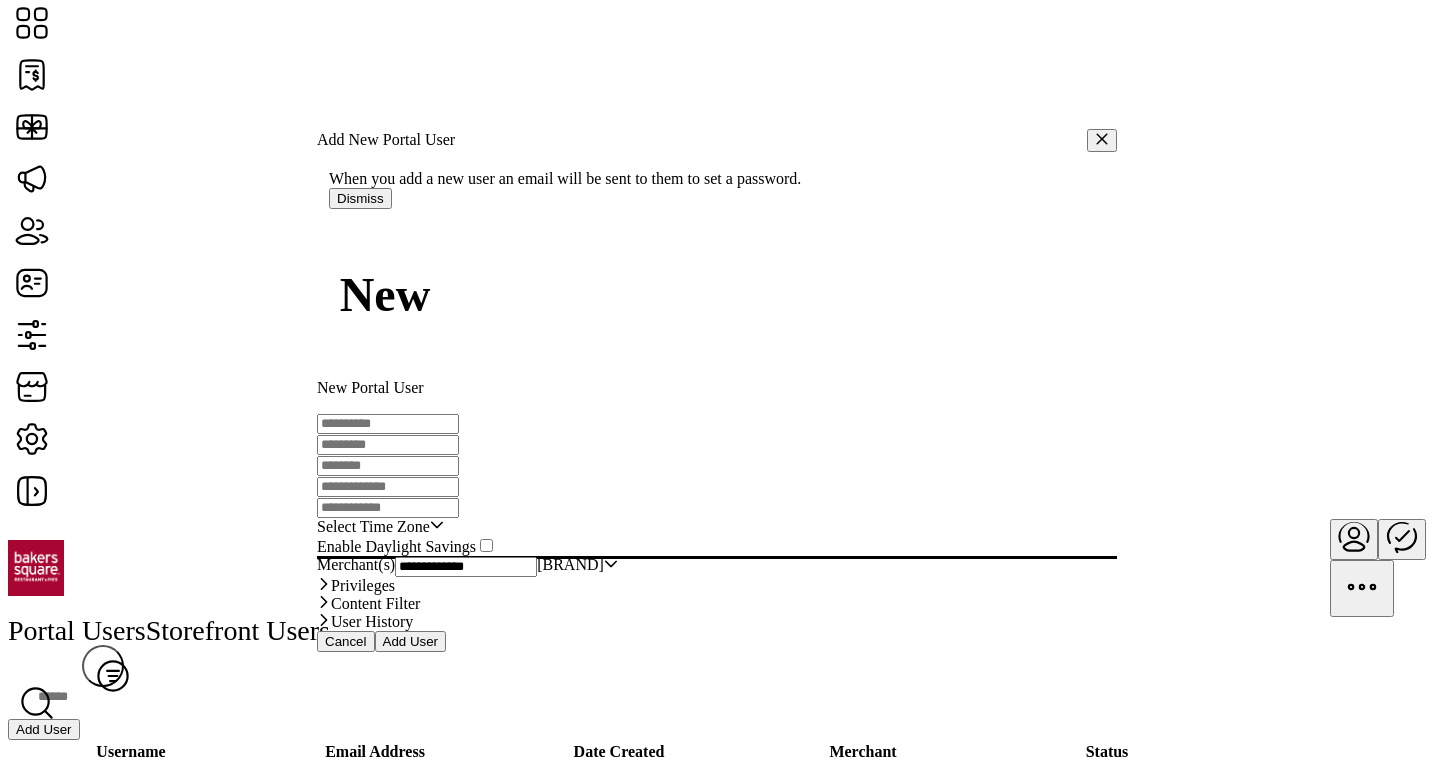 click at bounding box center [388, 424] 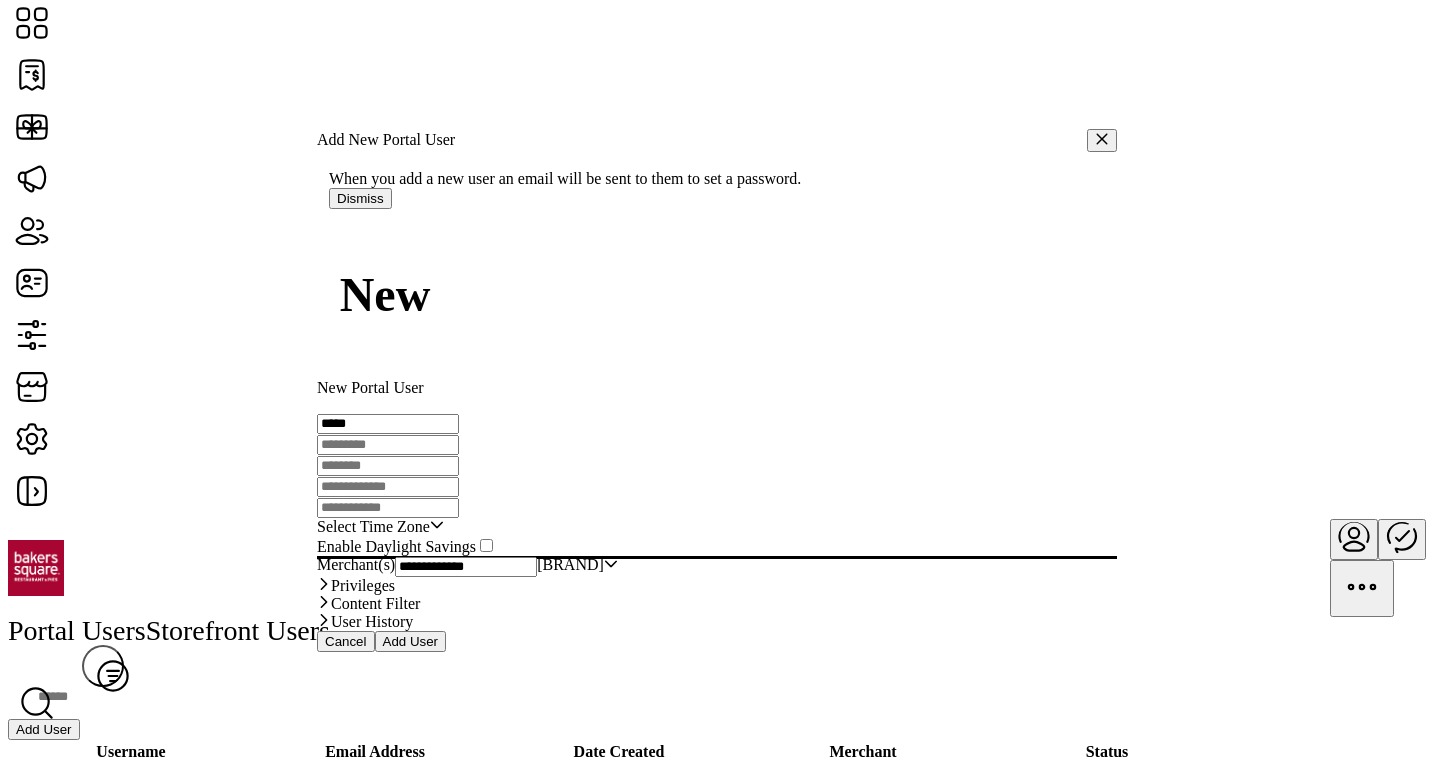type on "*****" 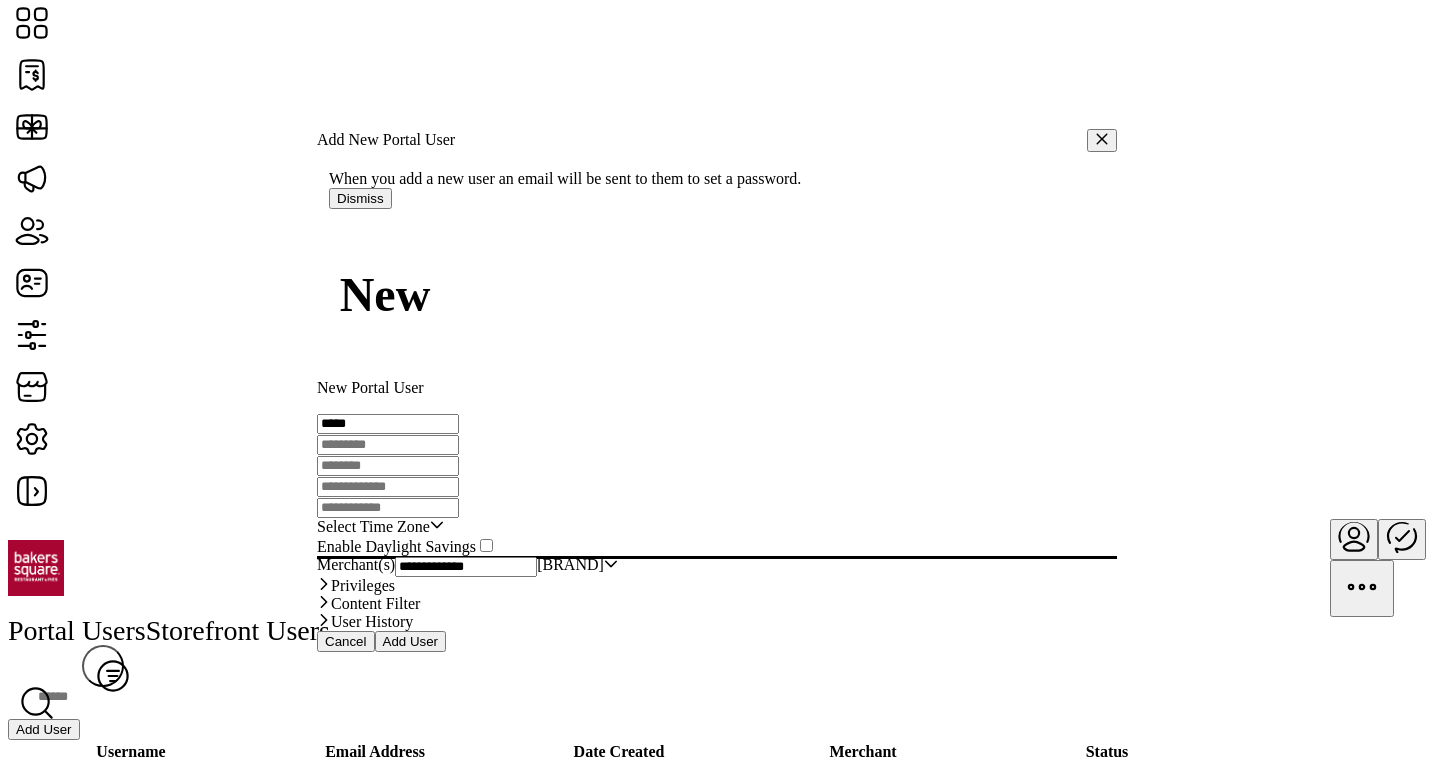 click at bounding box center [388, 445] 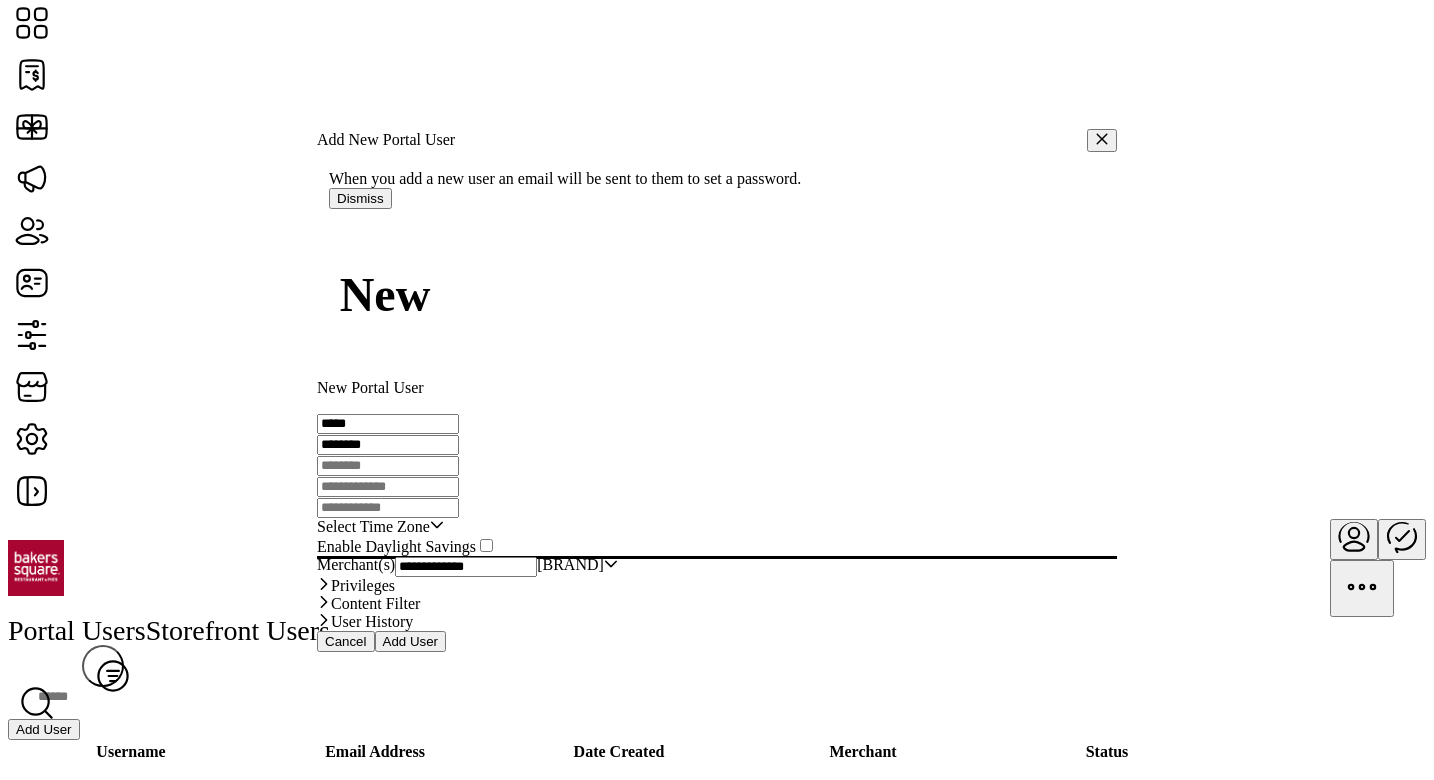 type on "********" 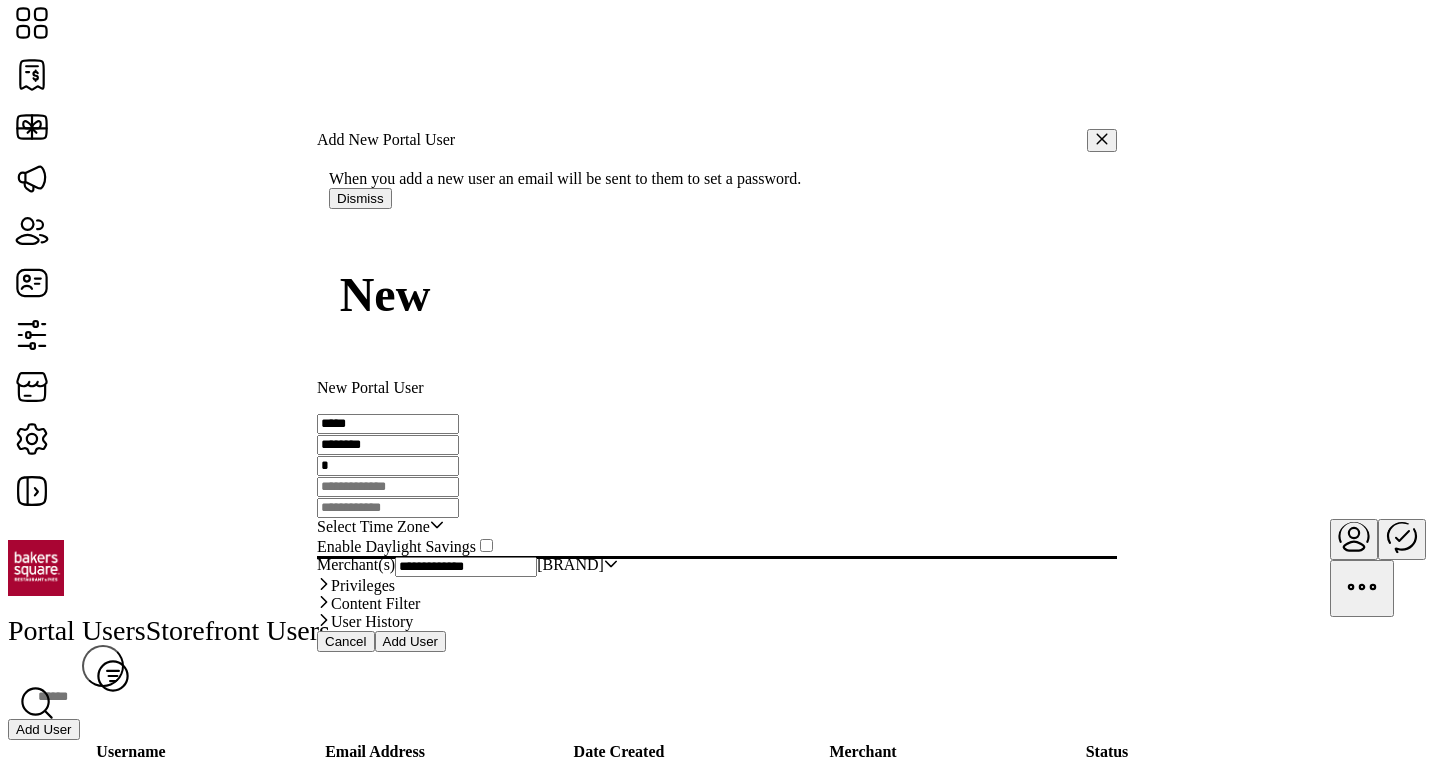 click on "********" at bounding box center [388, 424] 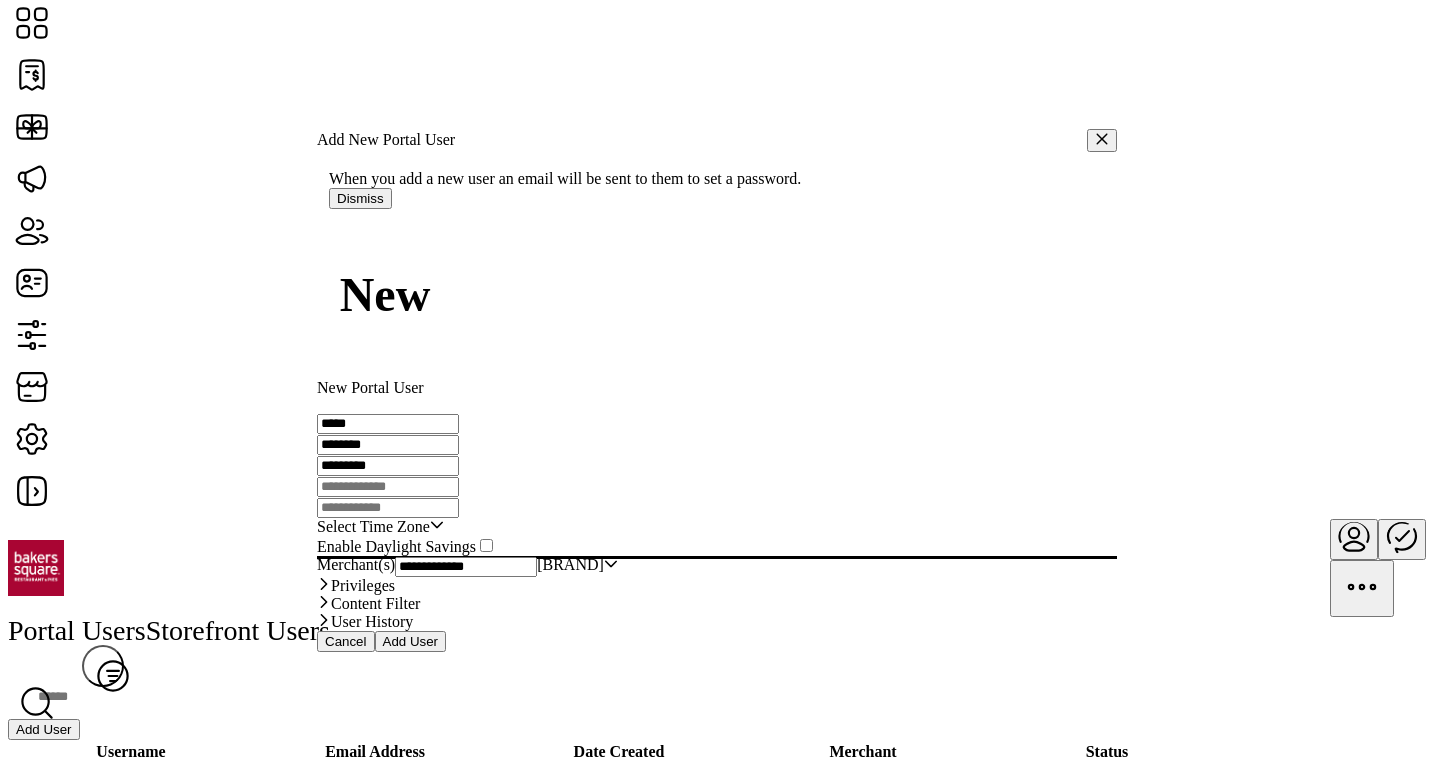 click on "*********" at bounding box center [388, 424] 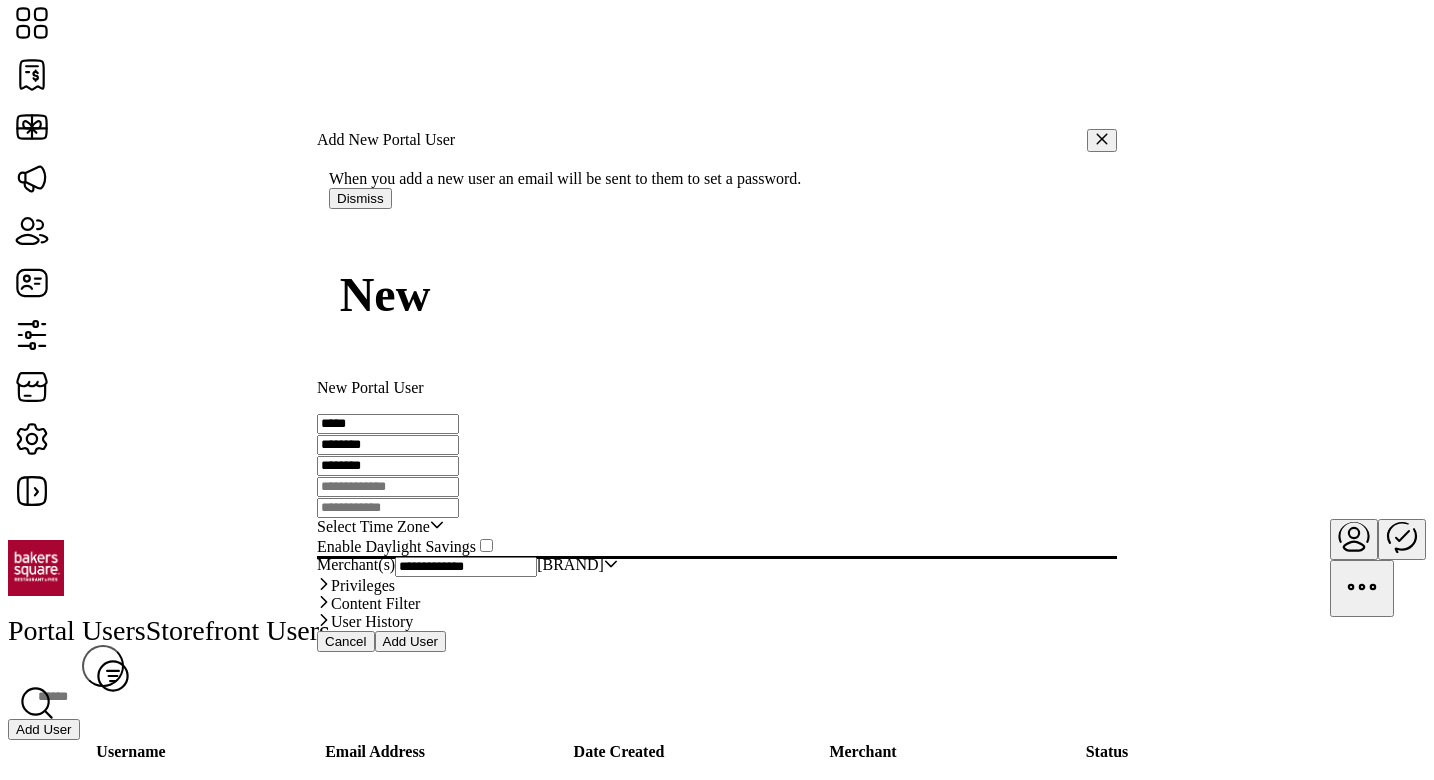 click on "********" at bounding box center [388, 424] 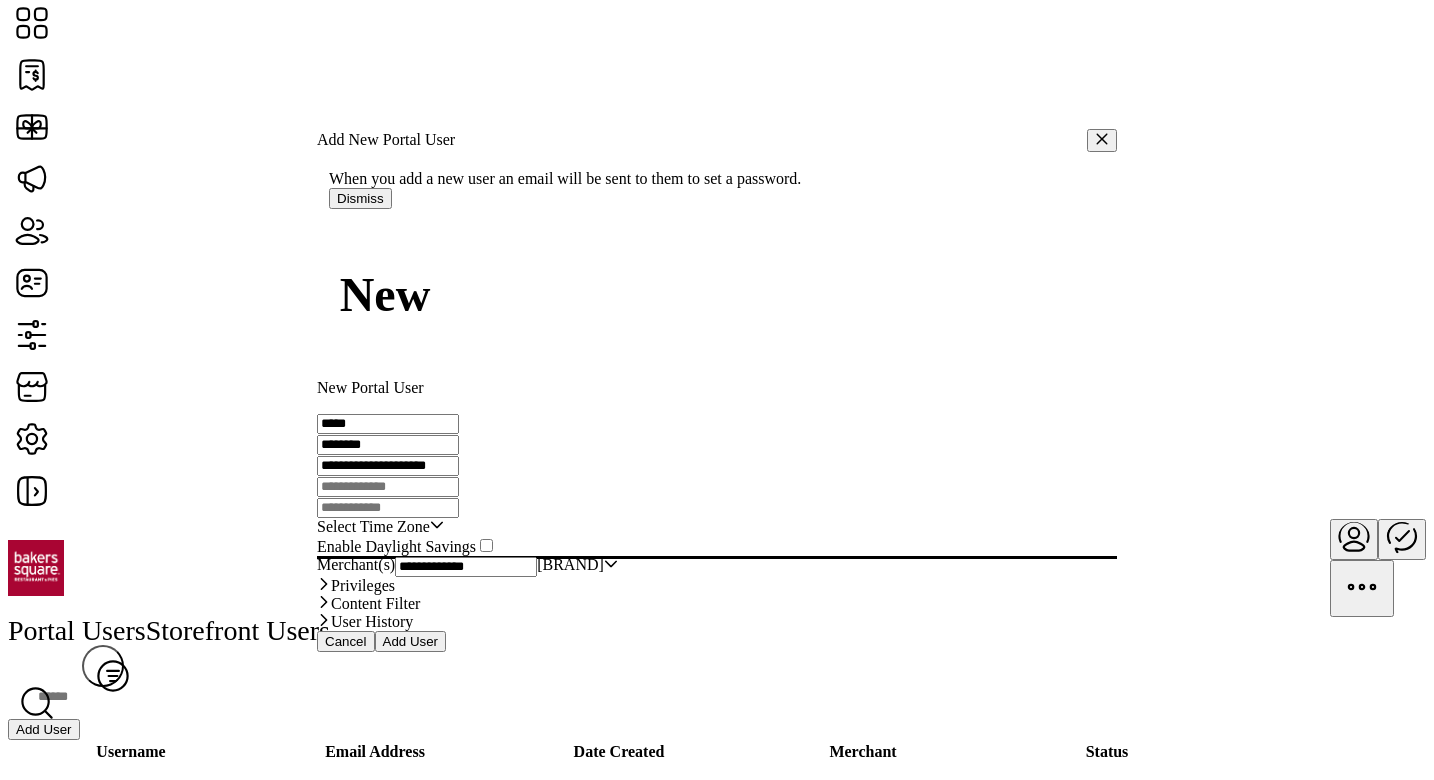 drag, startPoint x: 627, startPoint y: 307, endPoint x: 574, endPoint y: 305, distance: 53.037724 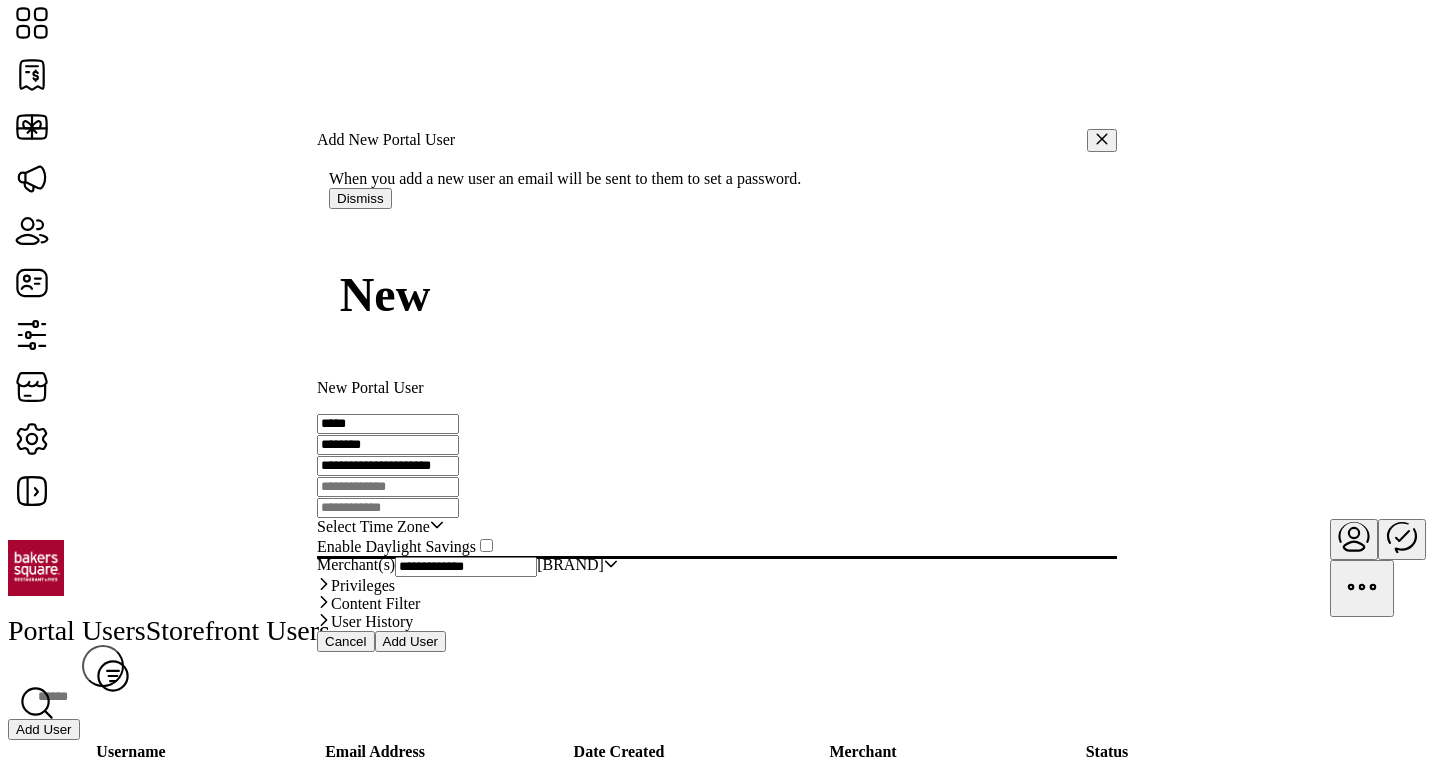 type on "**********" 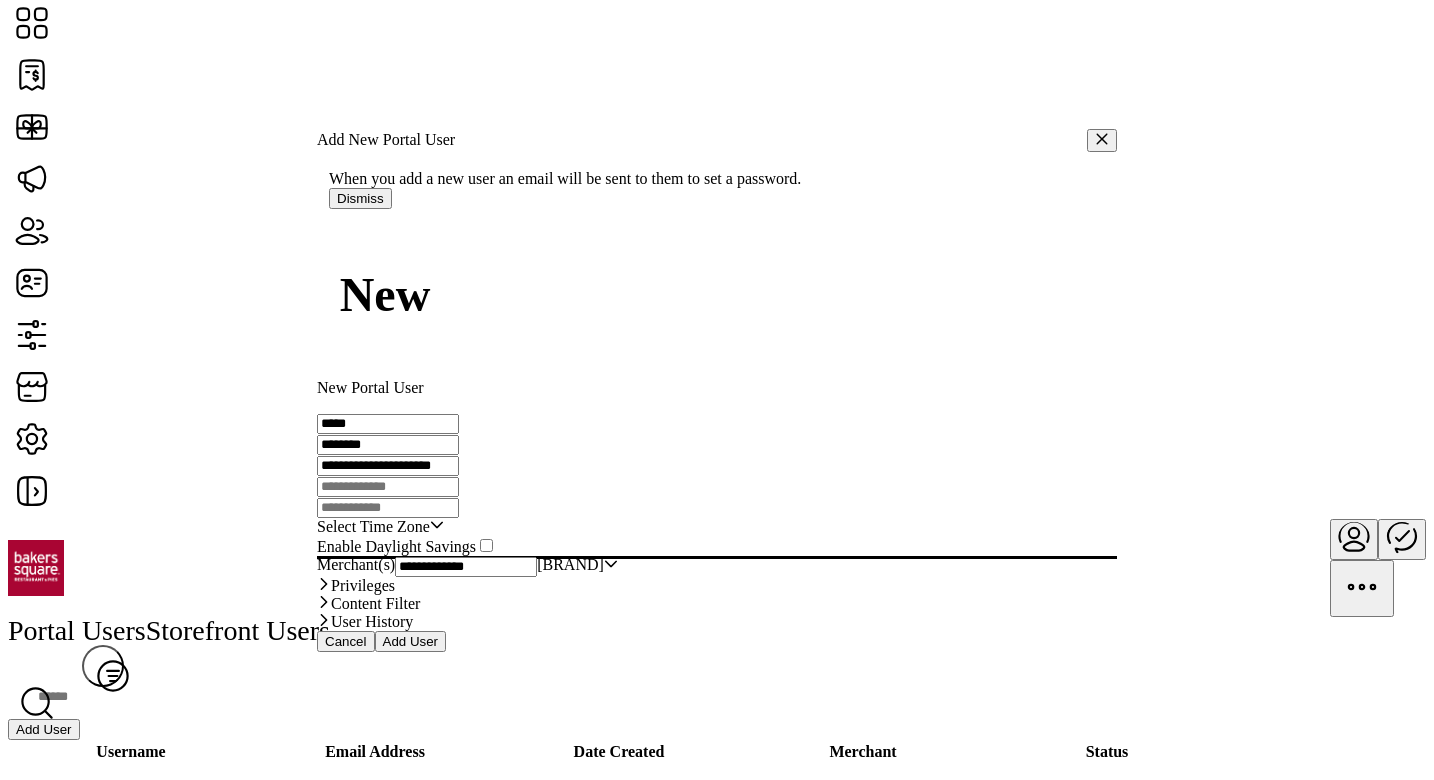 click at bounding box center (388, 487) 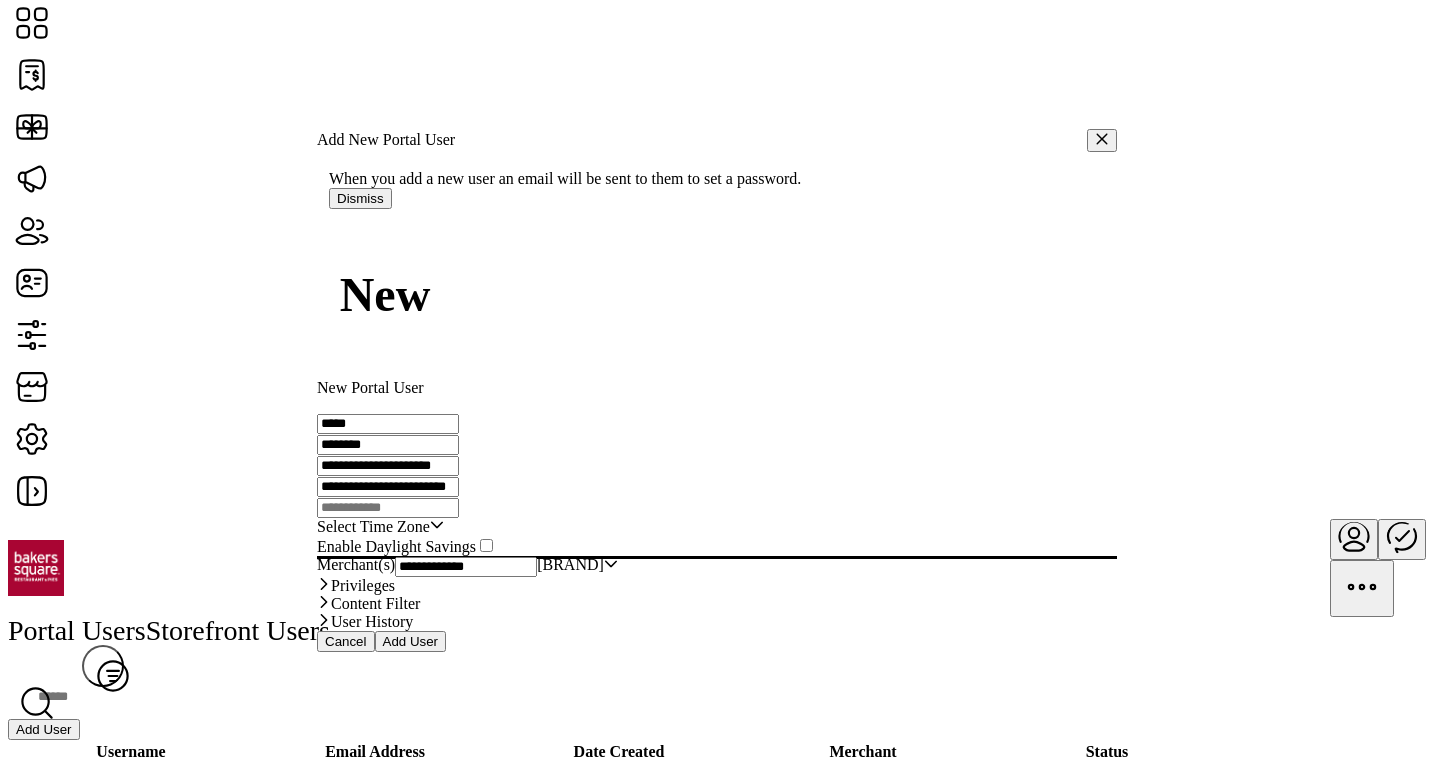 click on "**********" at bounding box center [388, 487] 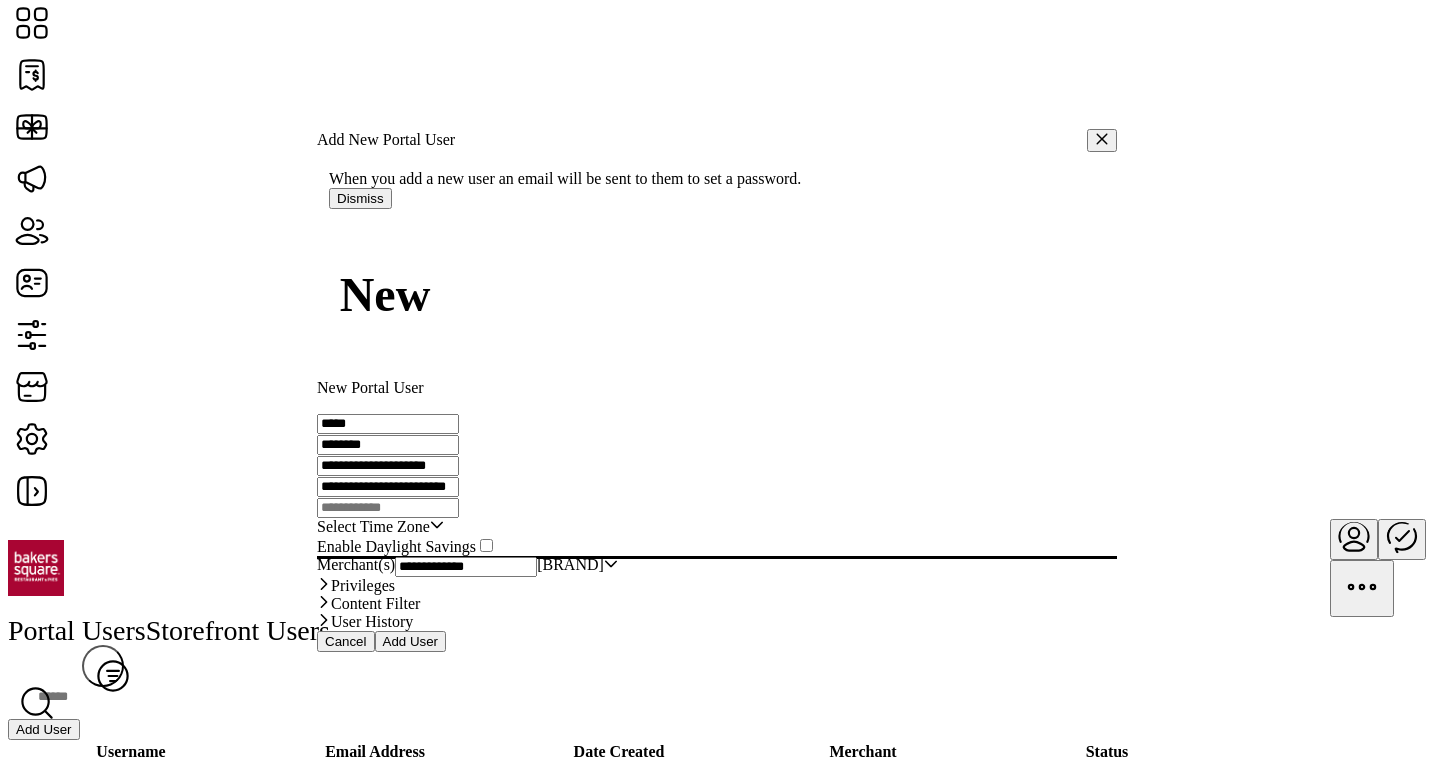 click on "**********" at bounding box center [388, 424] 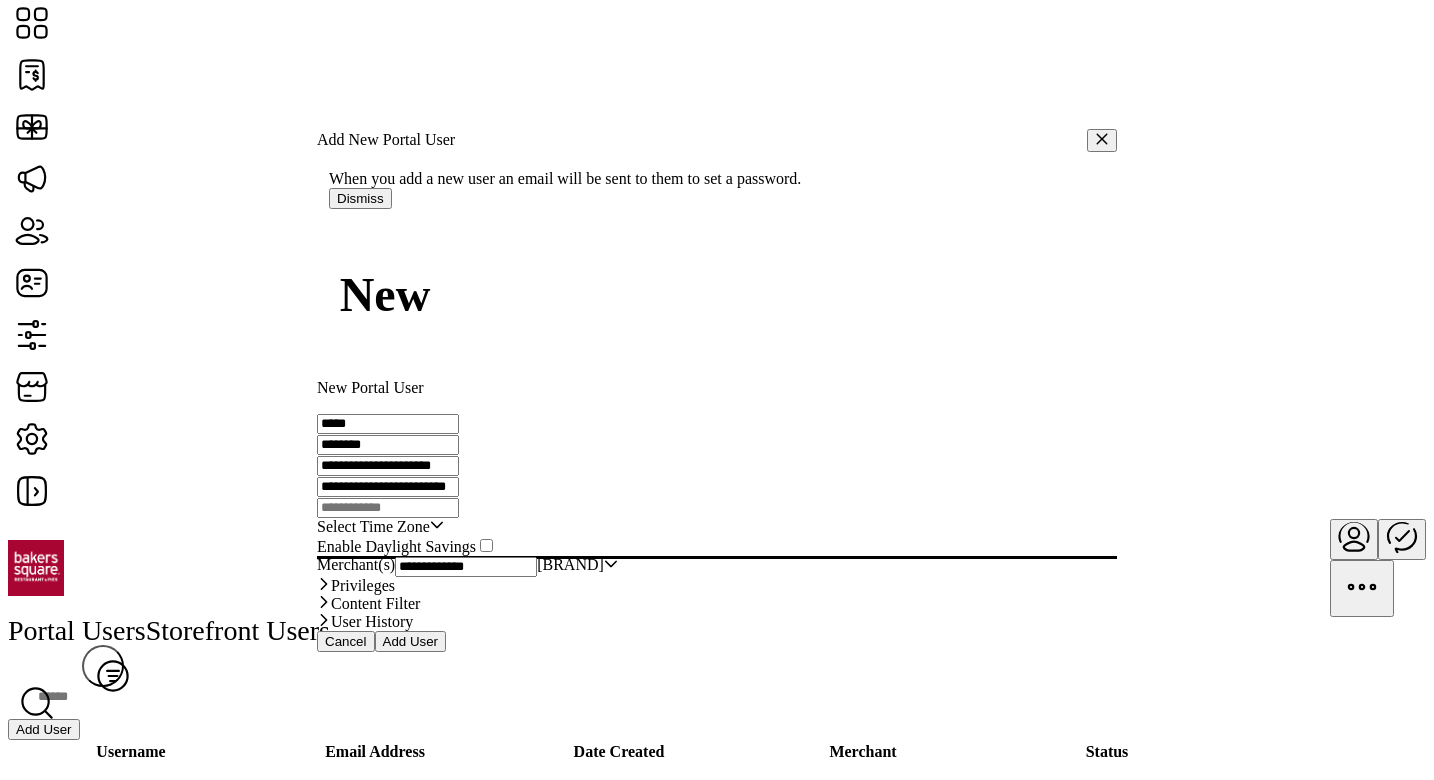 click on "**********" at bounding box center (388, 424) 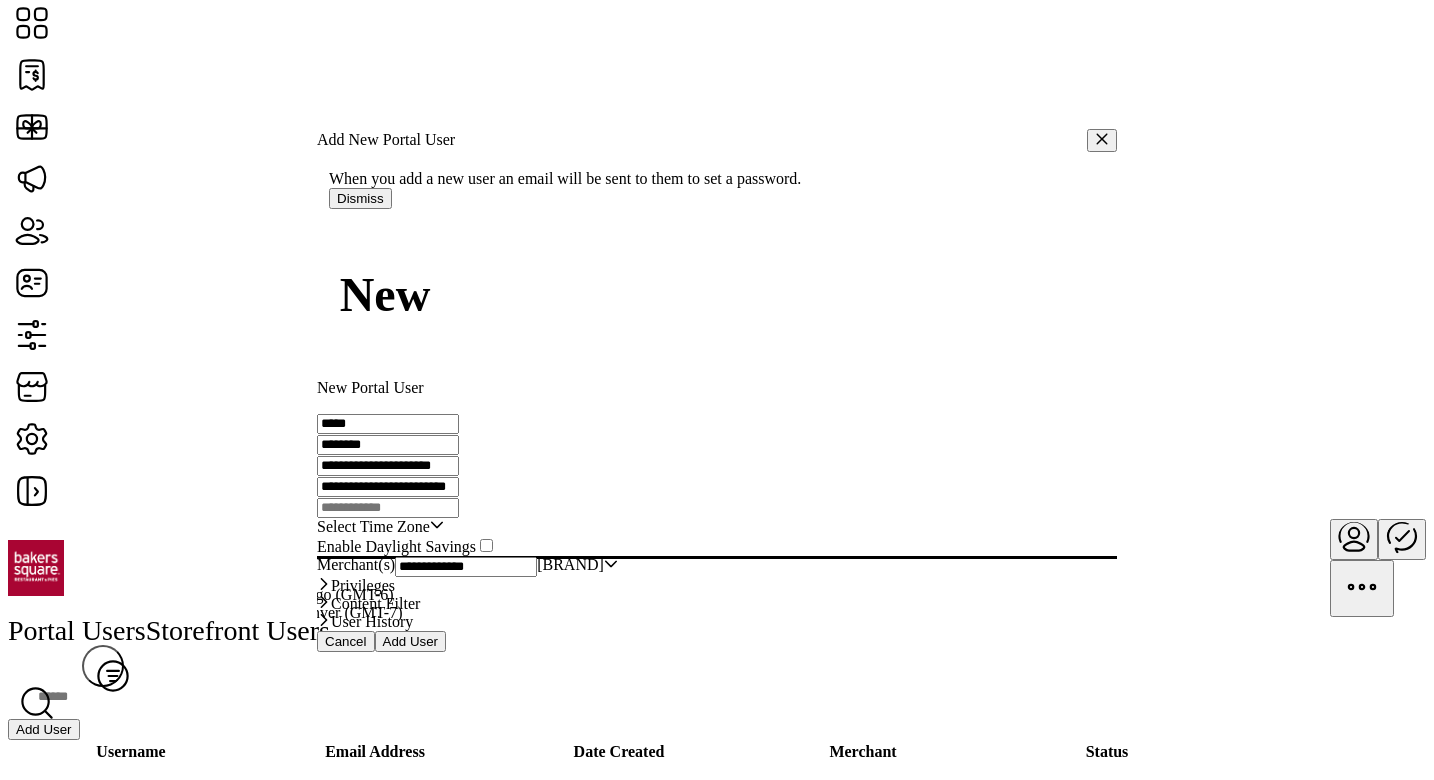 click on "Central Standard Time - Chicago (GMT-6)" at bounding box center [257, 594] 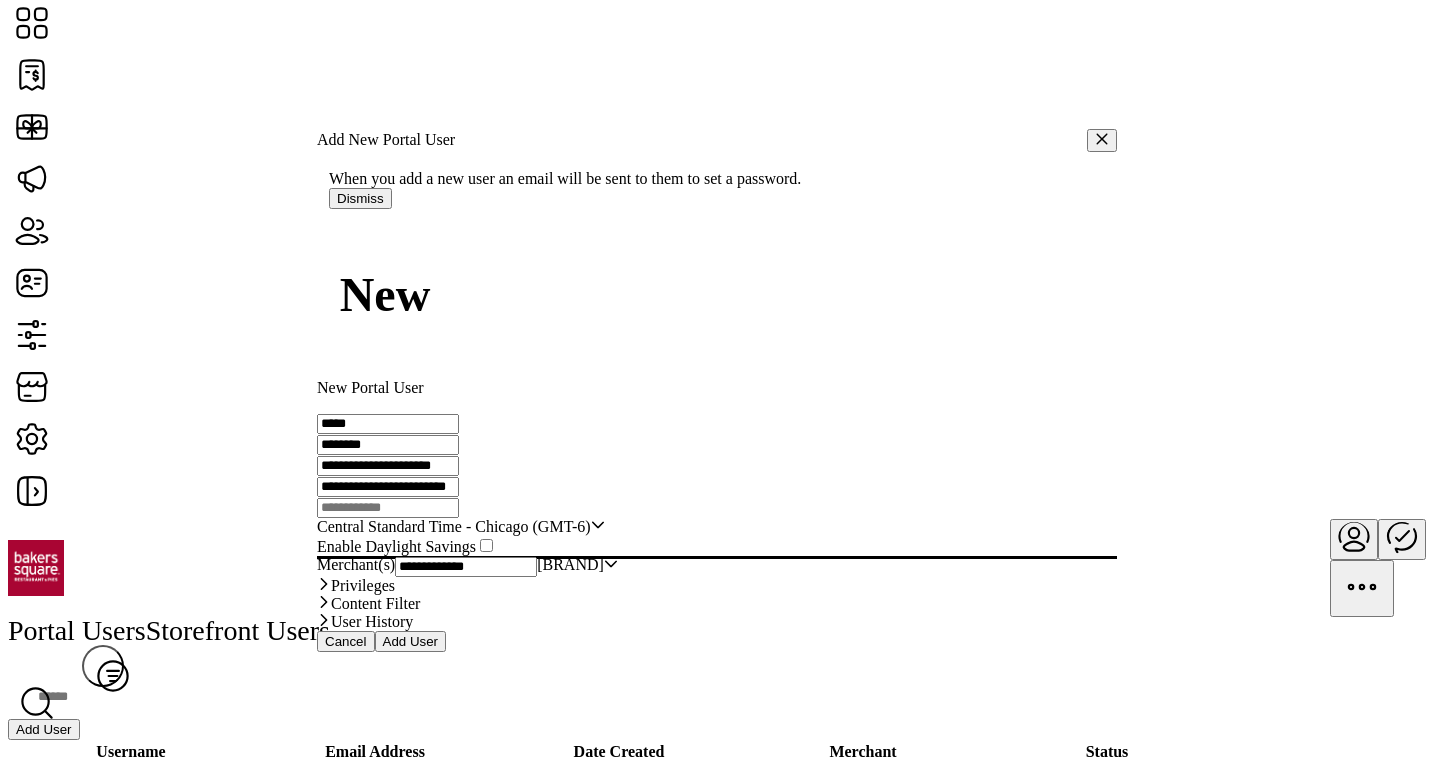 scroll, scrollTop: 77, scrollLeft: 0, axis: vertical 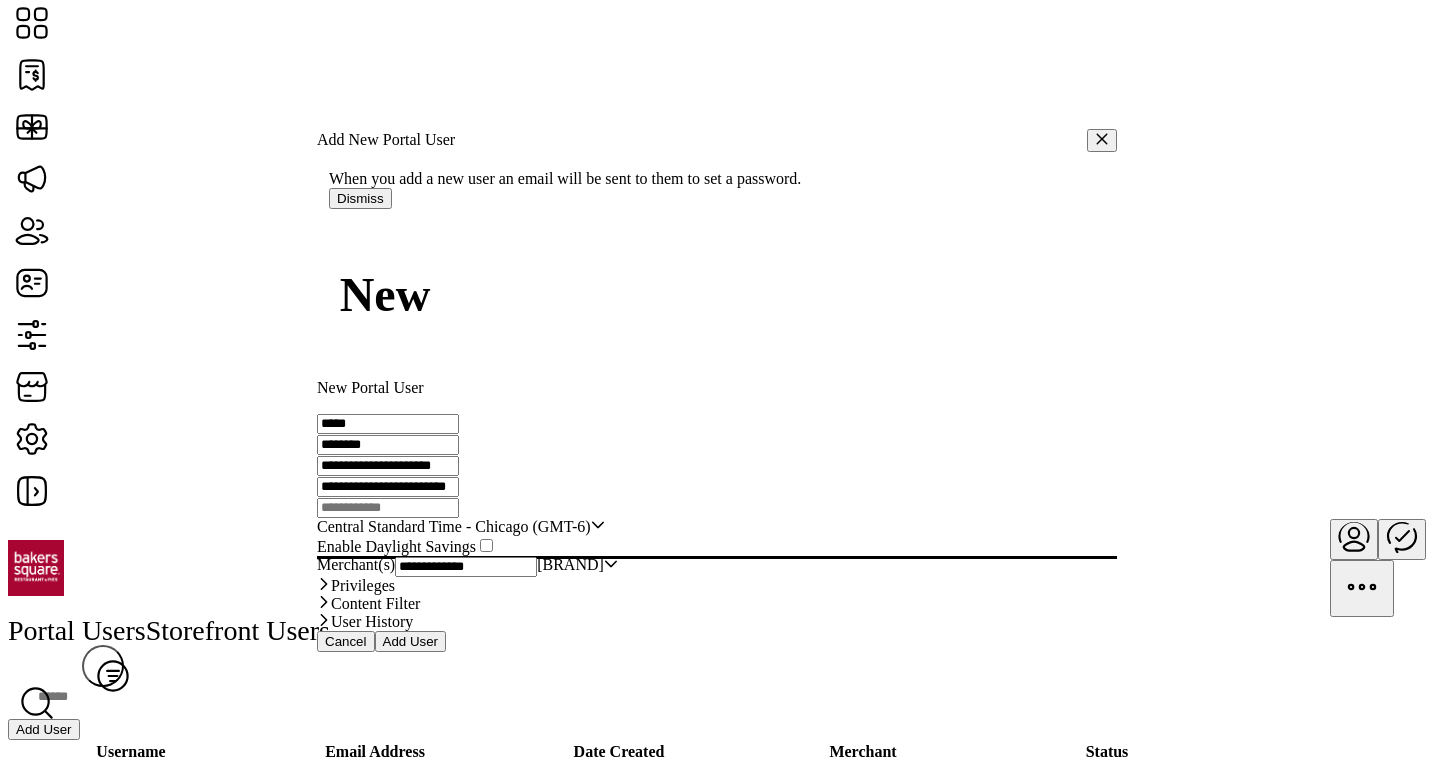 click on "Add User" at bounding box center [411, 641] 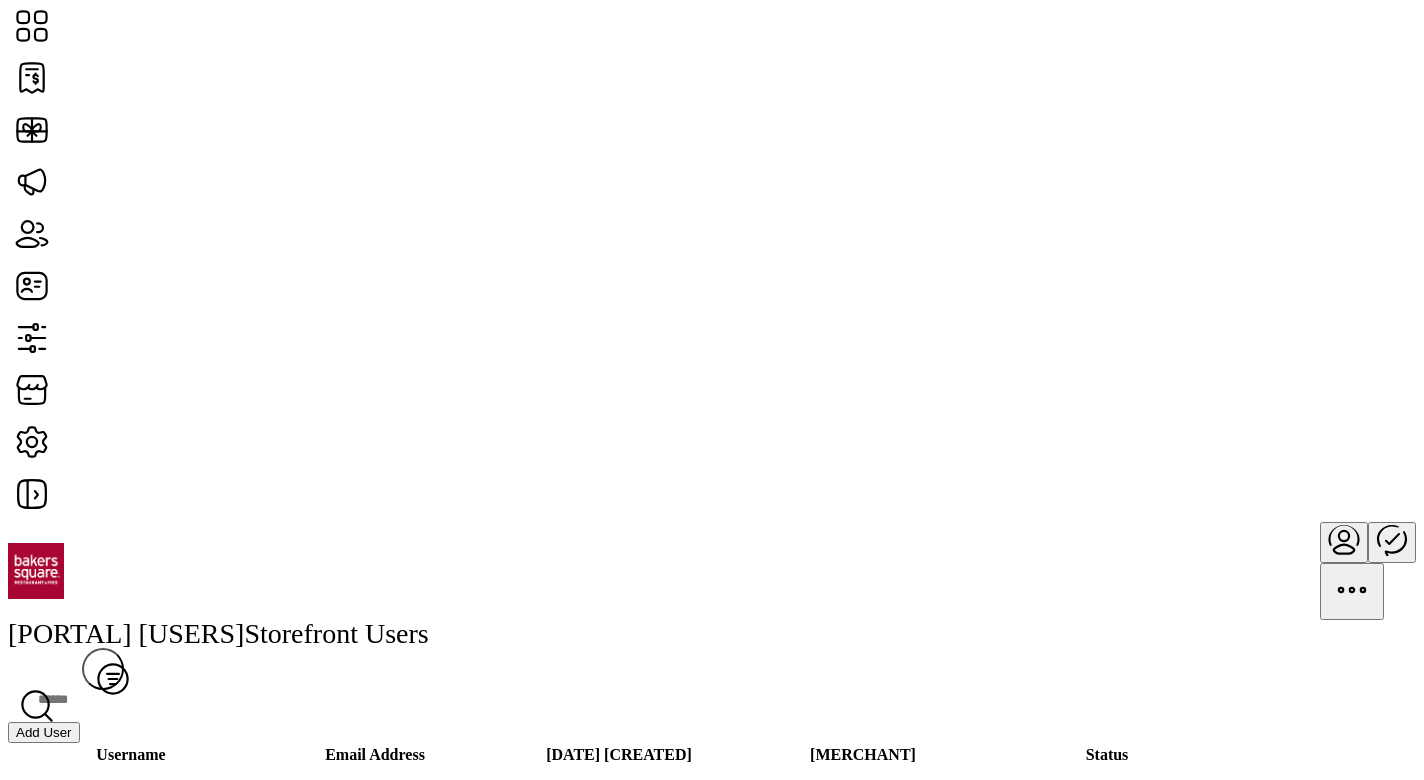 scroll, scrollTop: 9, scrollLeft: 0, axis: vertical 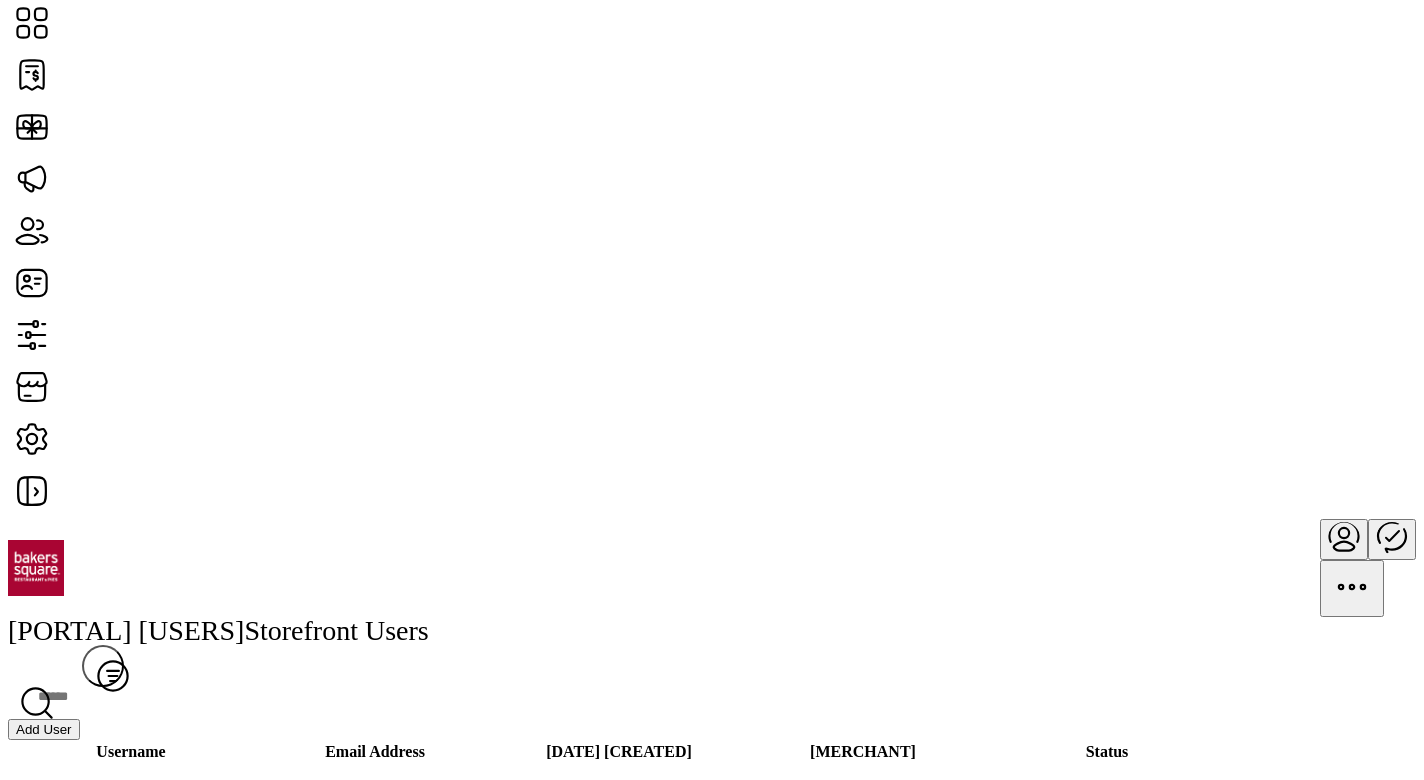 click on "Add User" at bounding box center [44, 729] 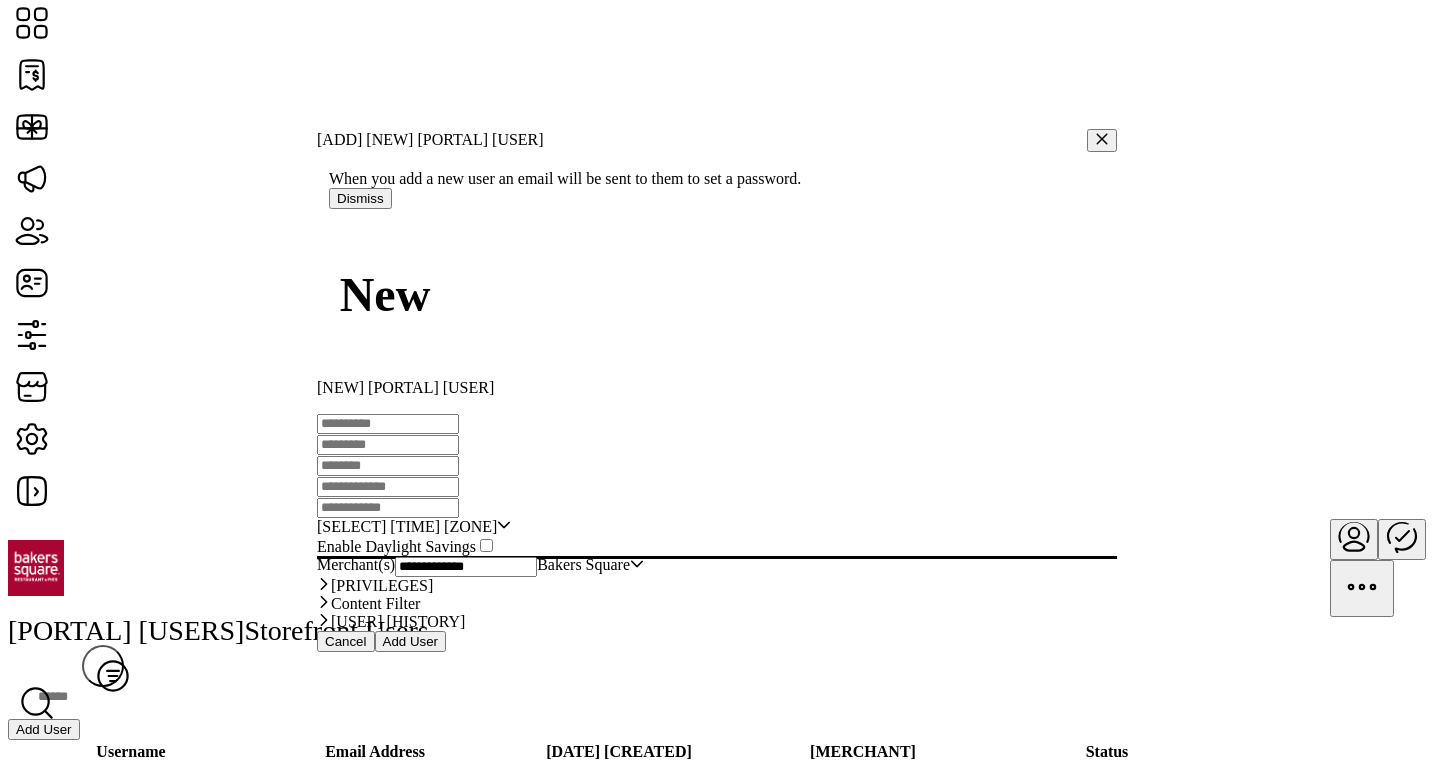 click at bounding box center [388, 424] 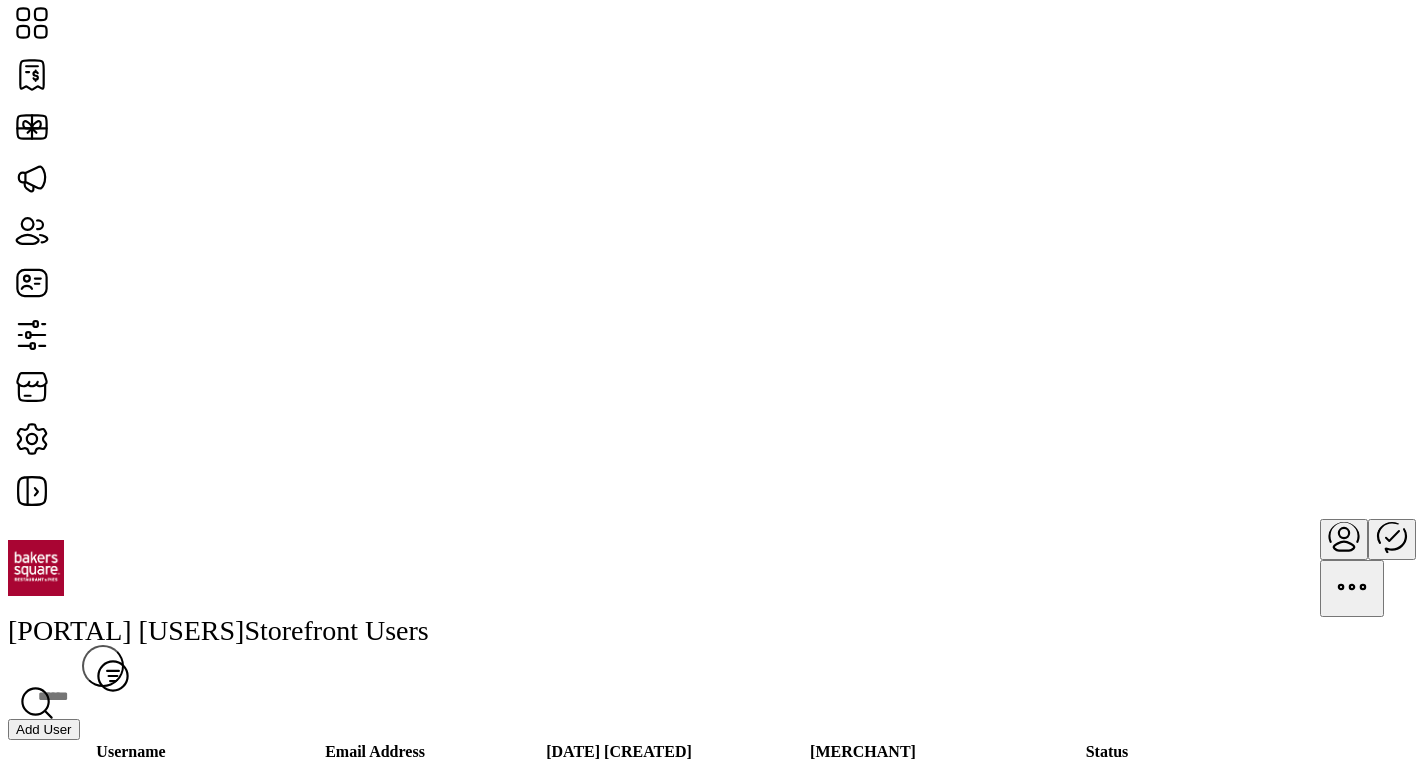 click at bounding box center (1344, 546) 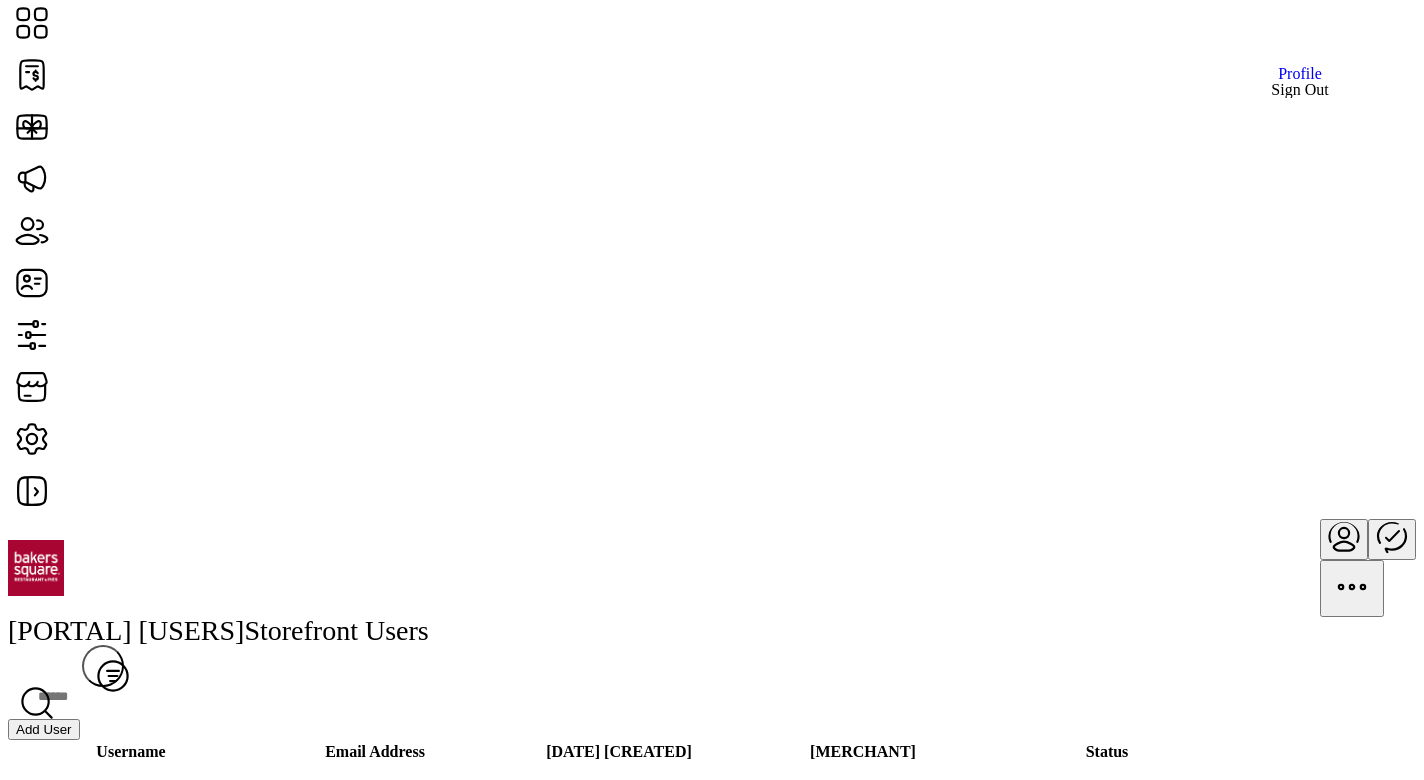 click on "Sign Out" at bounding box center [1299, 90] 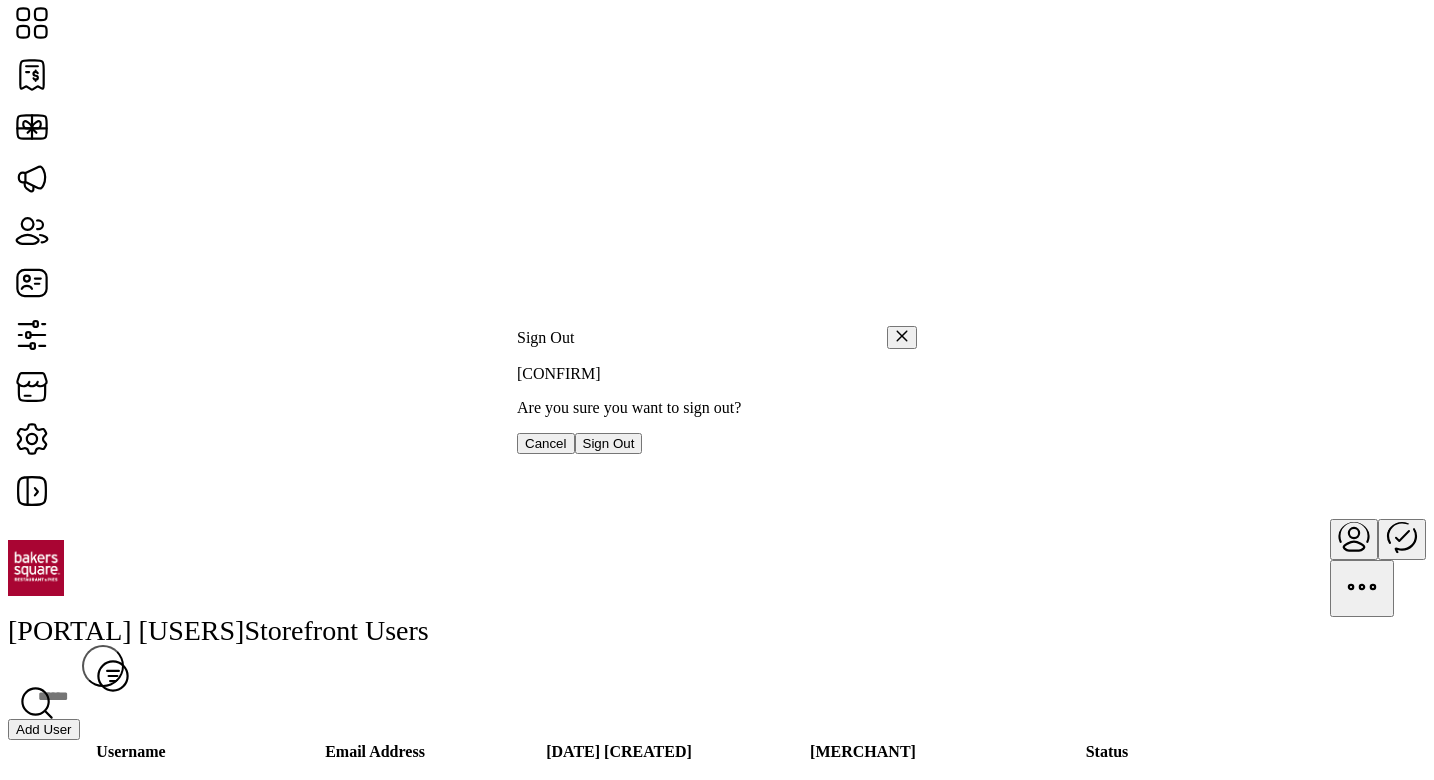 click on "Sign Out" at bounding box center [609, 443] 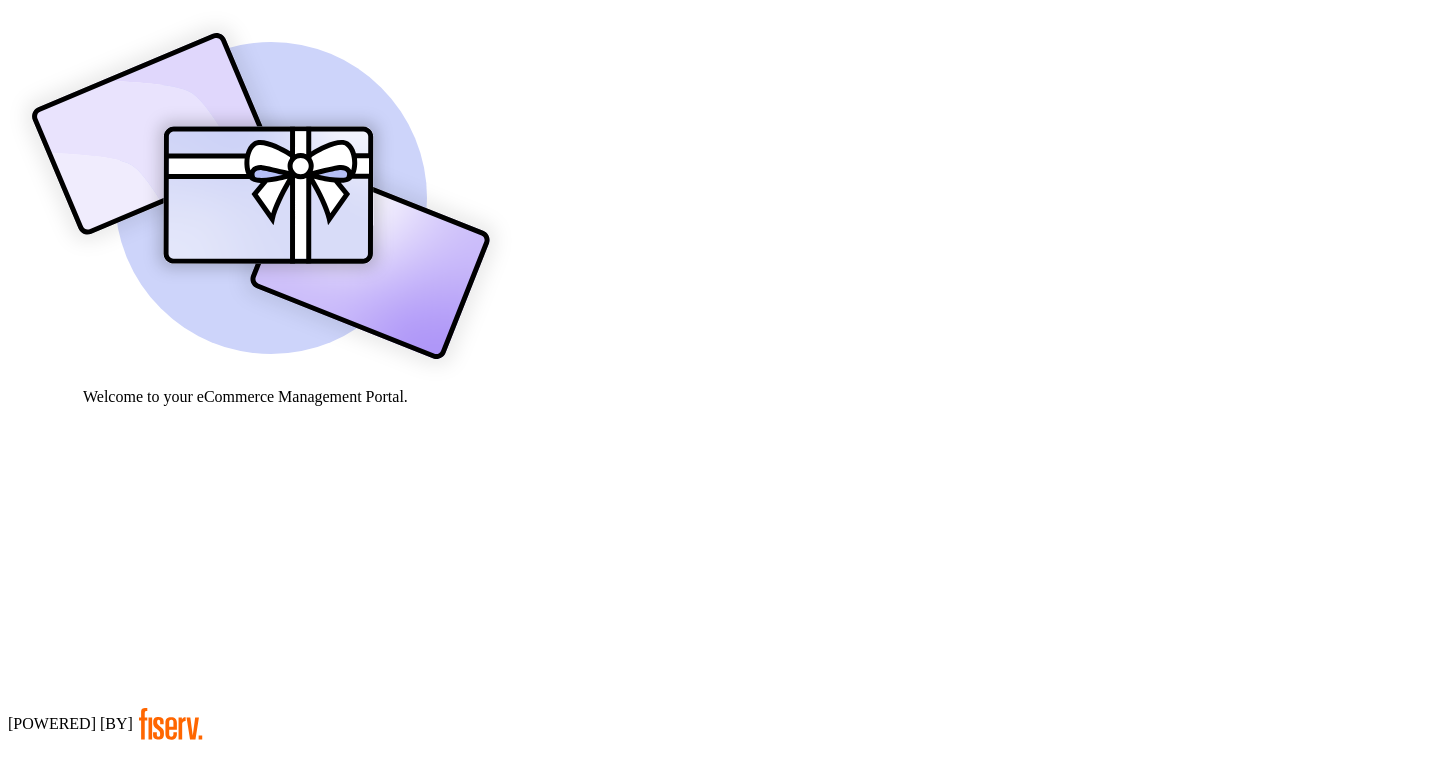 click at bounding box center [79, 909] 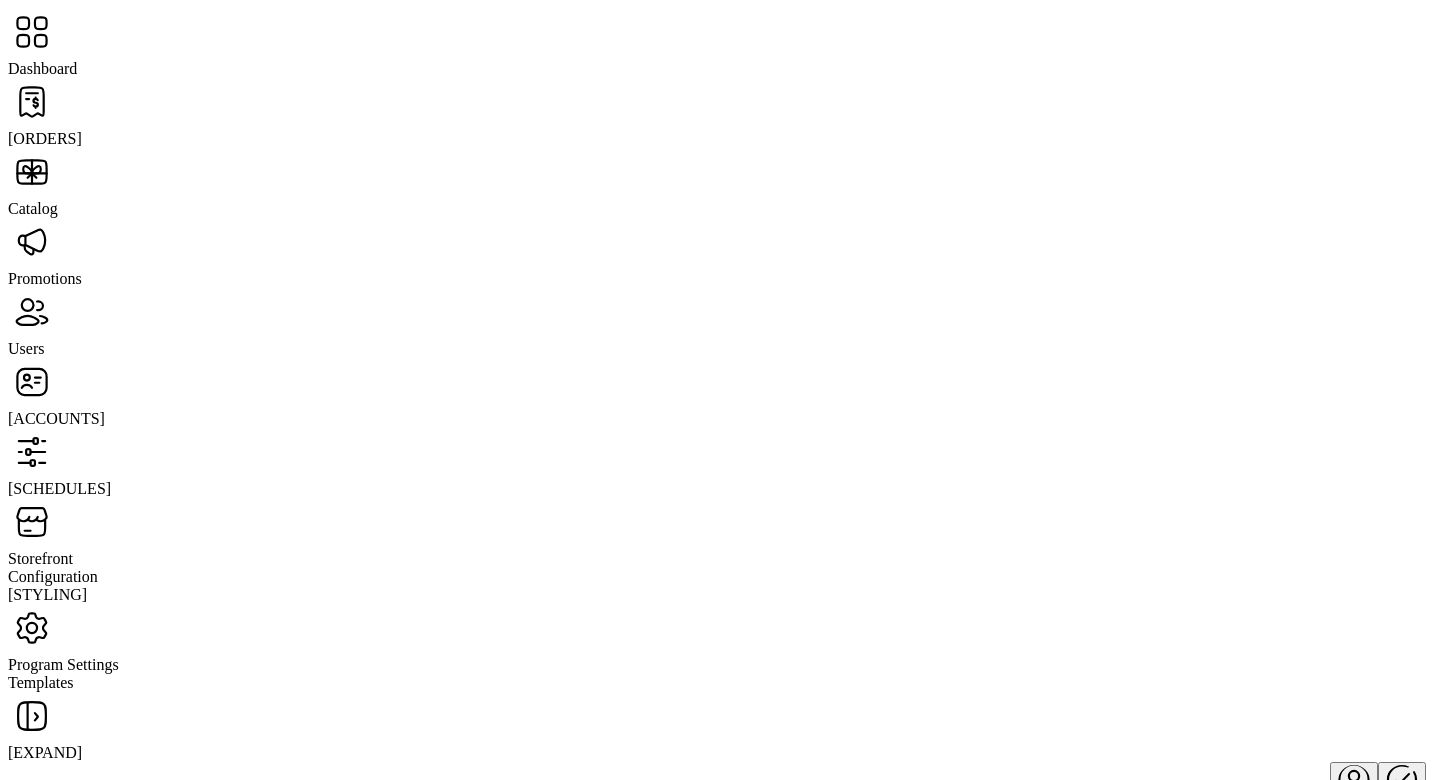 click on "Users" at bounding box center [45, 138] 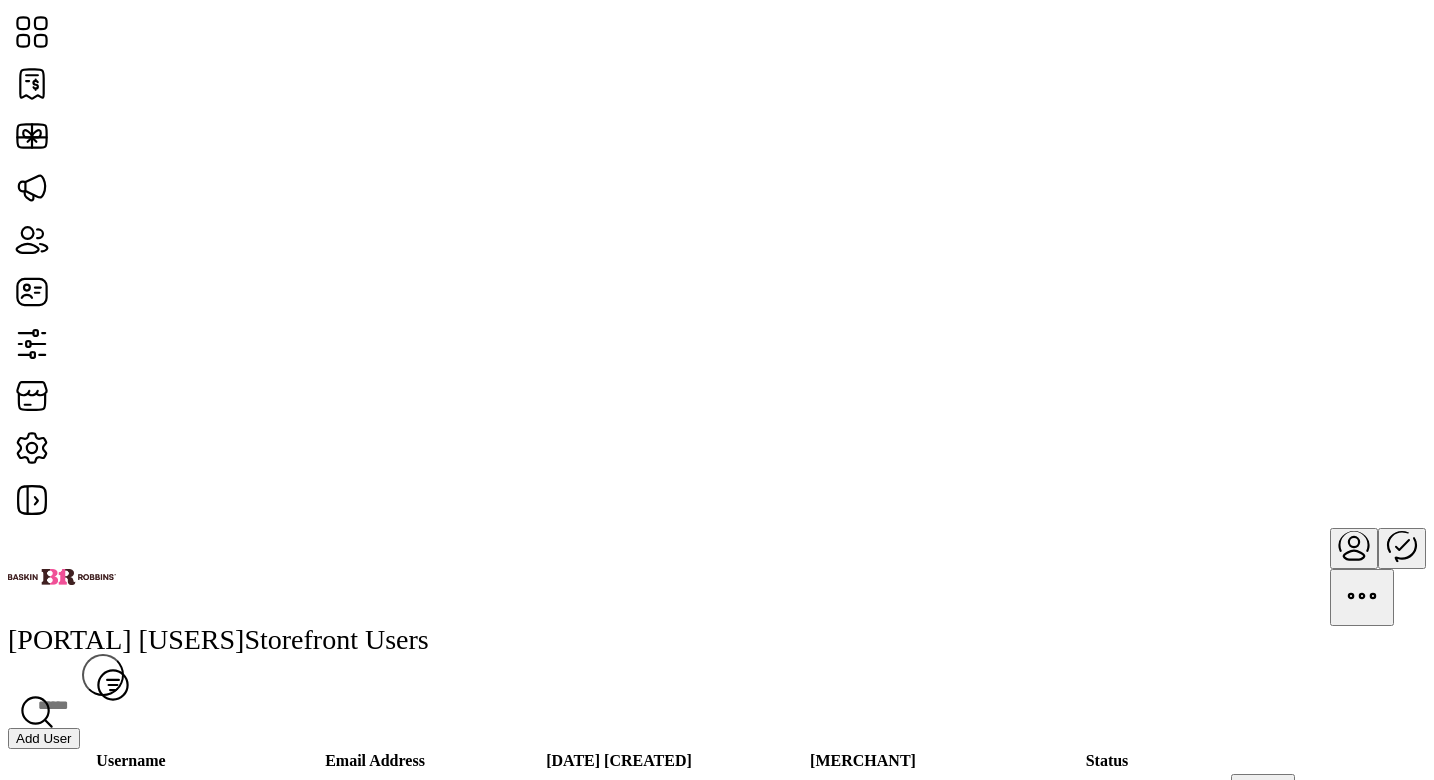 click on "Add User" at bounding box center (44, 738) 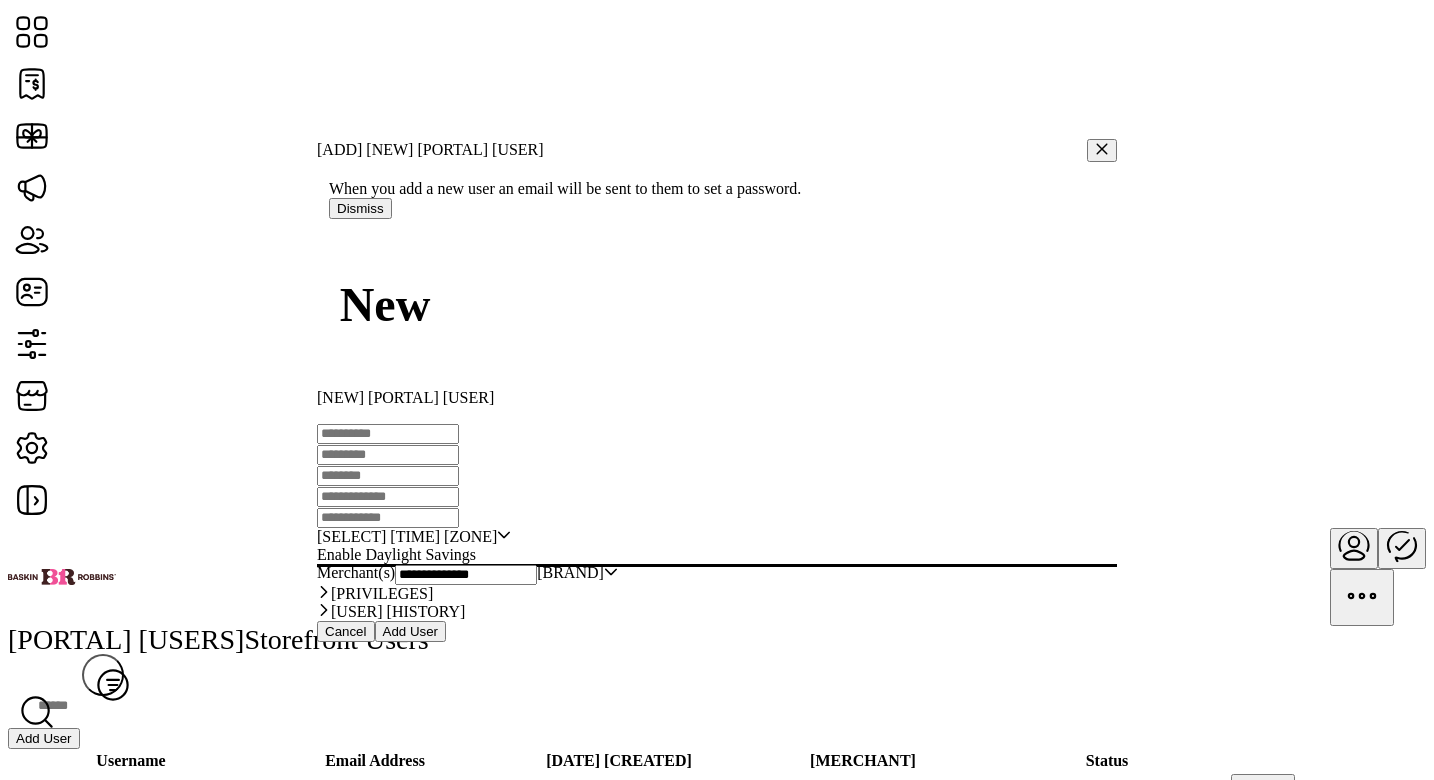 click at bounding box center (388, 434) 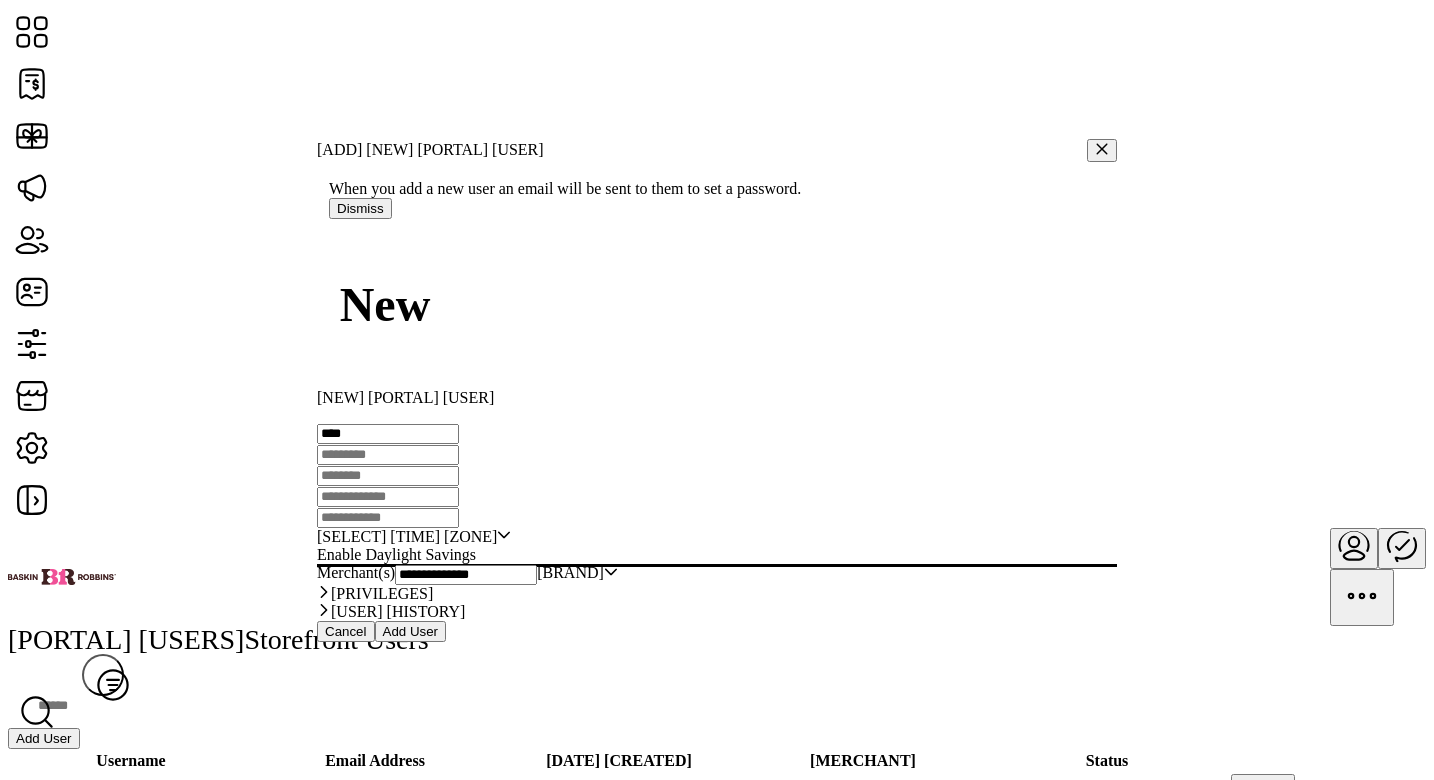 type on "****" 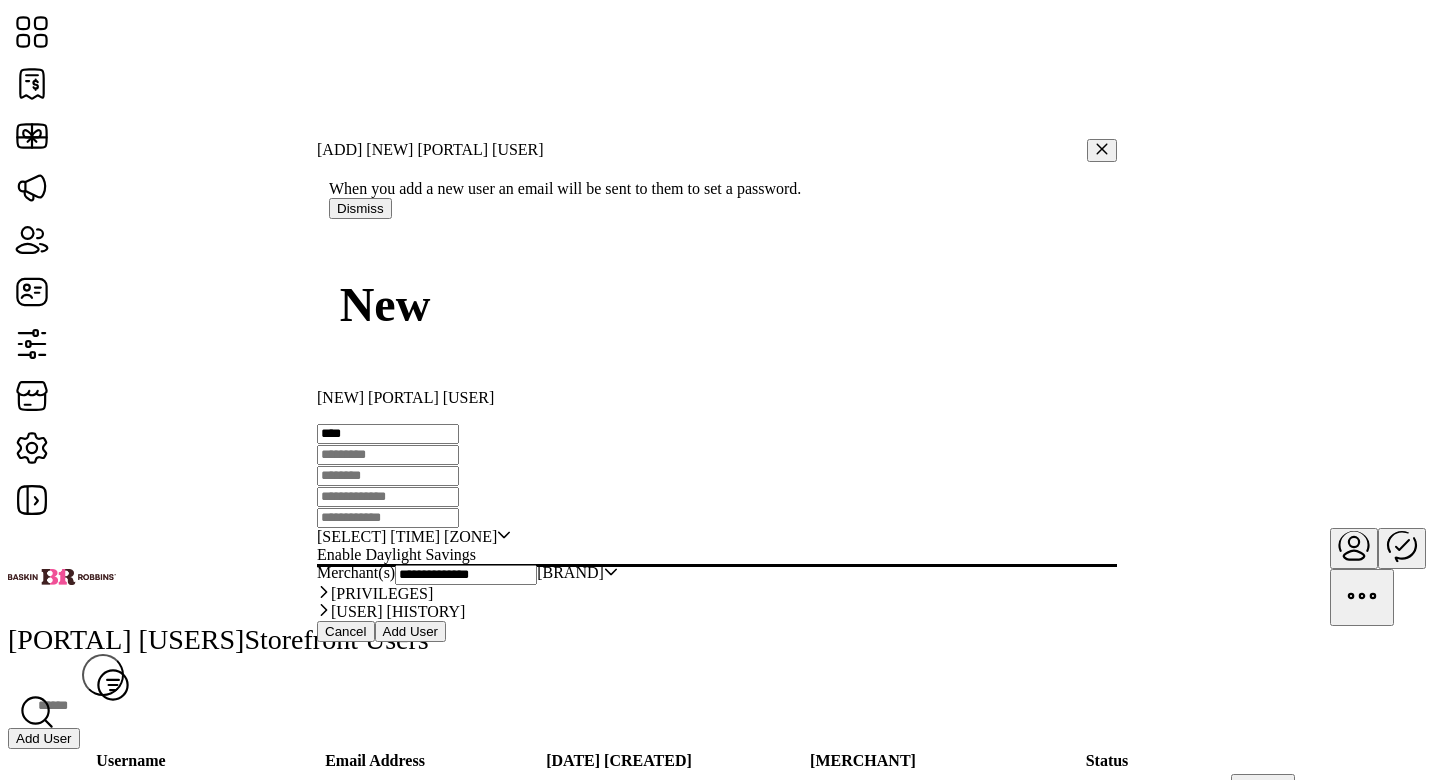 click at bounding box center (388, 455) 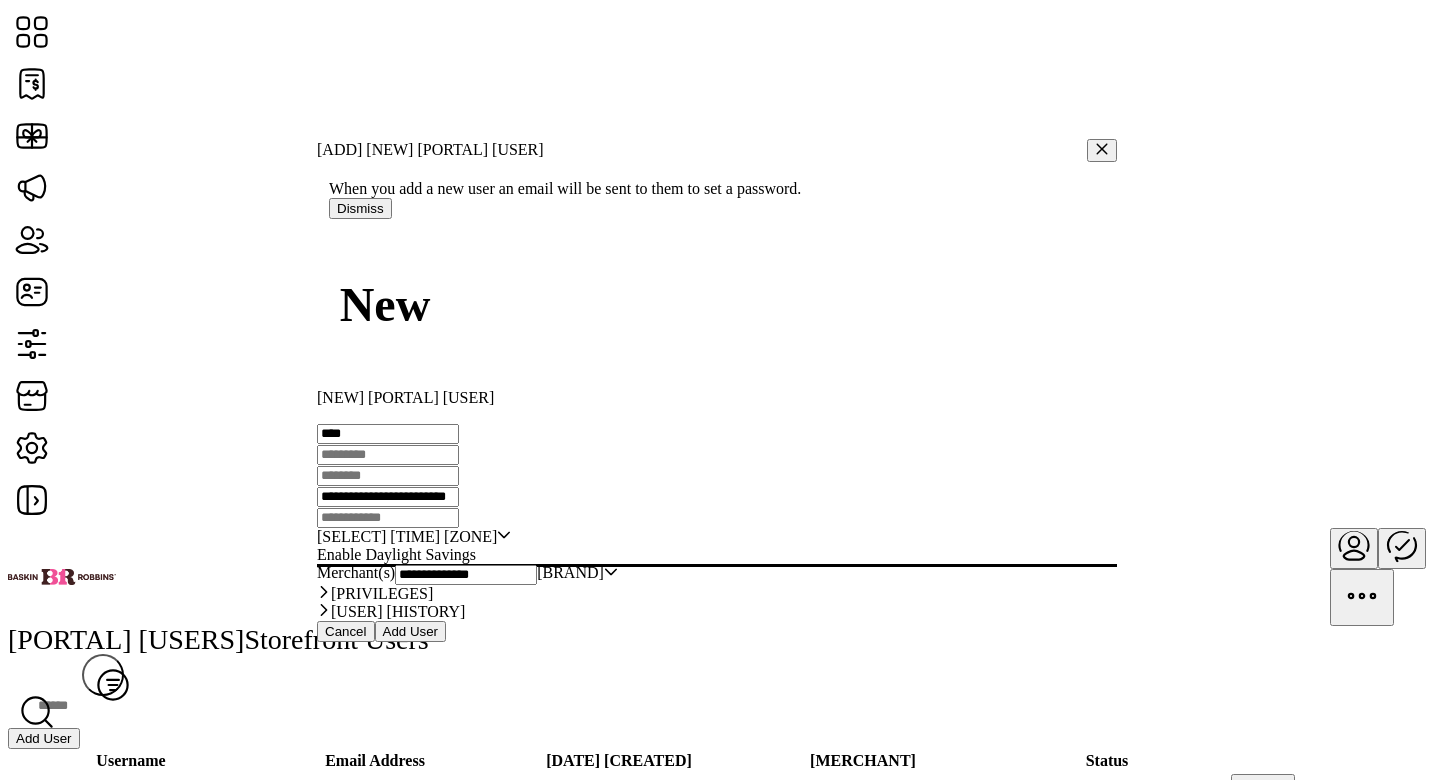 click on "**********" at bounding box center (388, 497) 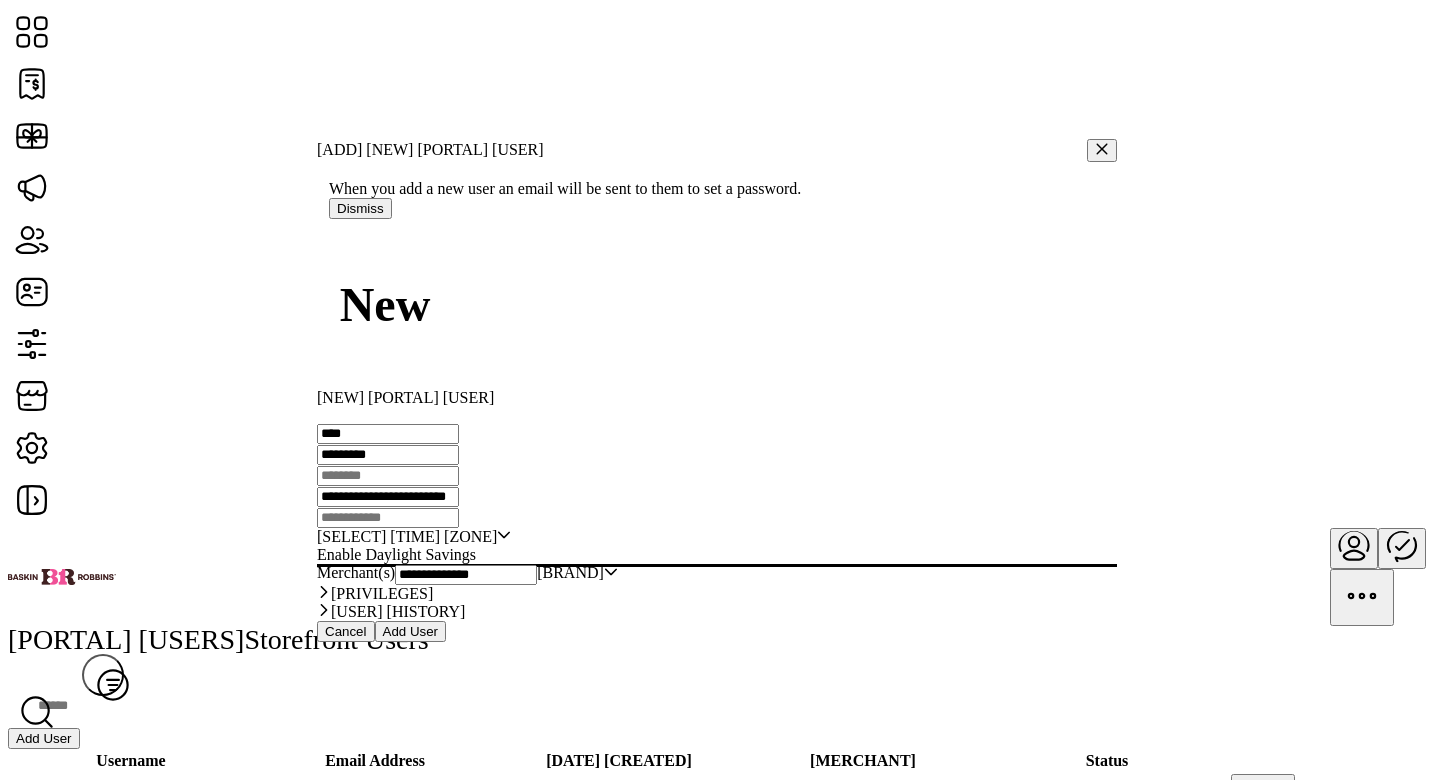 type on "*********" 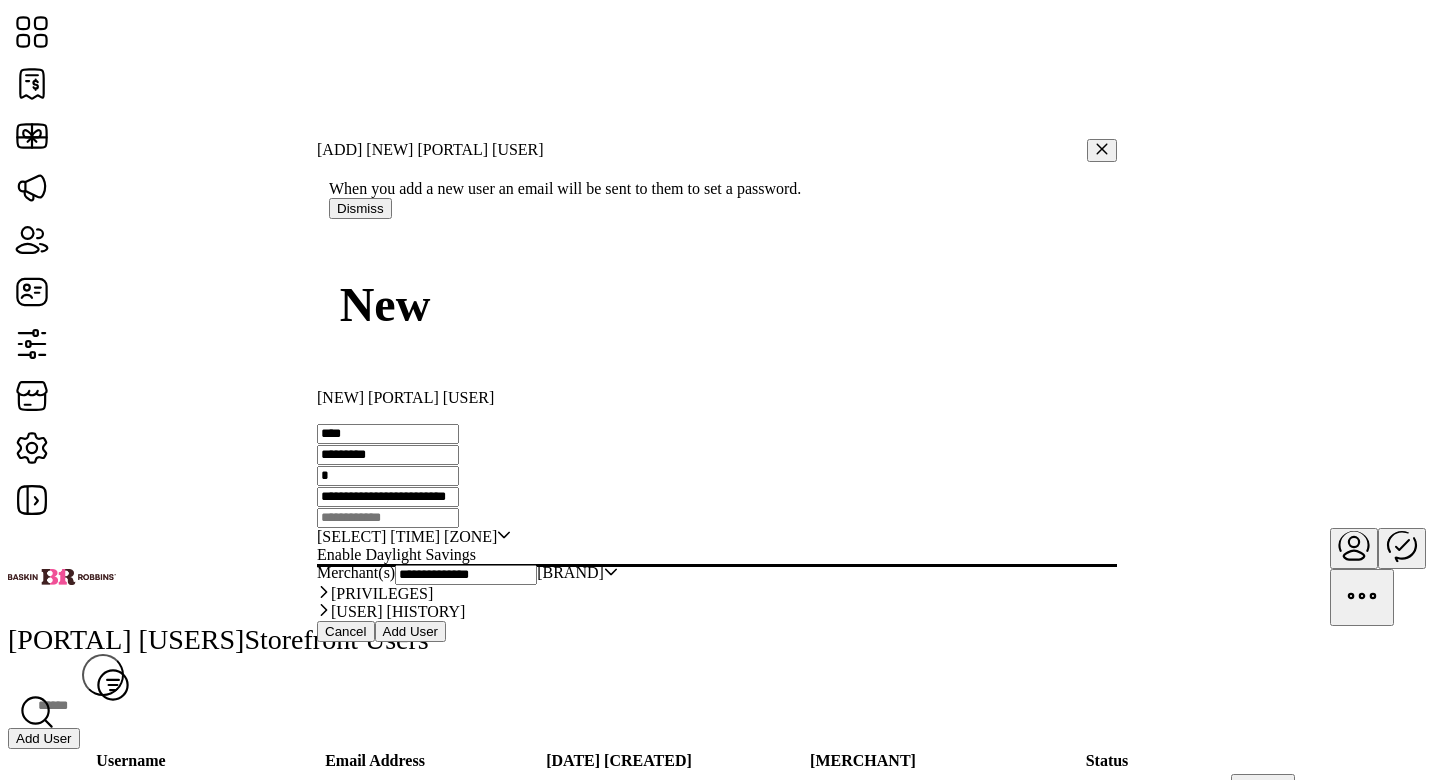 paste on "*********" 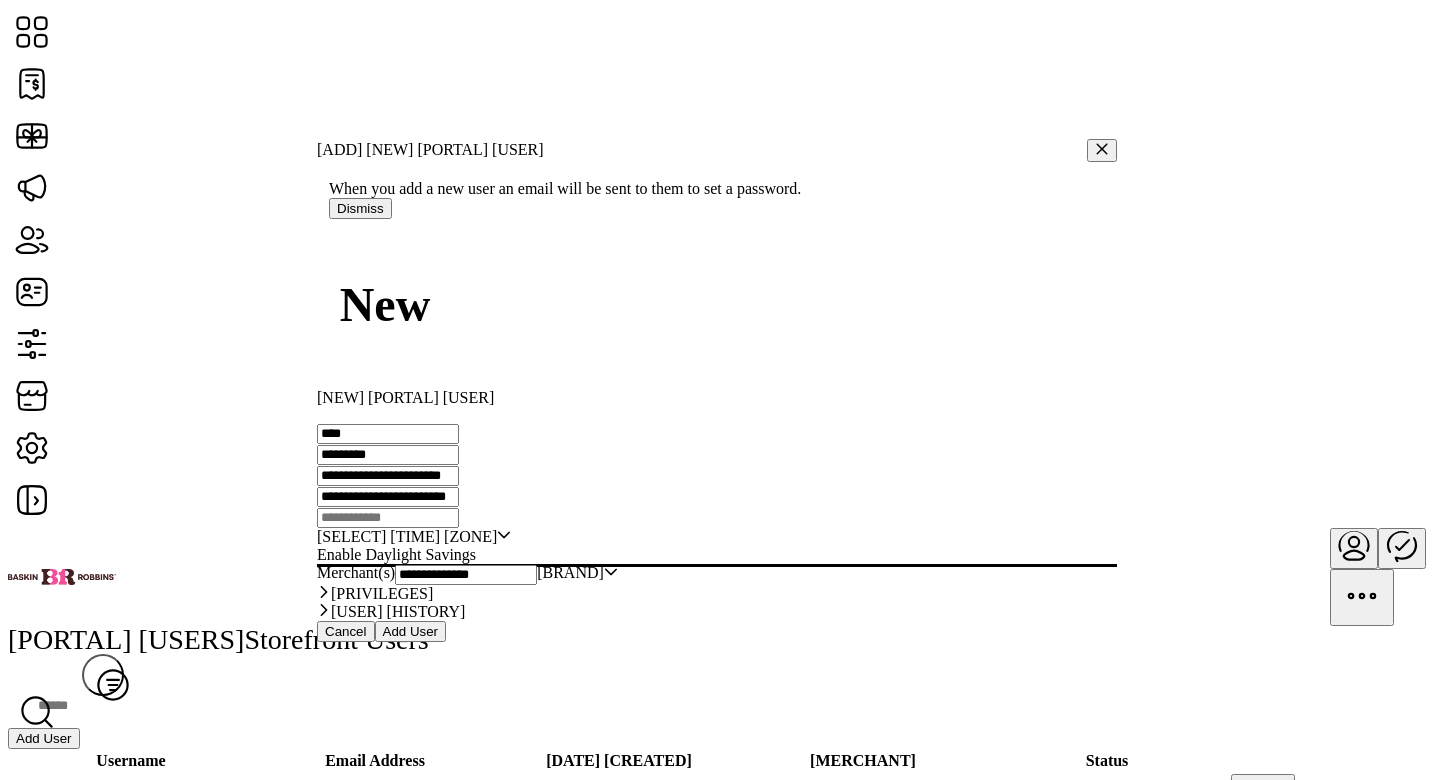 drag, startPoint x: 702, startPoint y: 310, endPoint x: 834, endPoint y: 311, distance: 132.00378 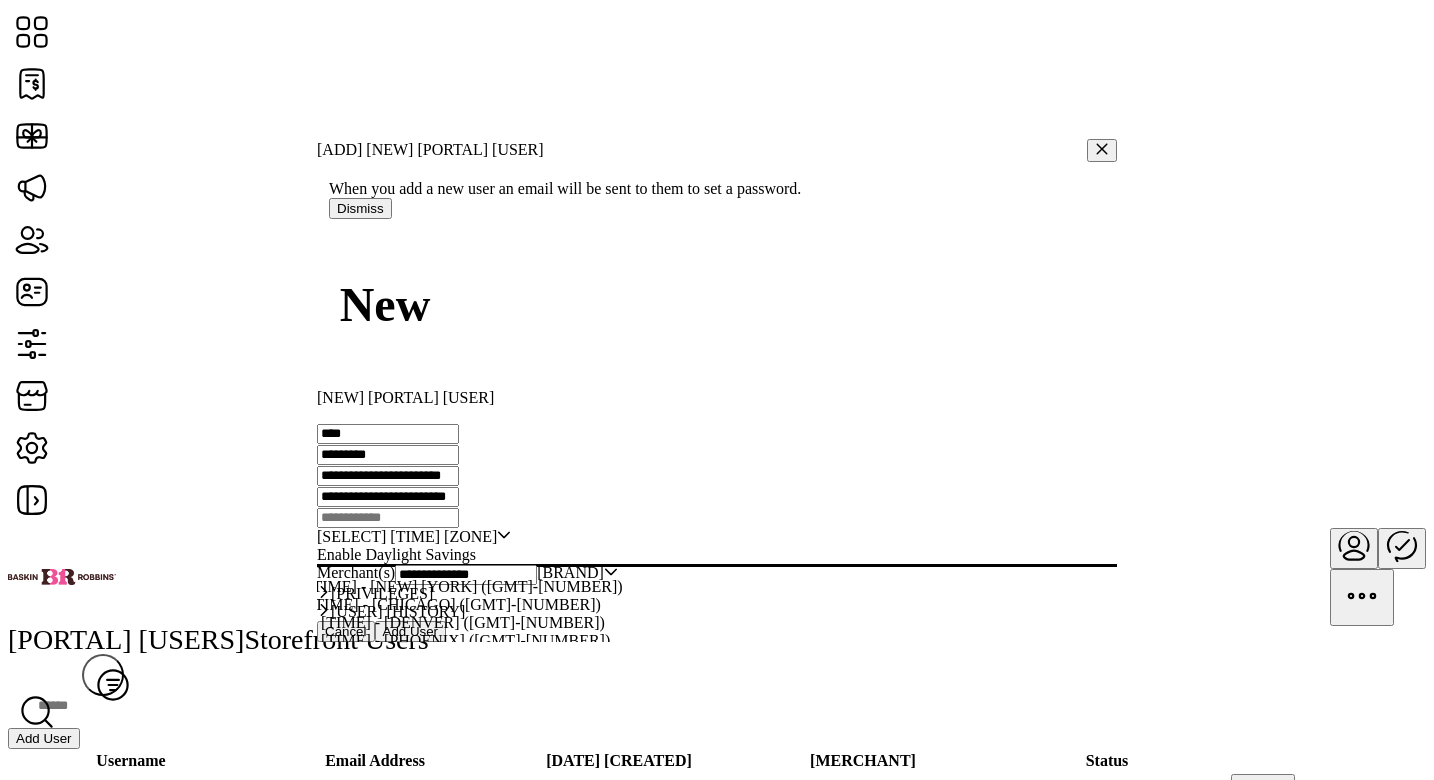 click on "Eastern Standard Time - New York (GMT-5)" at bounding box center (371, 586) 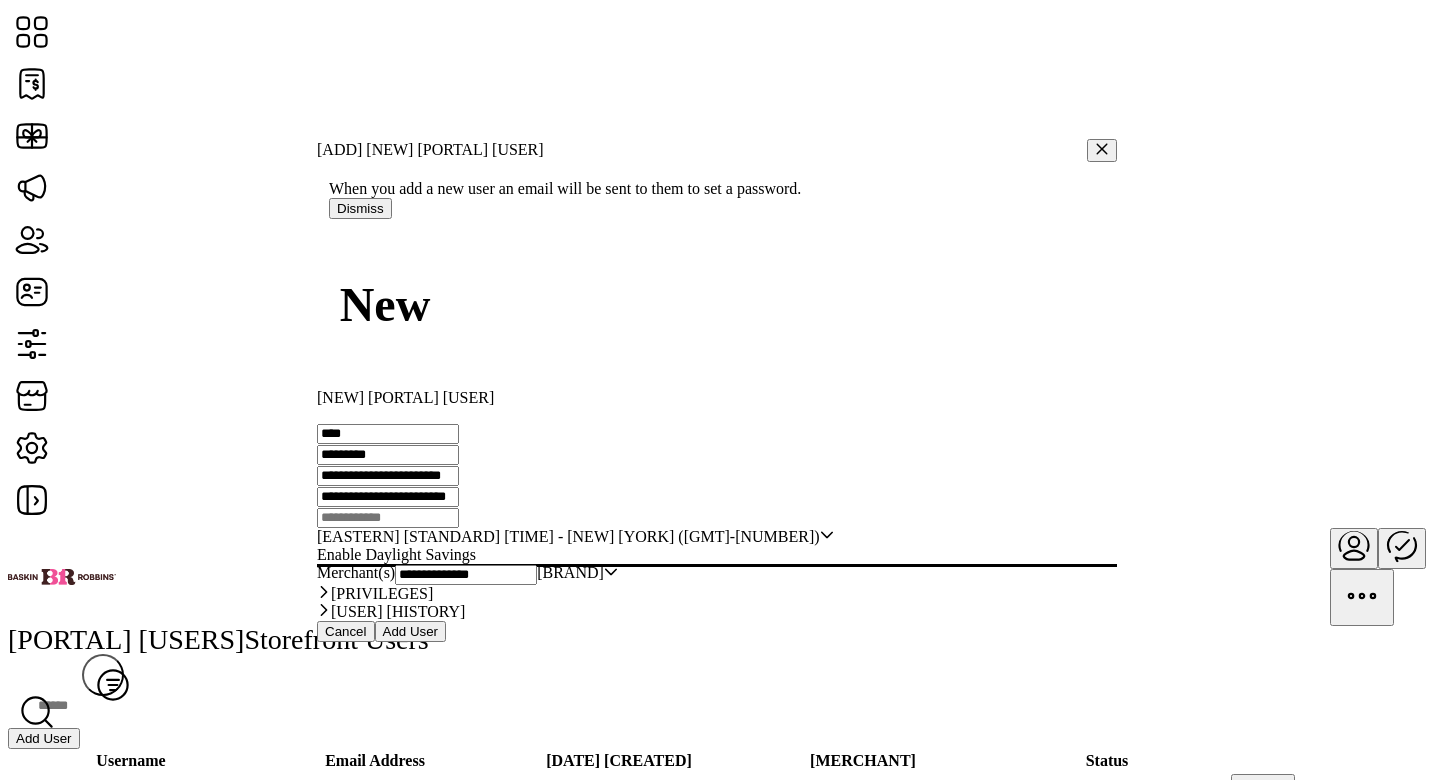 click on "**********" at bounding box center (388, 434) 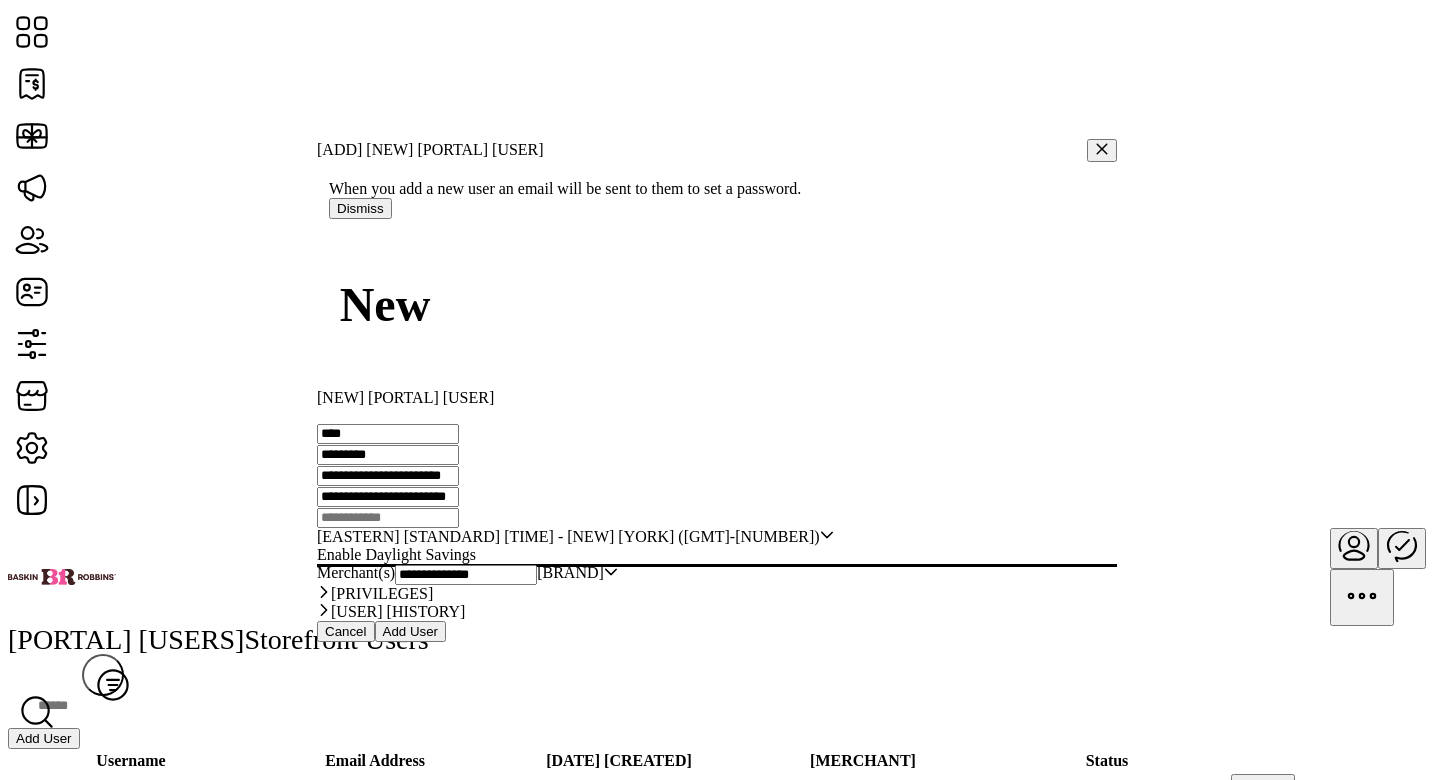 scroll, scrollTop: 8, scrollLeft: 0, axis: vertical 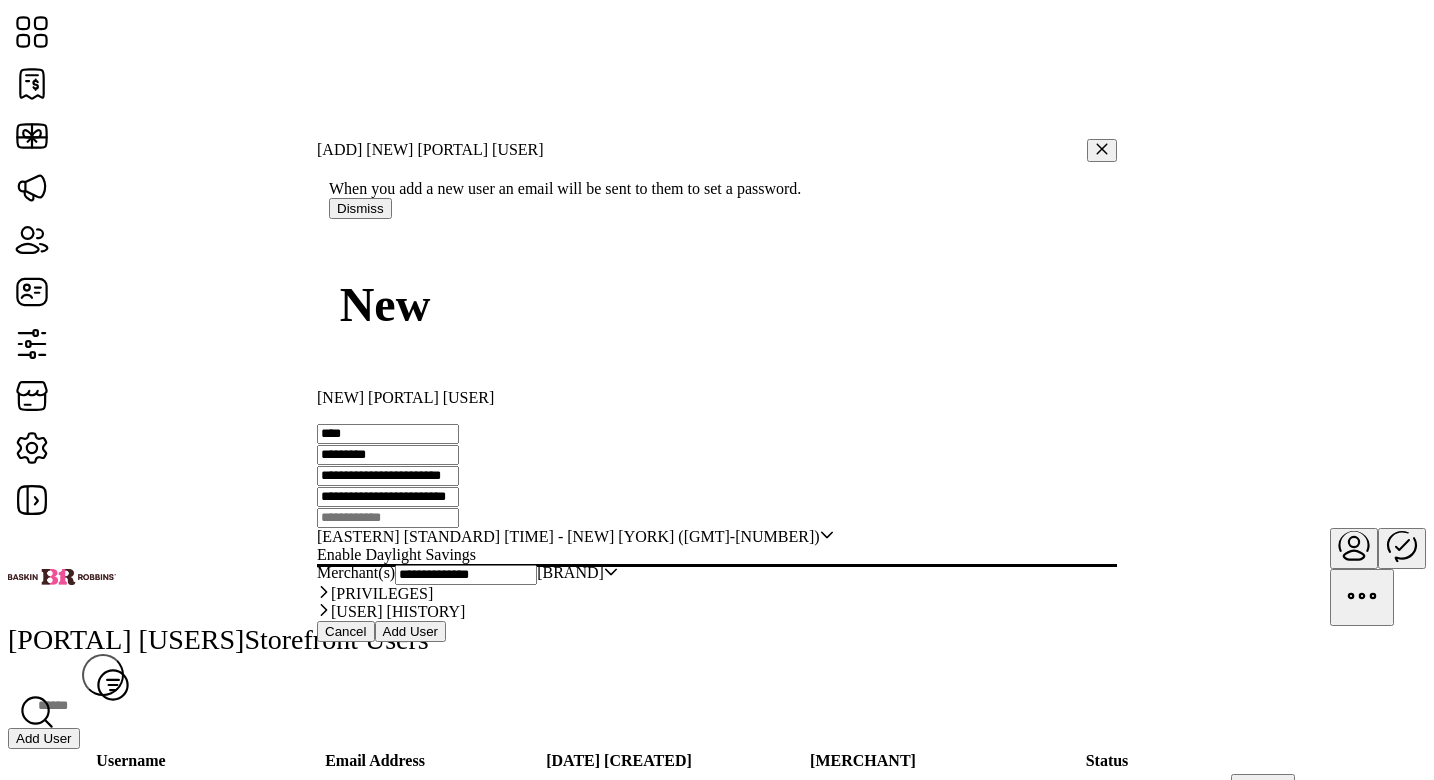 click on "New New Portal User" at bounding box center [717, 322] 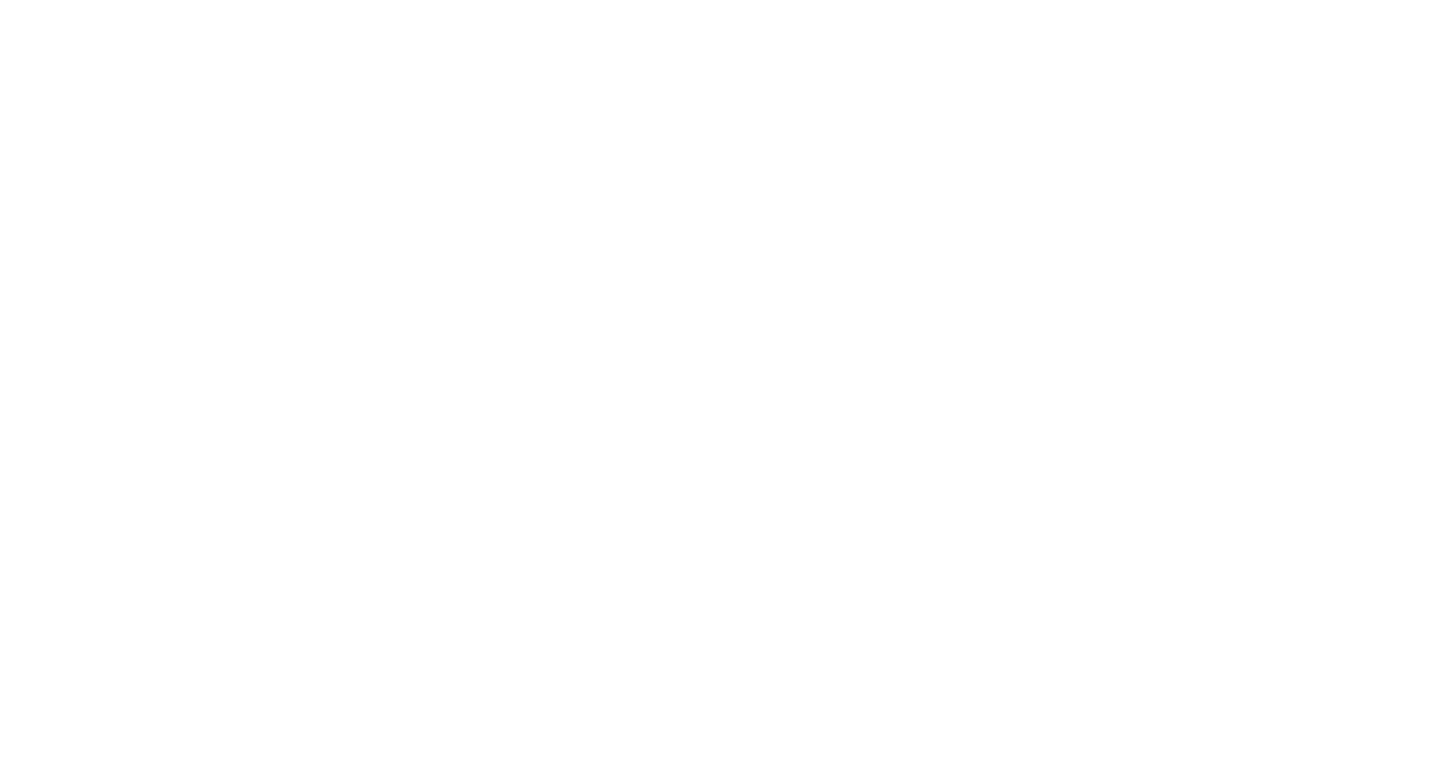 scroll, scrollTop: 0, scrollLeft: 0, axis: both 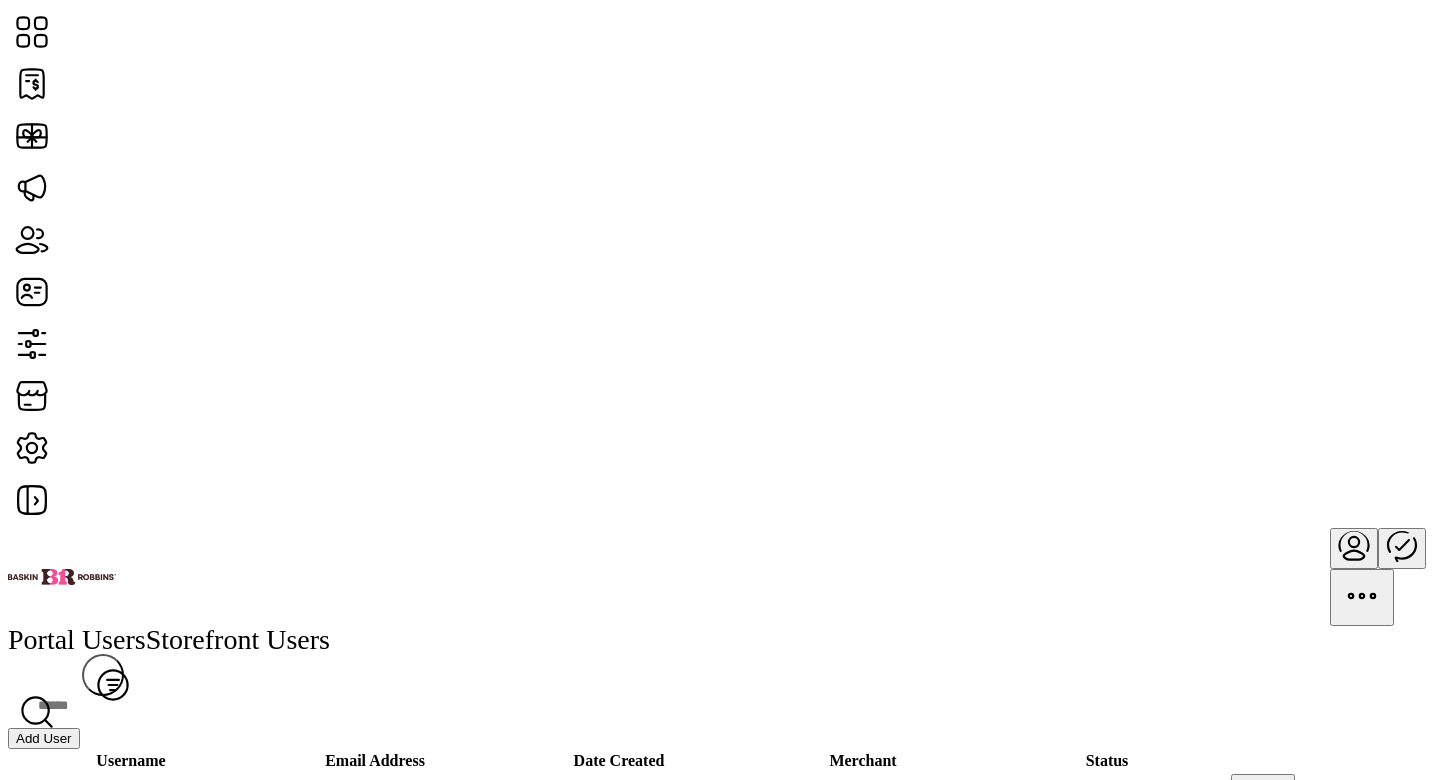 click at bounding box center (1354, 545) 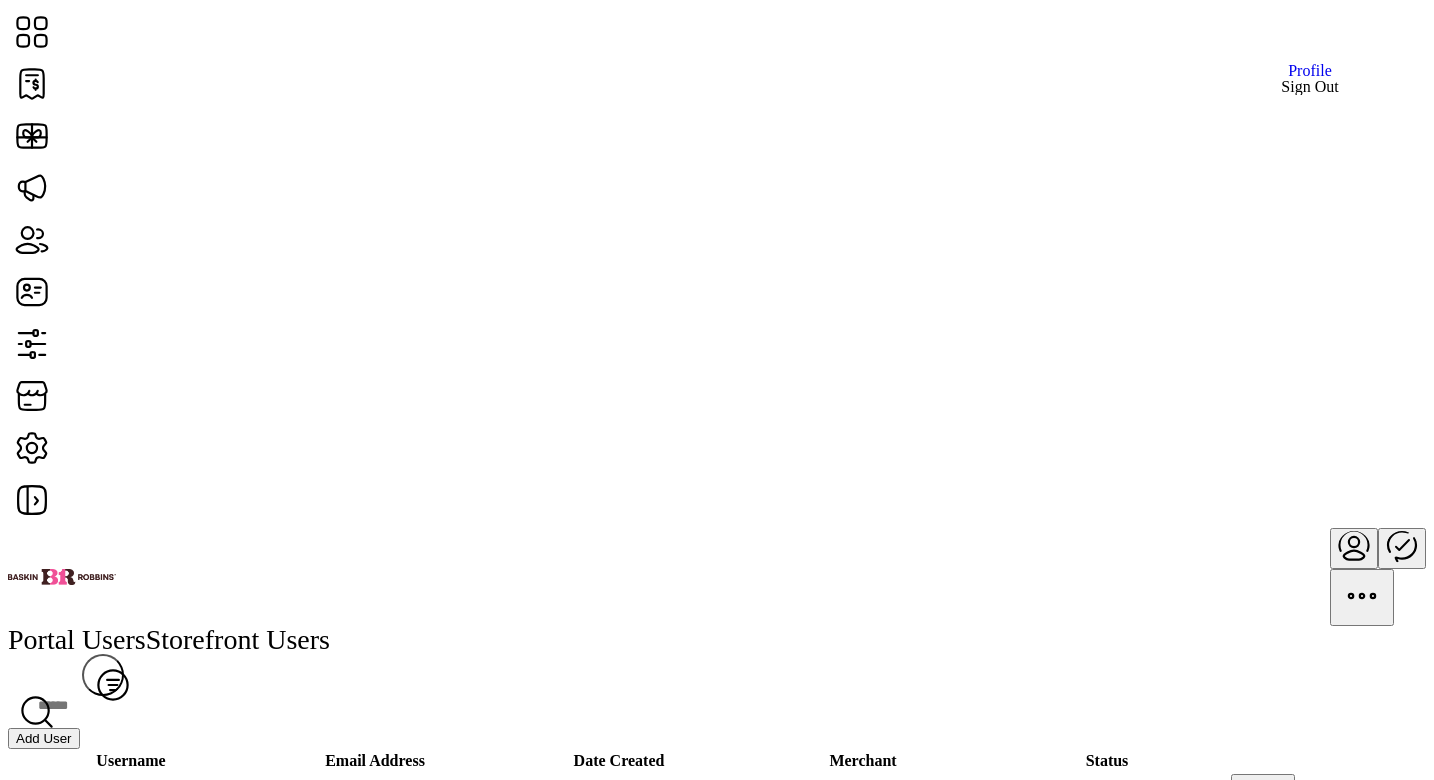 click on "Sign Out" at bounding box center (1309, 87) 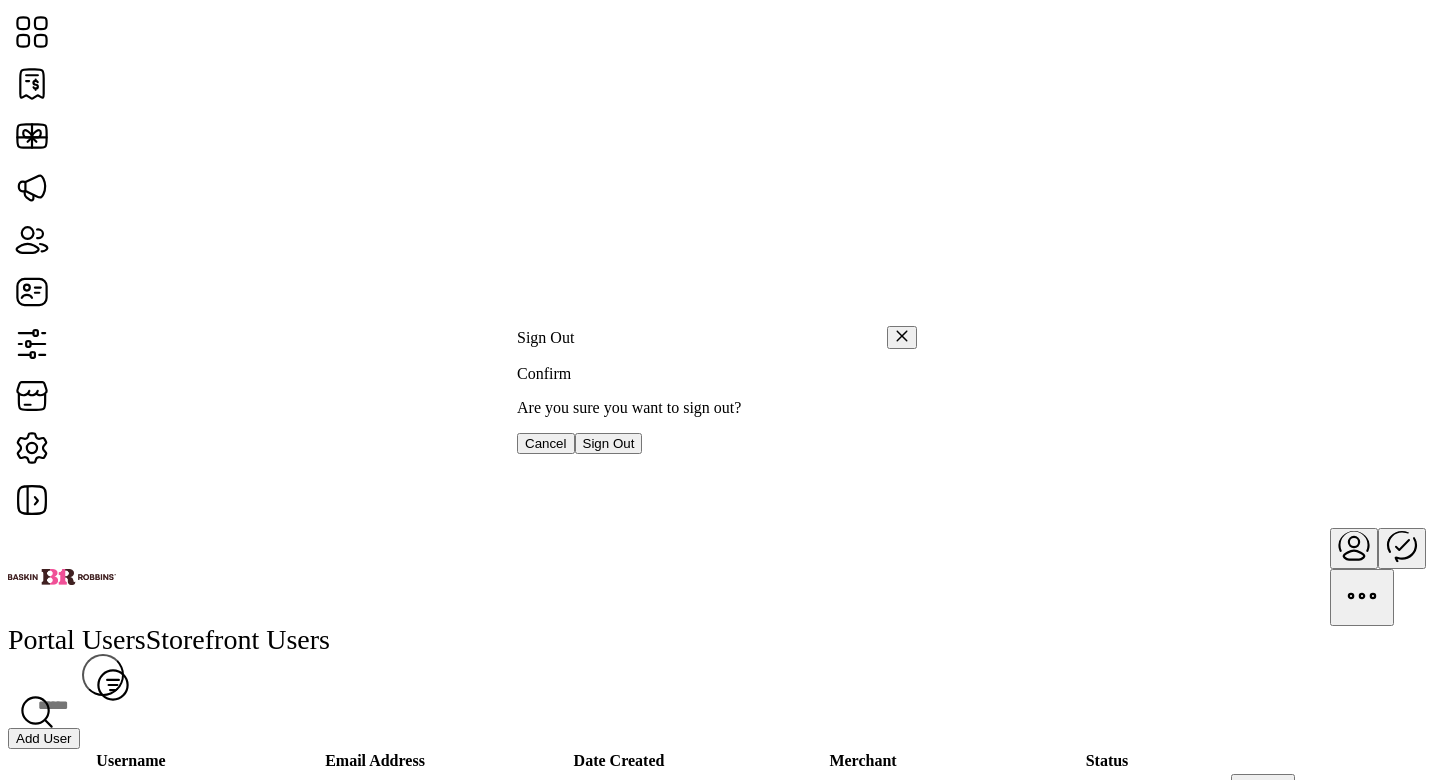 click on "Sign Out" at bounding box center [609, 443] 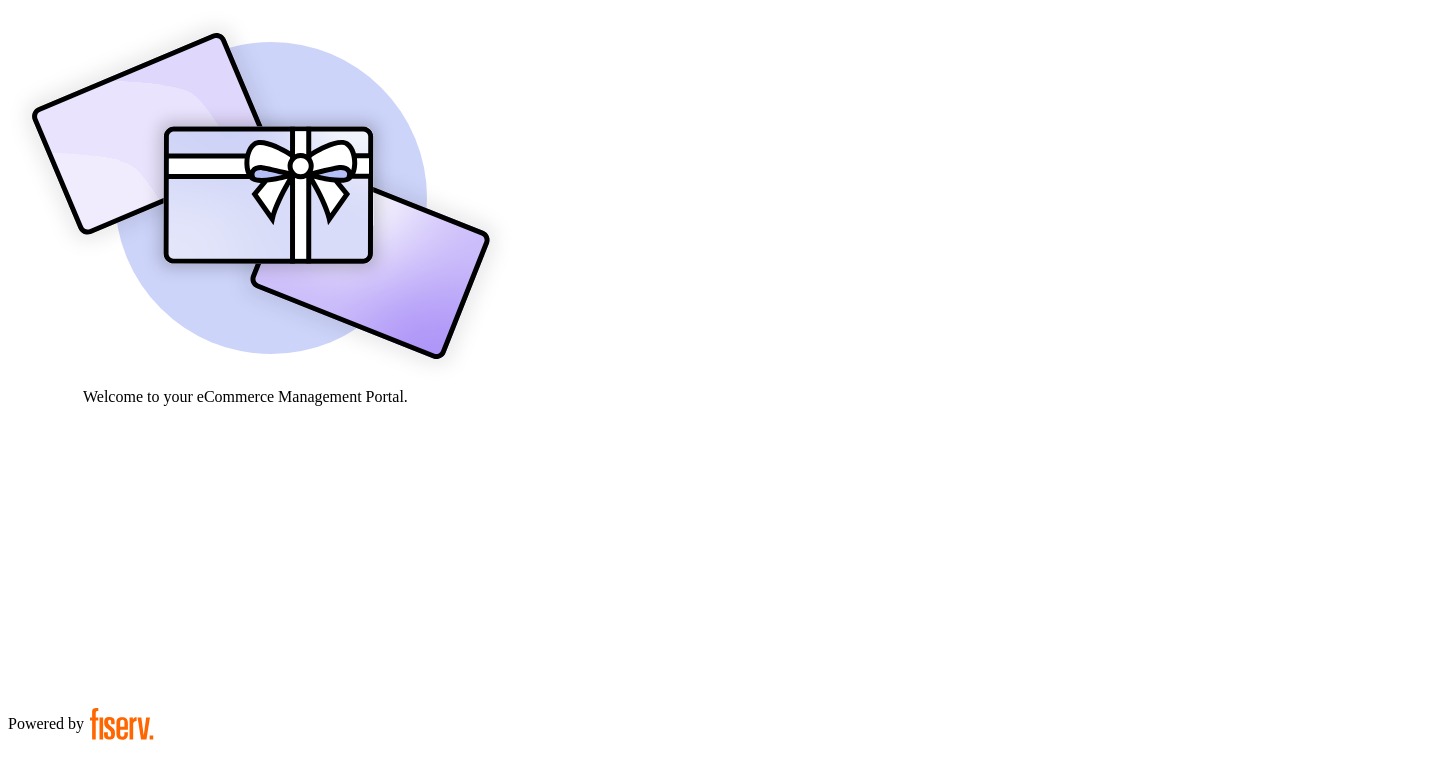 click at bounding box center (79, 909) 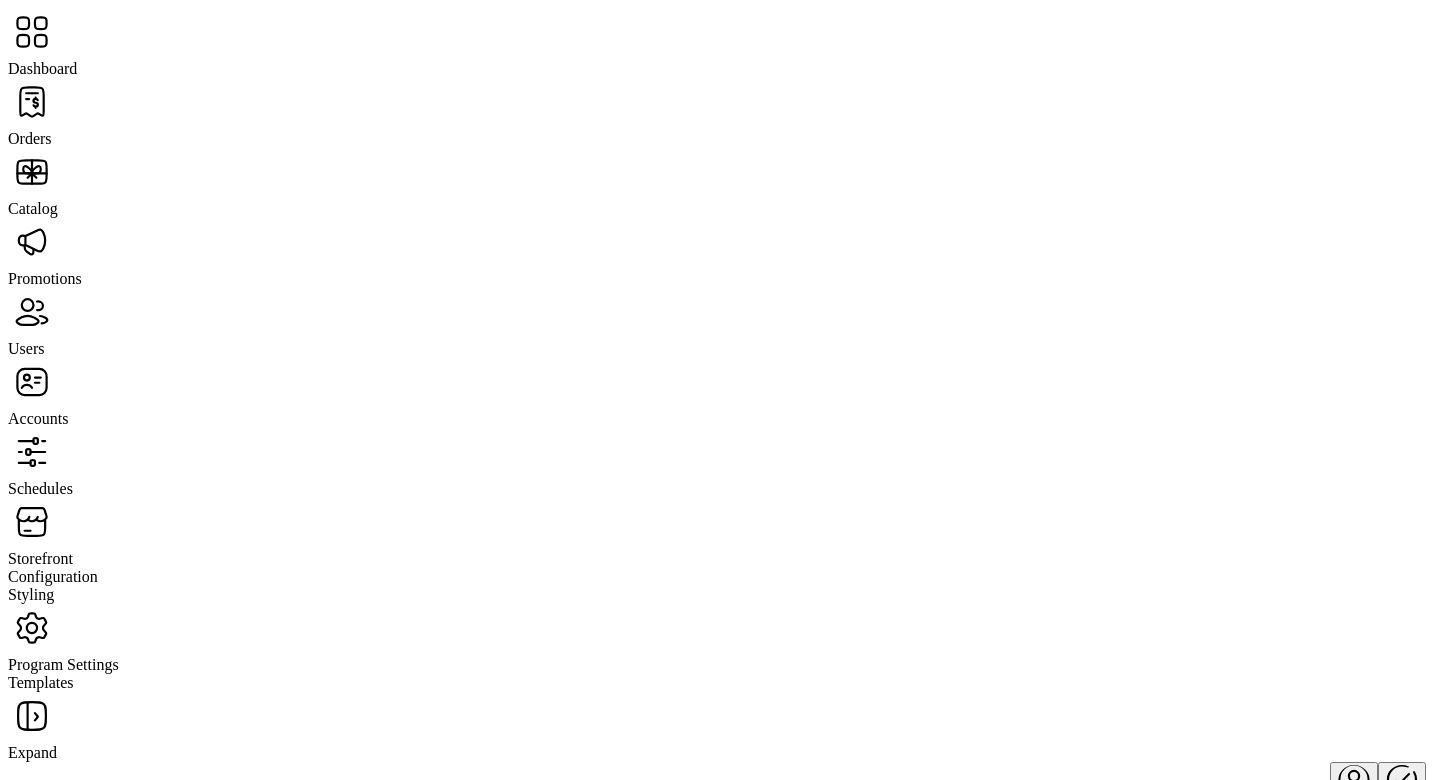 click on "Users" at bounding box center (30, 138) 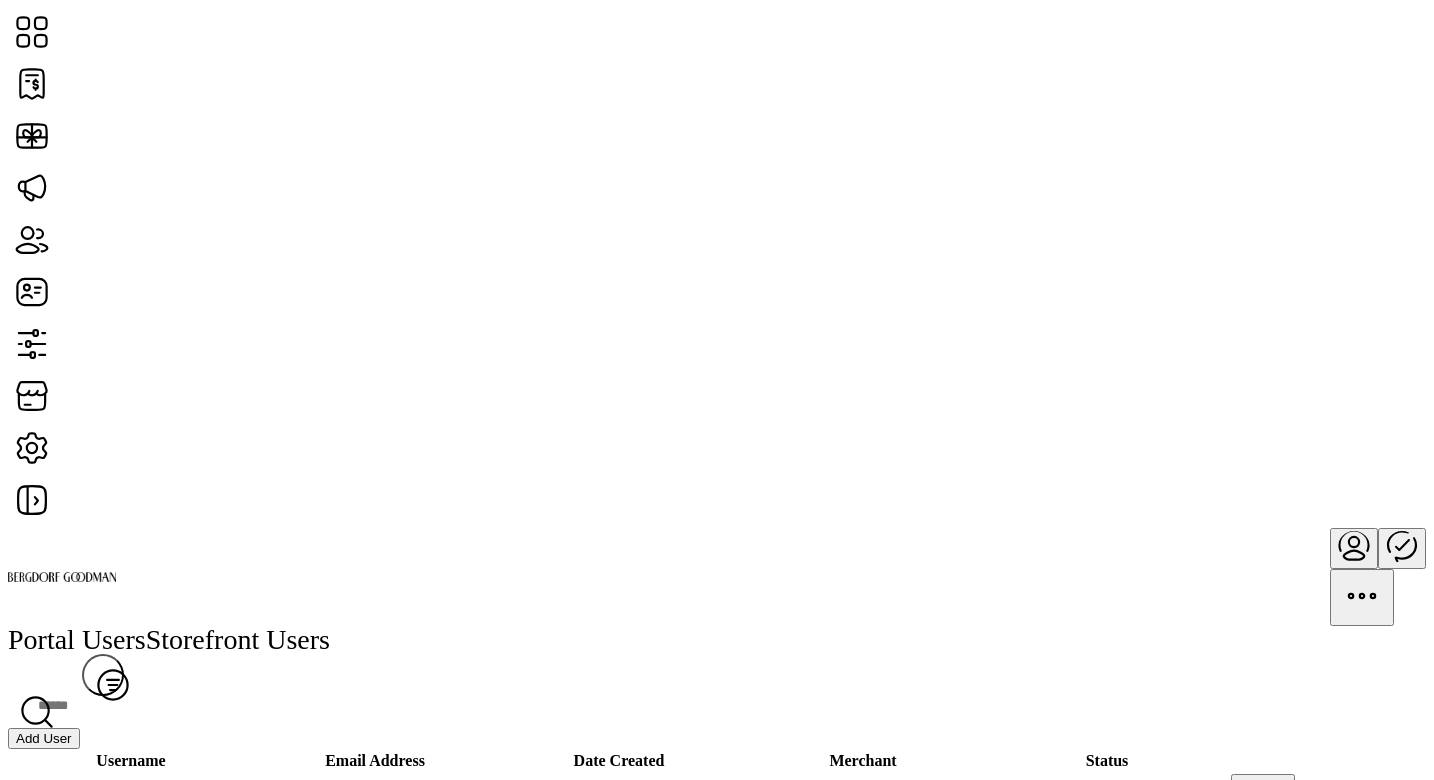 click on "Add User" at bounding box center (44, 738) 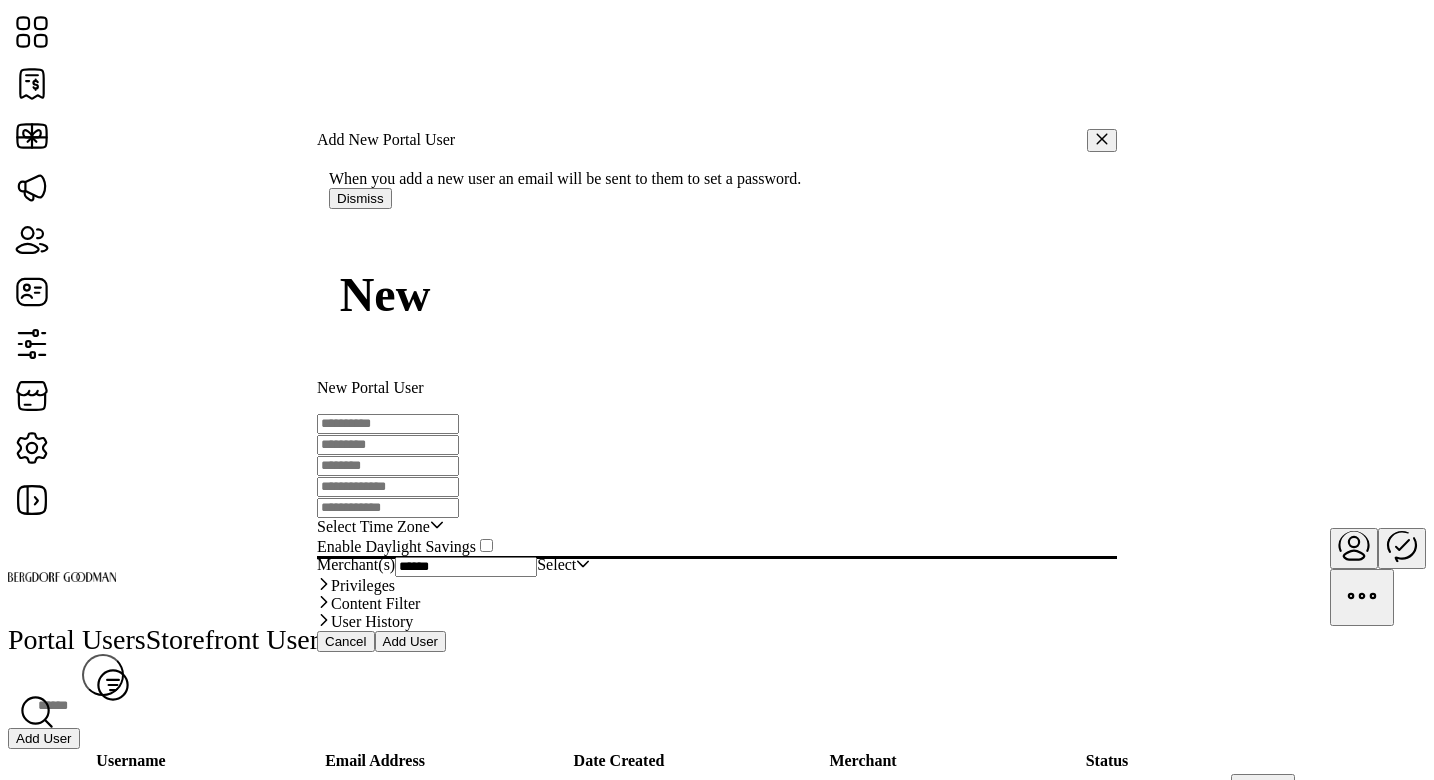 type 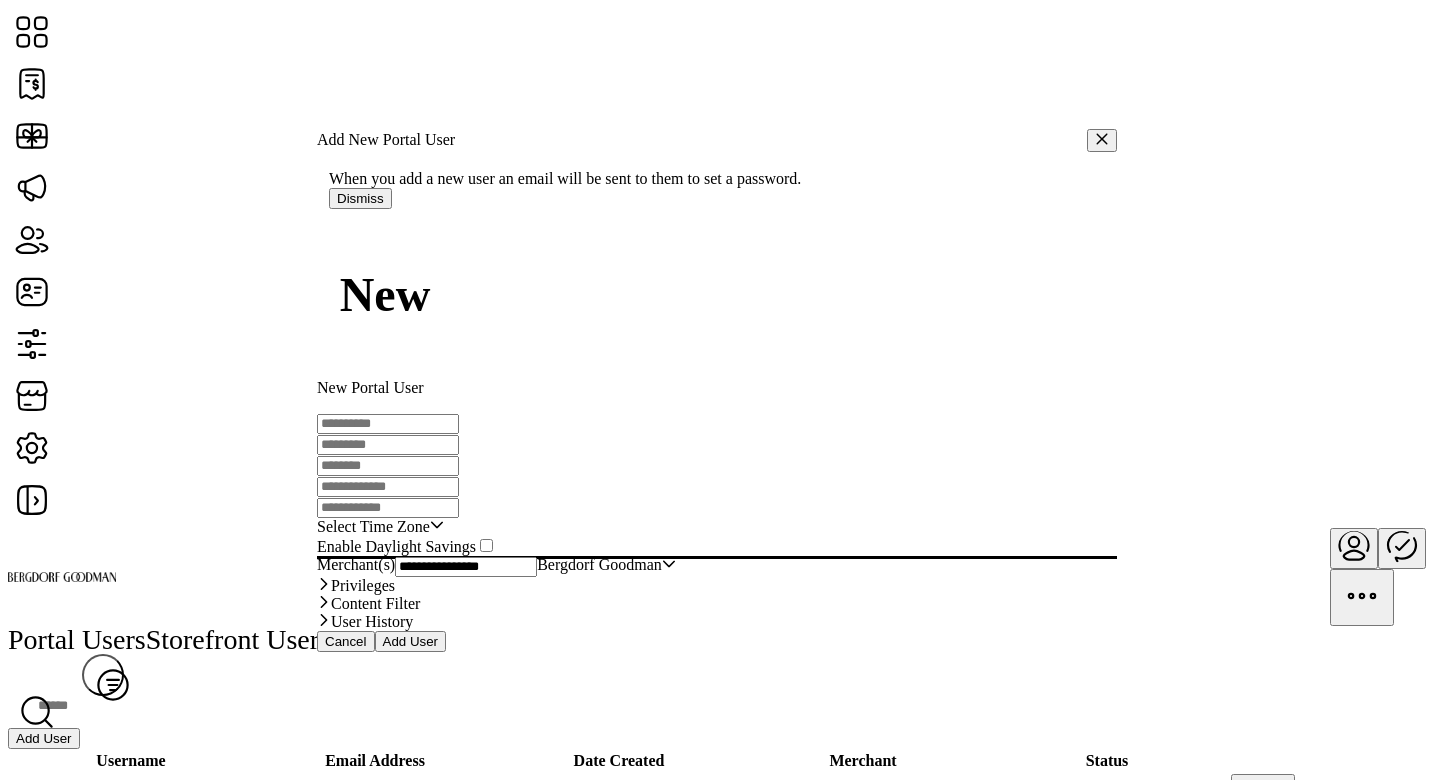 click at bounding box center (388, 424) 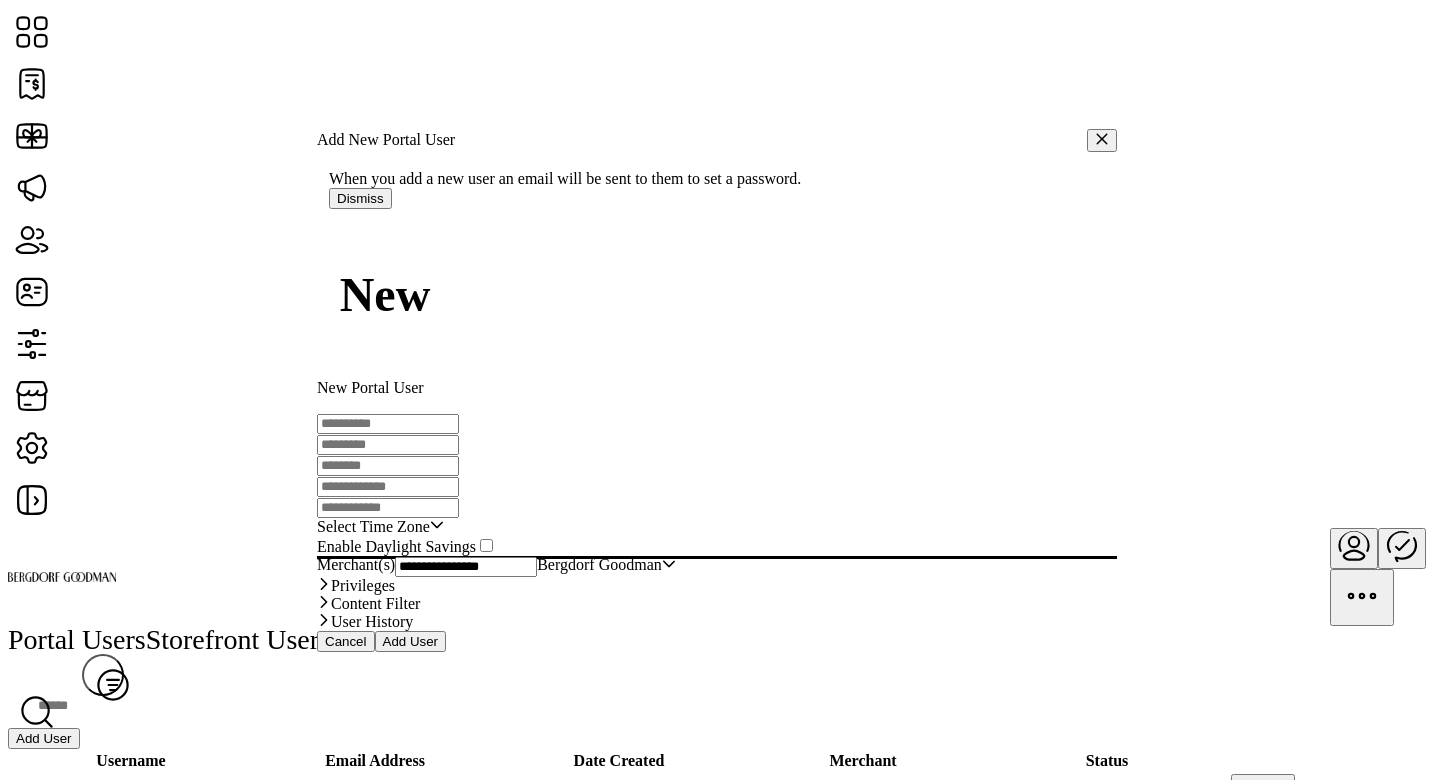 paste on "**********" 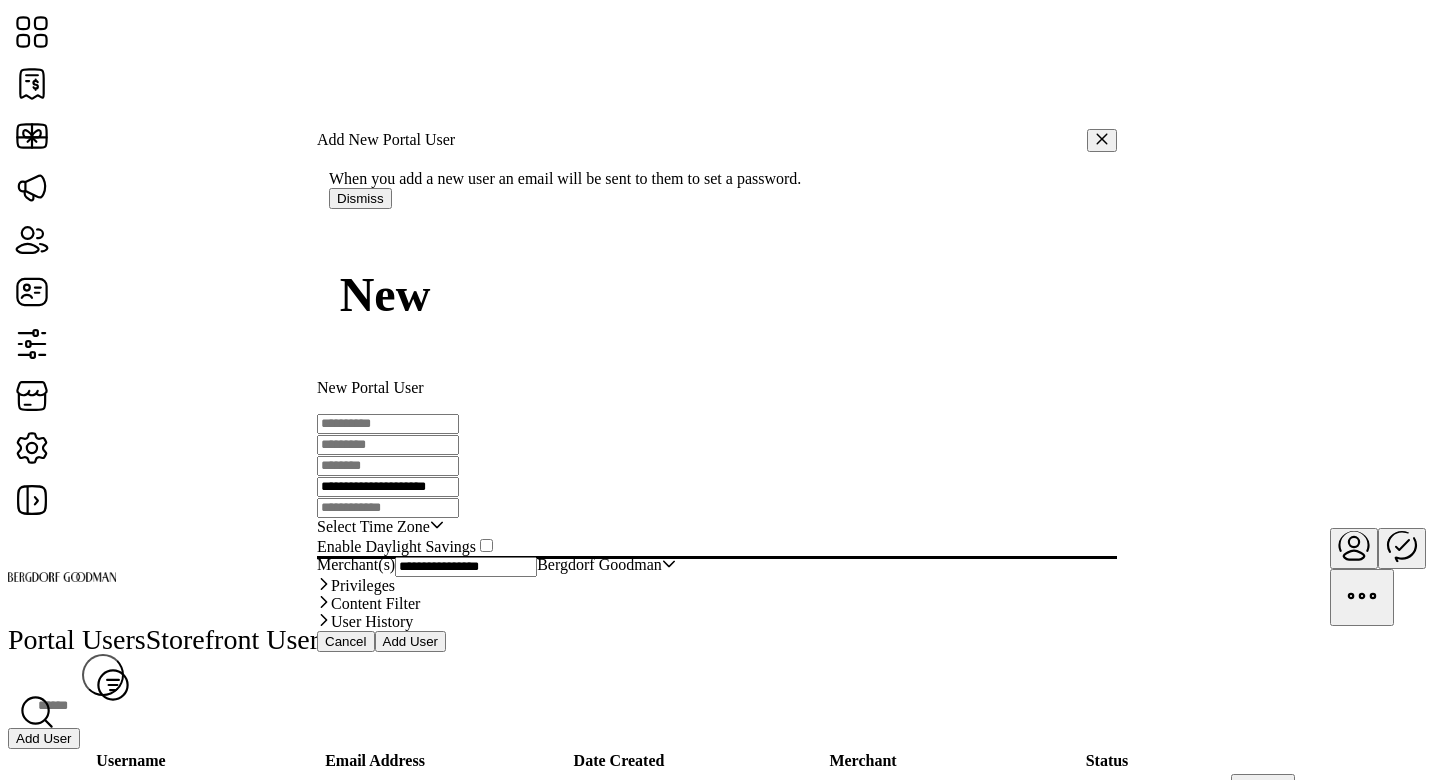 click on "**********" at bounding box center (388, 487) 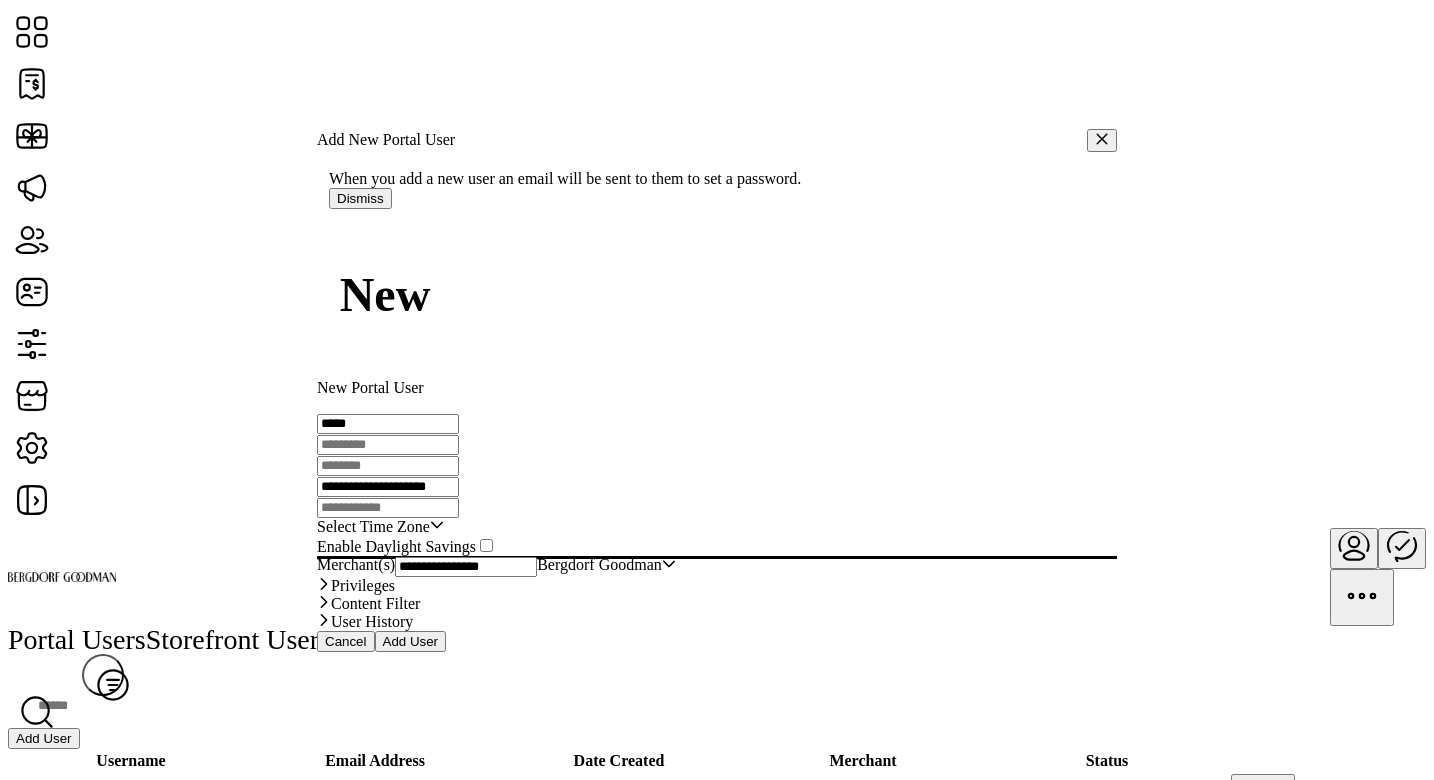 type on "*****" 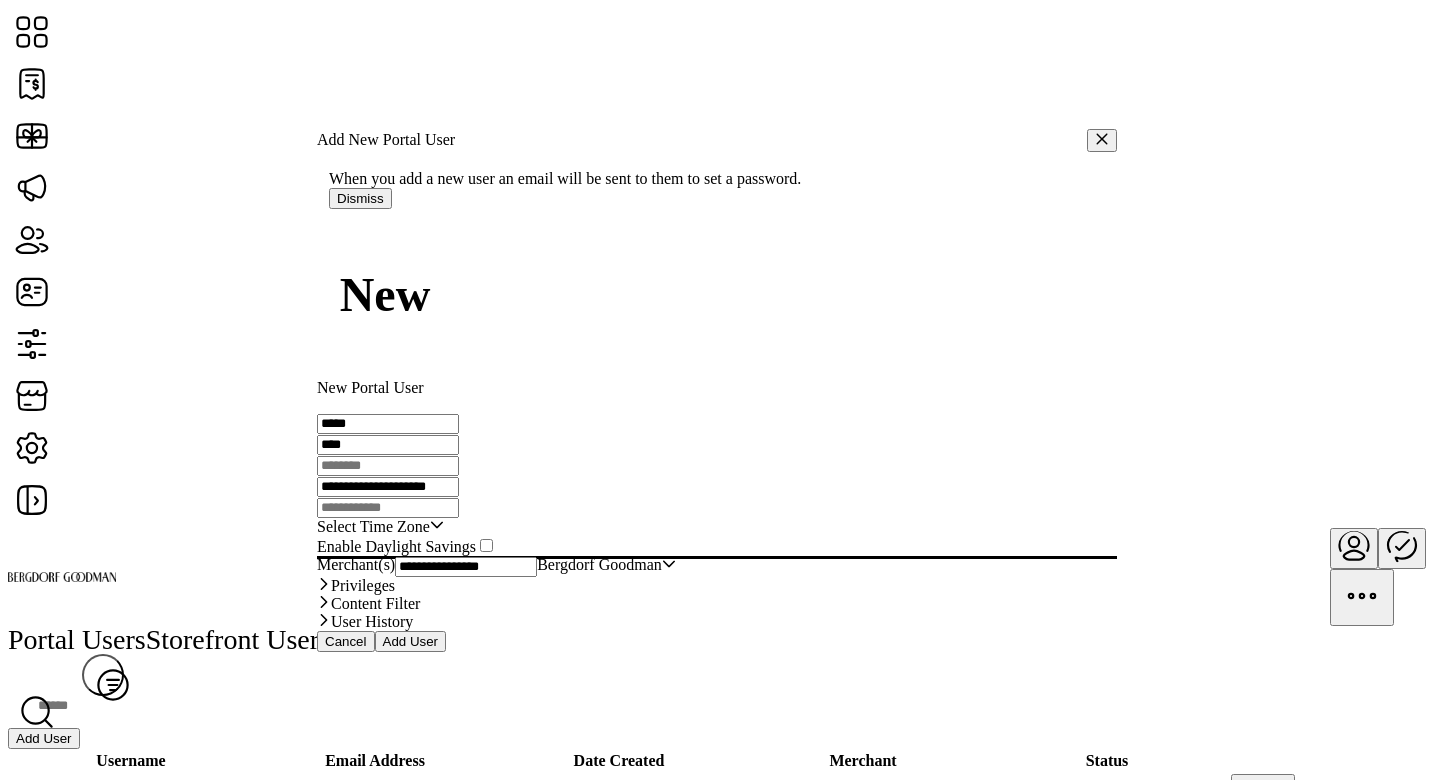 type on "****" 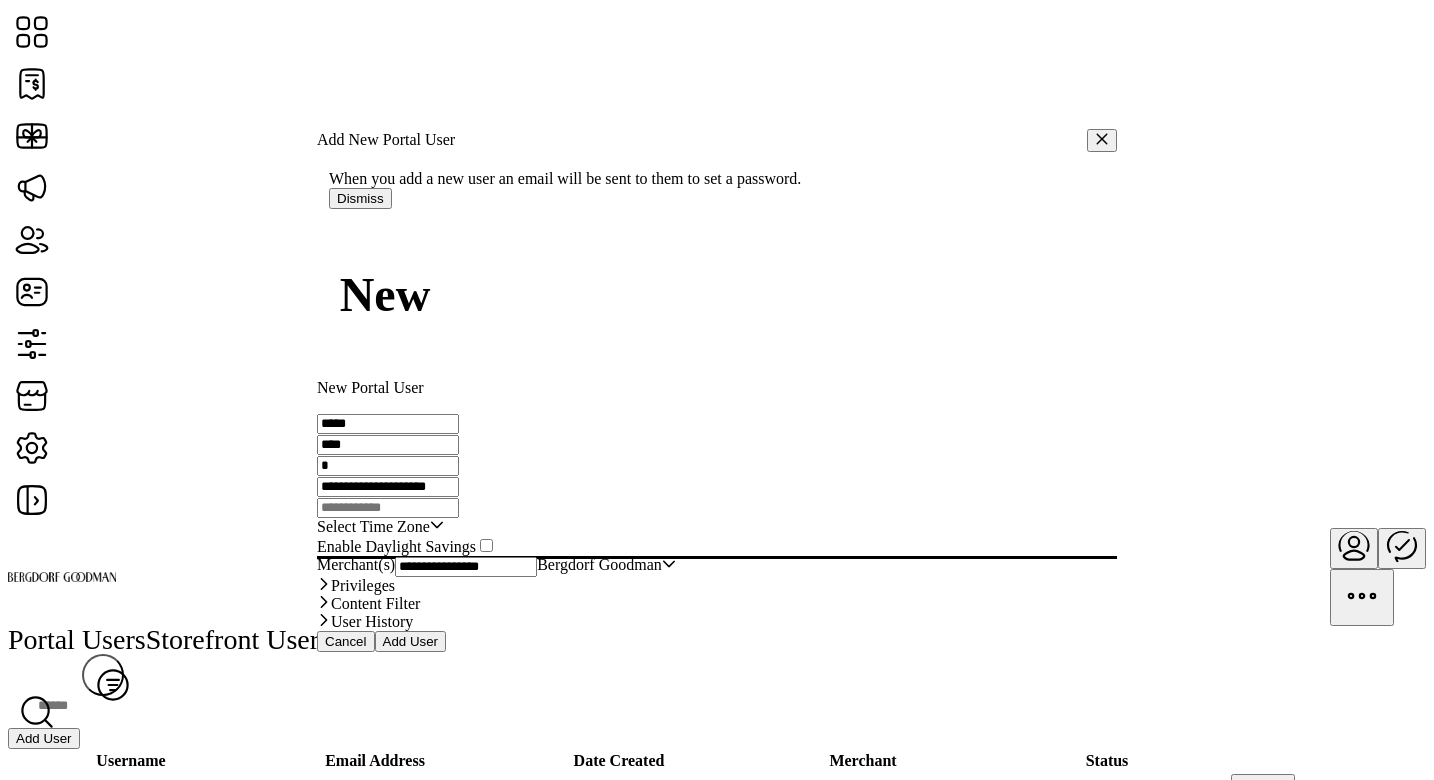 paste on "****" 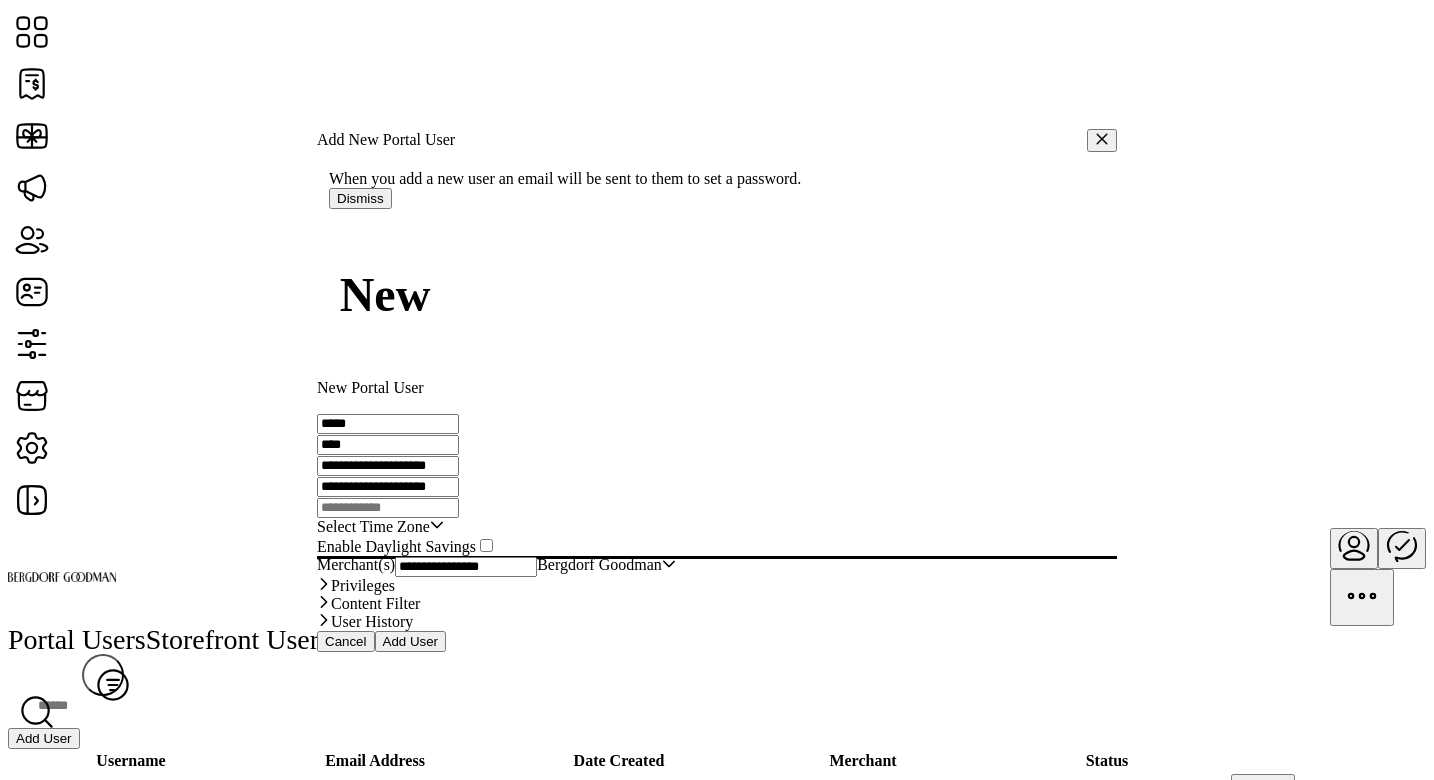 type on "**********" 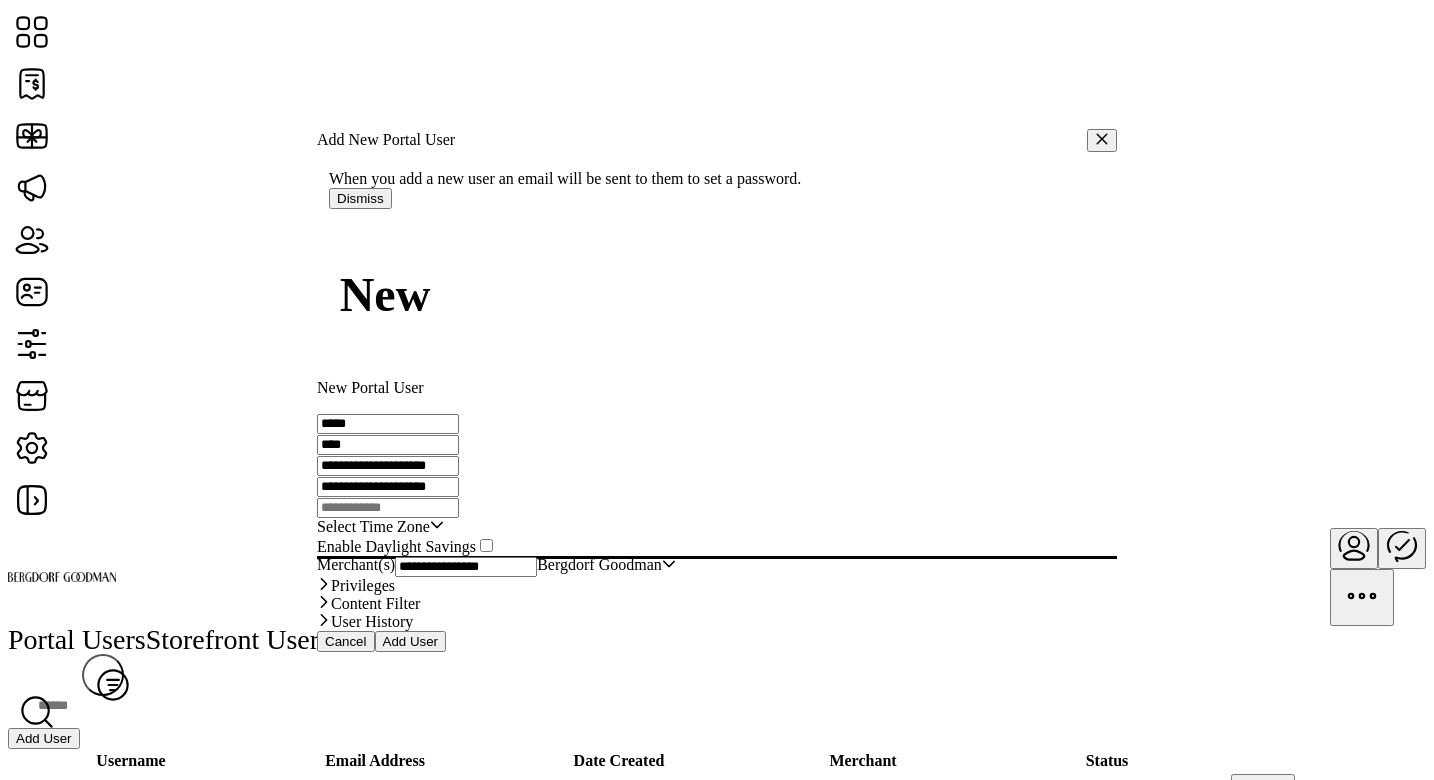 click on "[SELECT] [TIME] [ZONE]" at bounding box center (373, 527) 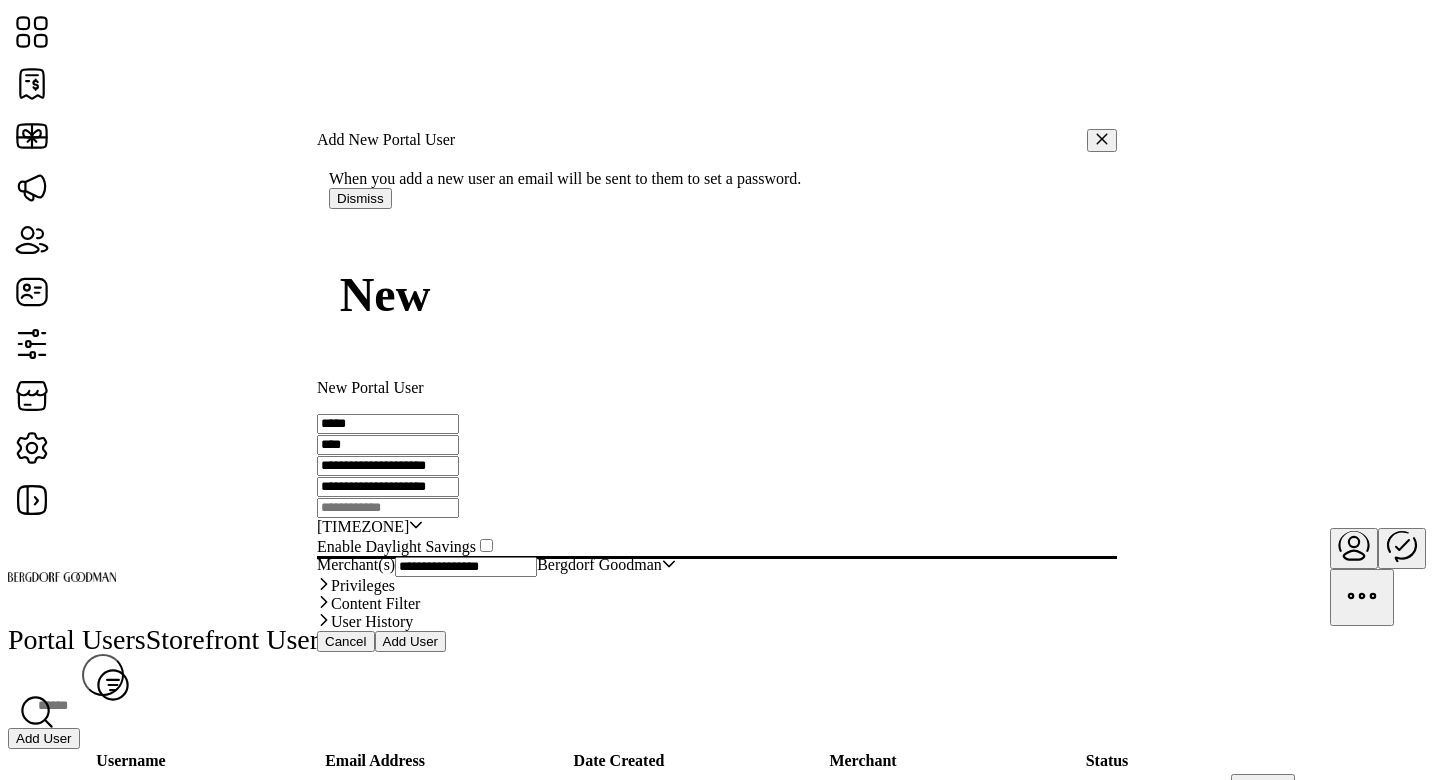 click on "*****" at bounding box center [388, 424] 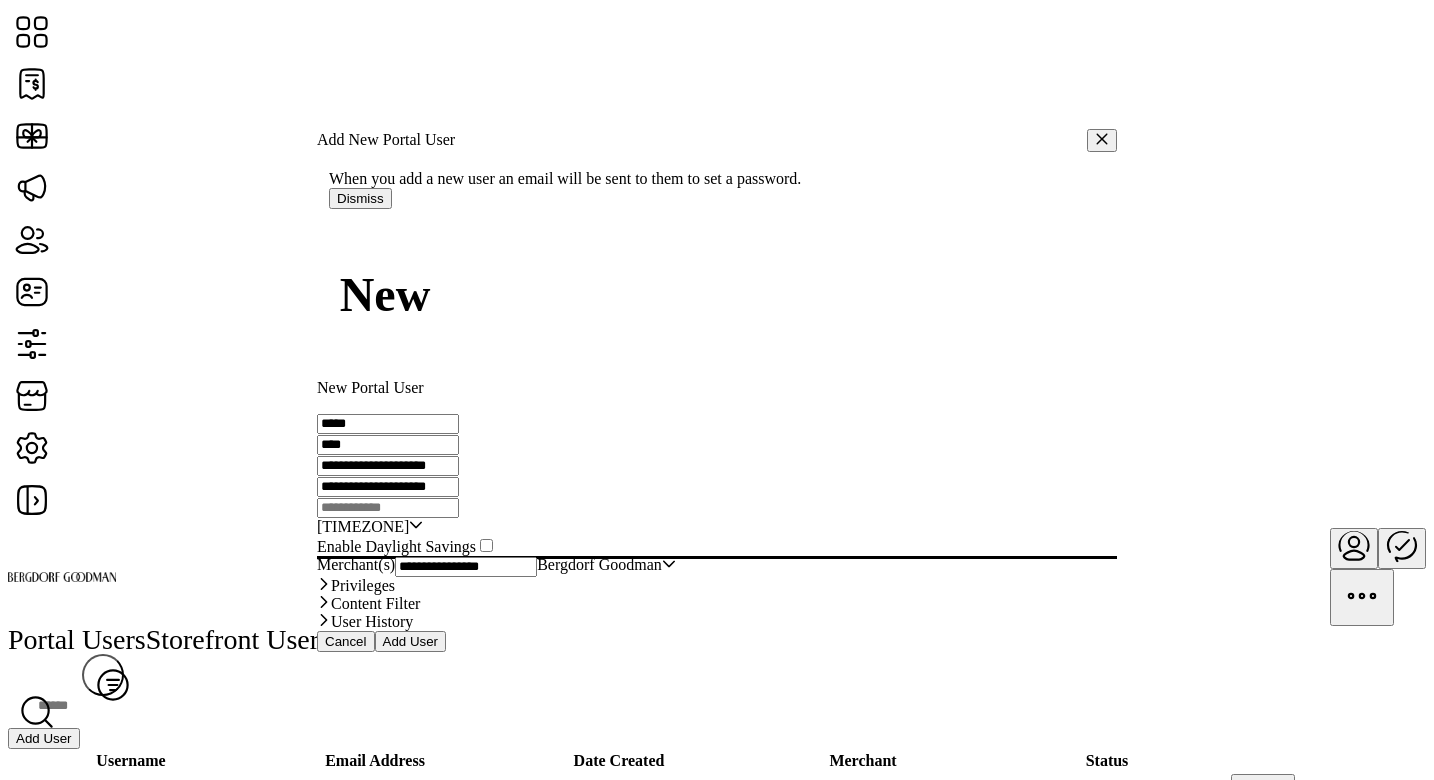 type on "****" 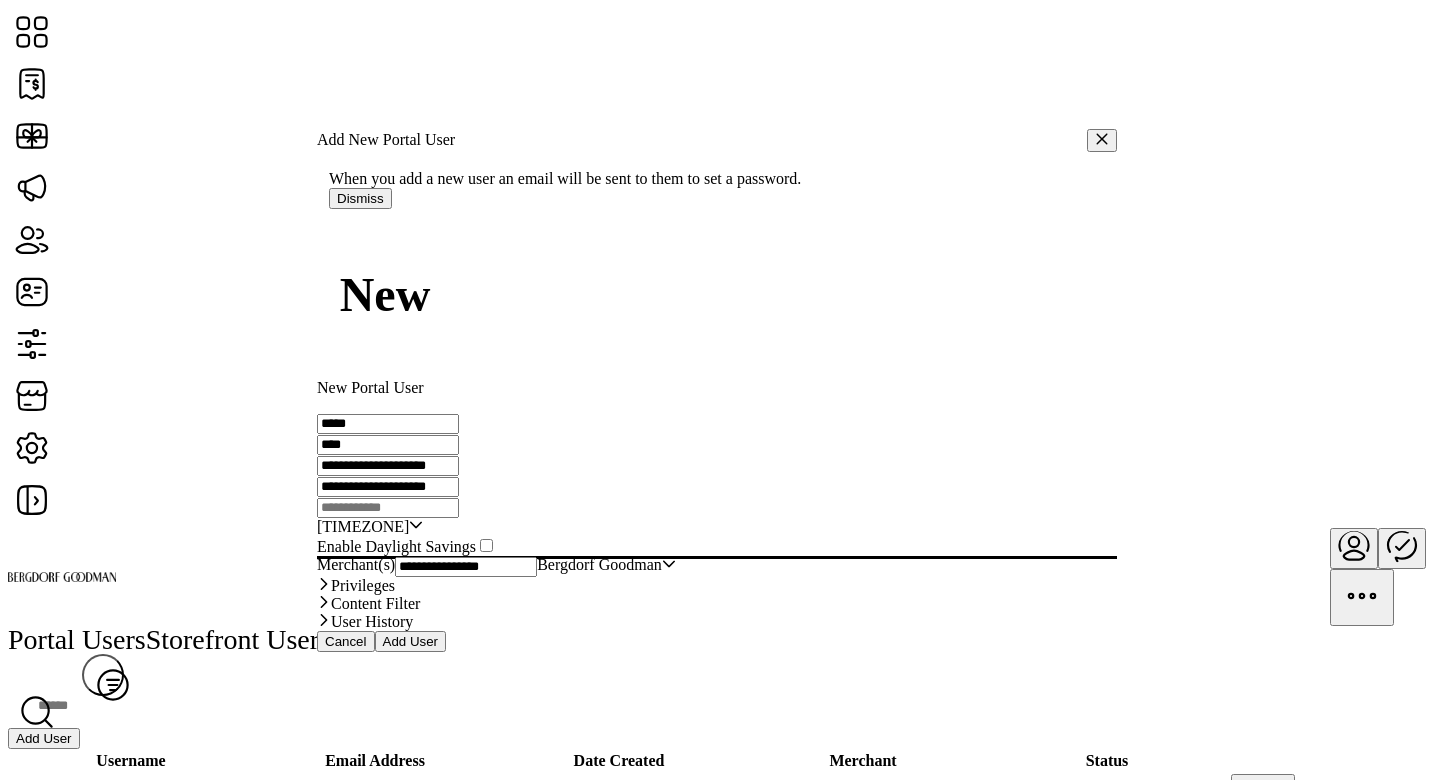 click on "**********" at bounding box center (388, 424) 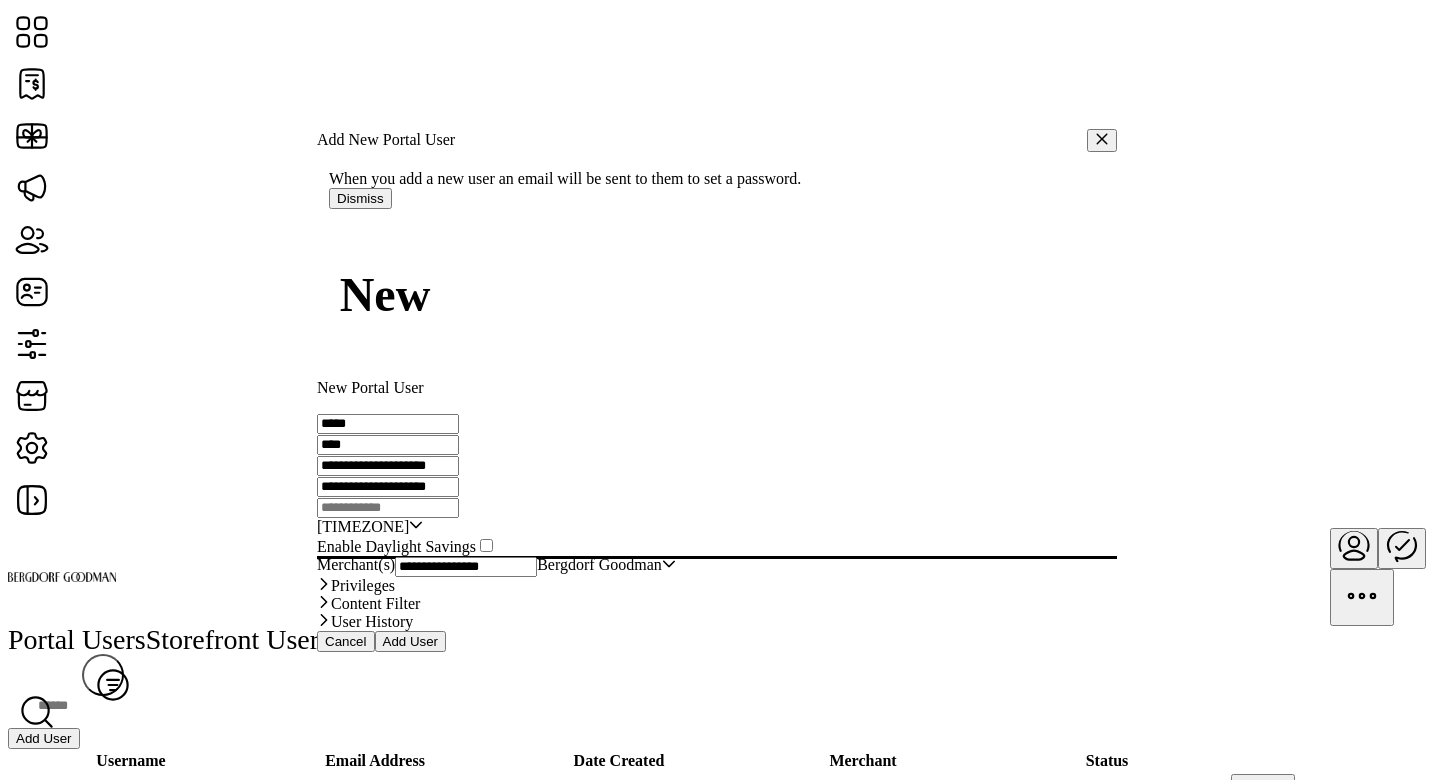 scroll, scrollTop: 77, scrollLeft: 0, axis: vertical 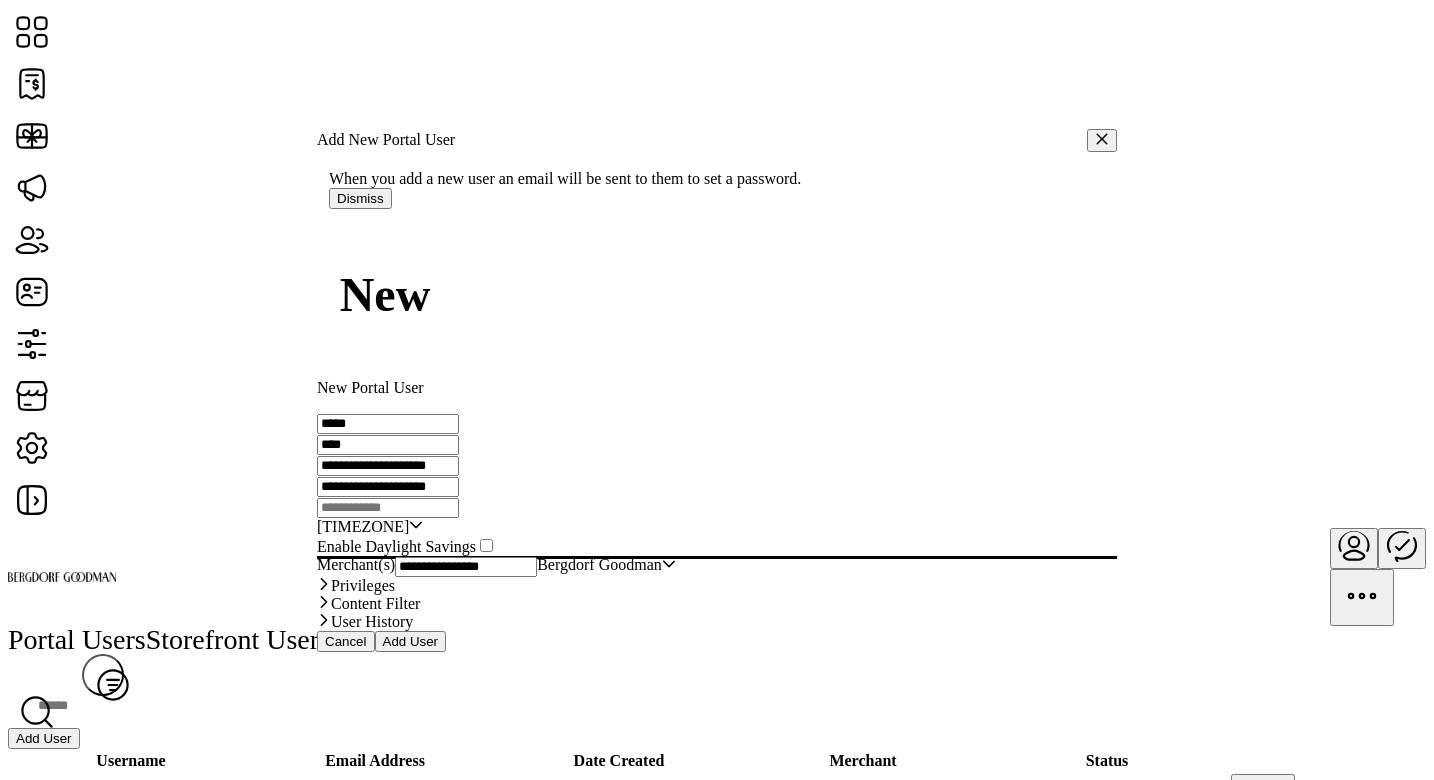 click on "Add User" at bounding box center (411, 641) 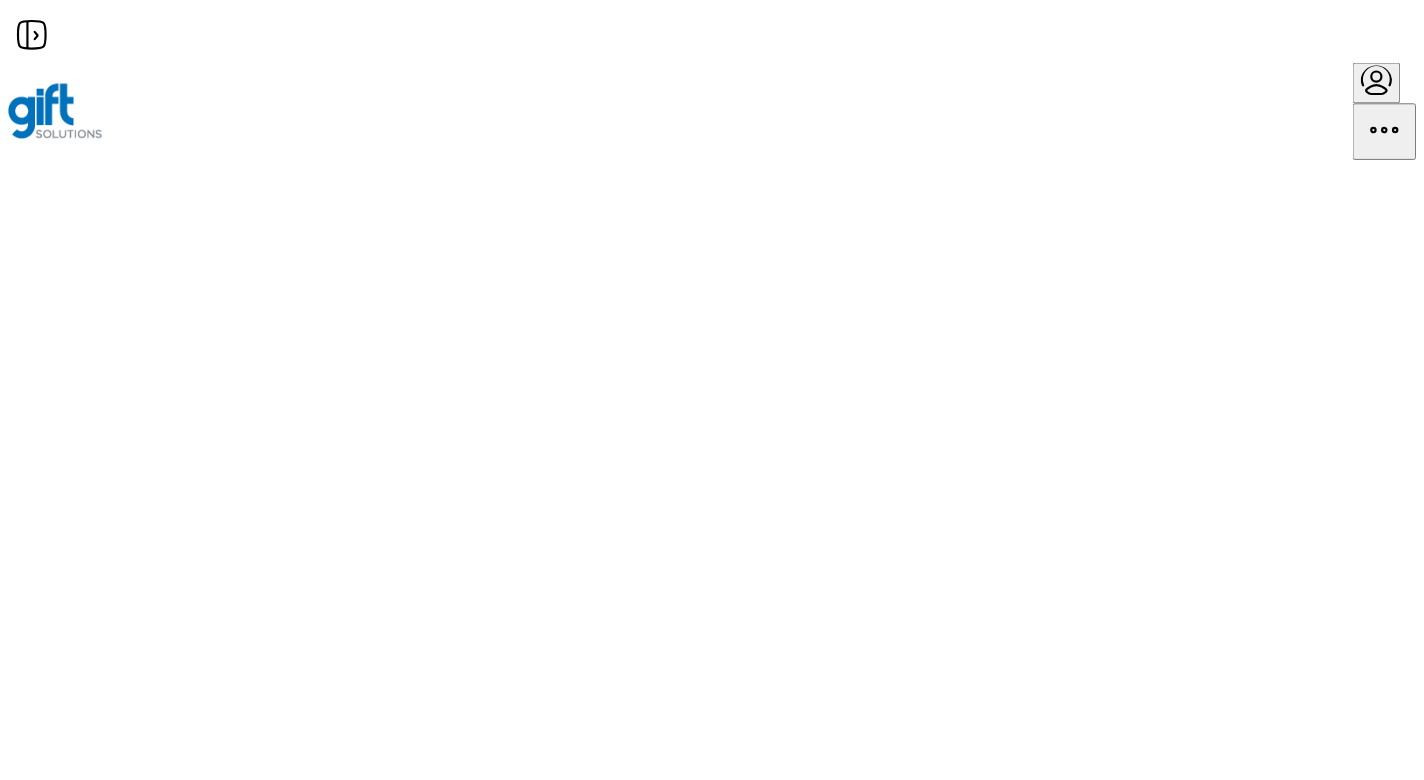 scroll, scrollTop: 0, scrollLeft: 0, axis: both 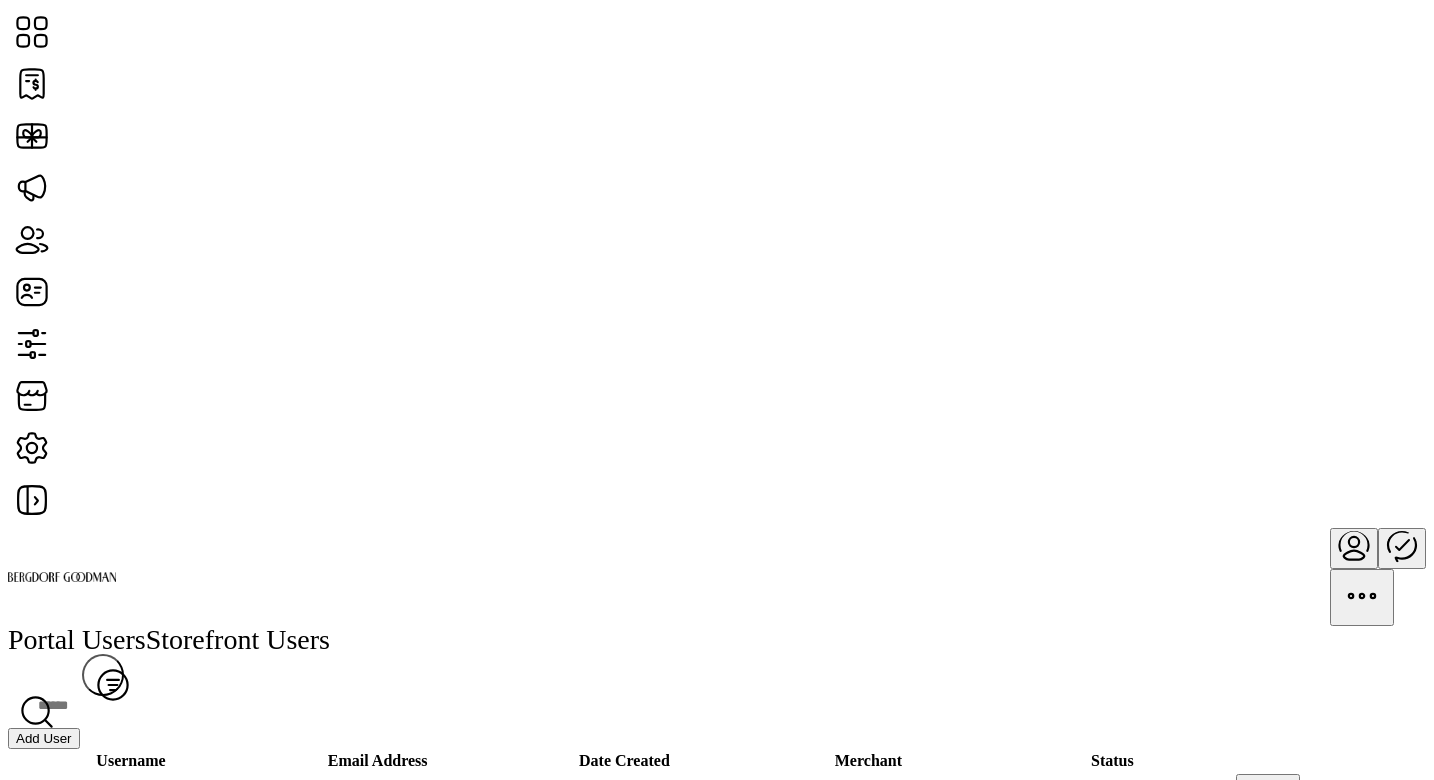 click at bounding box center [1354, 545] 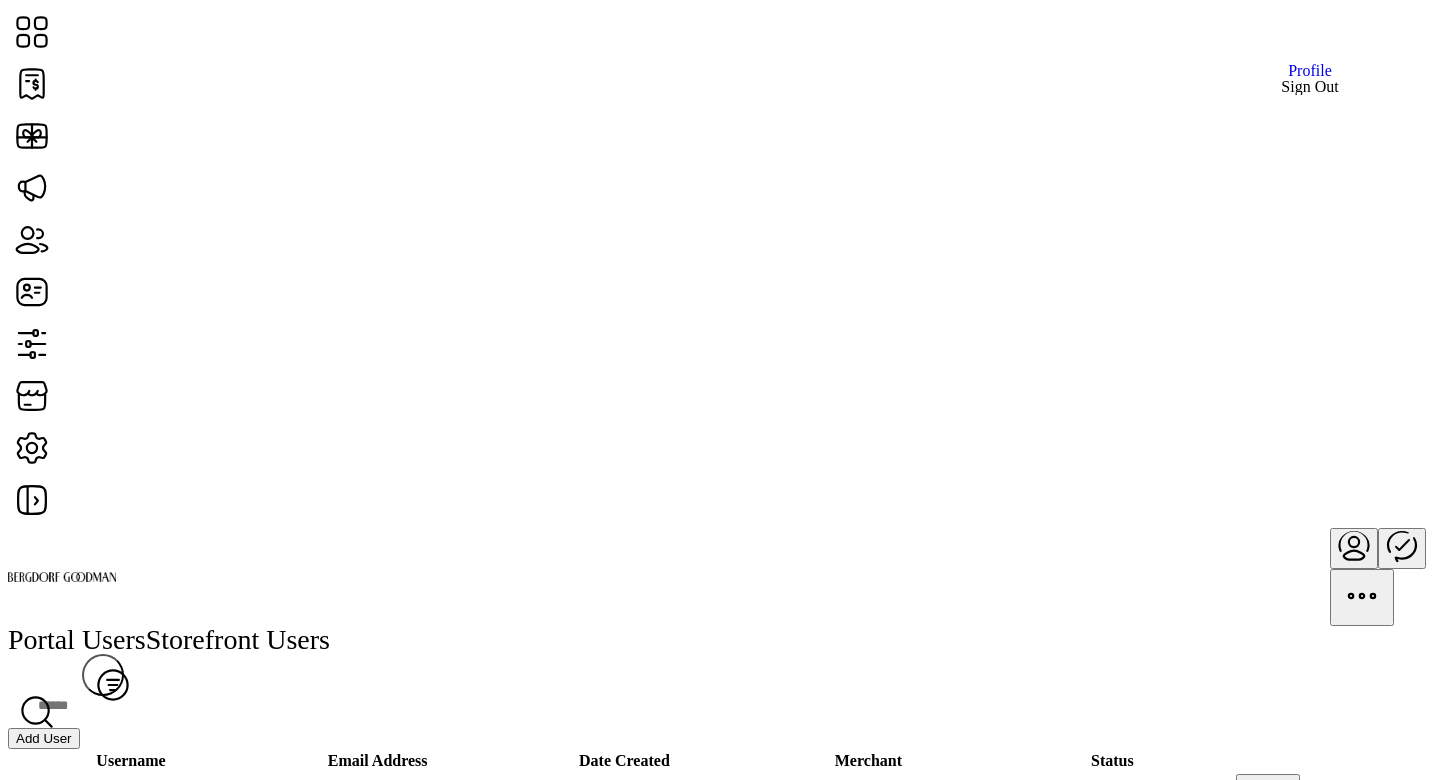 click on "Sign Out" at bounding box center (1309, 87) 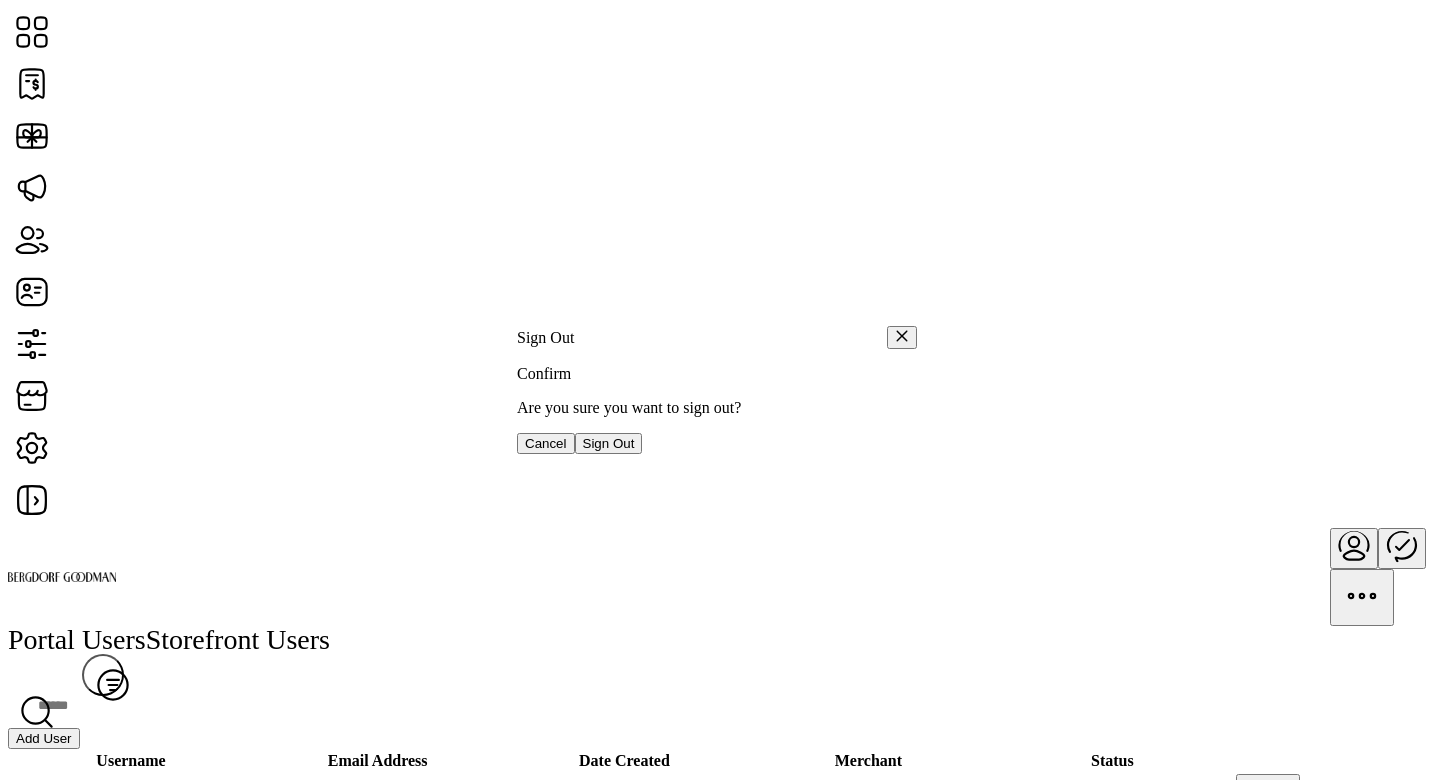 click on "Sign Out" at bounding box center (609, 443) 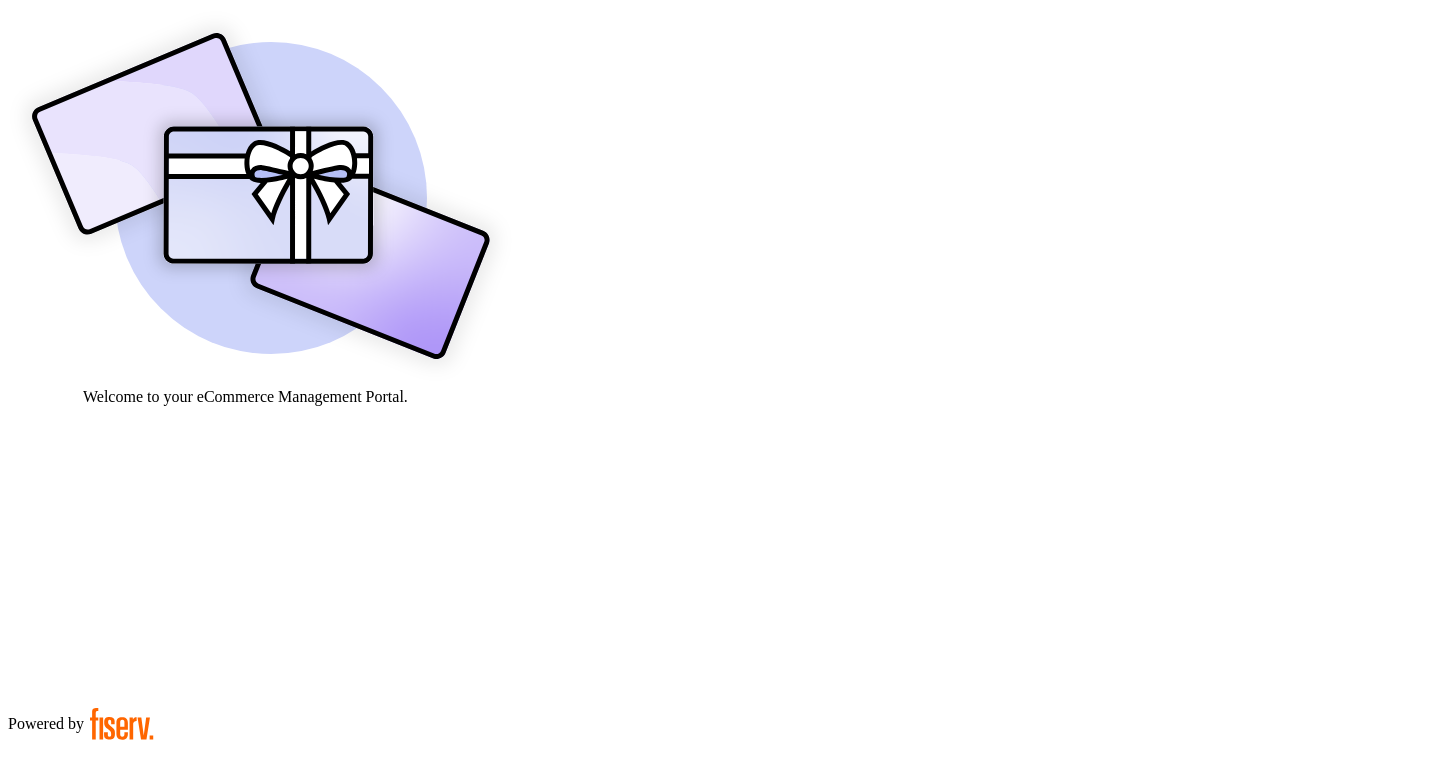 click at bounding box center [79, 909] 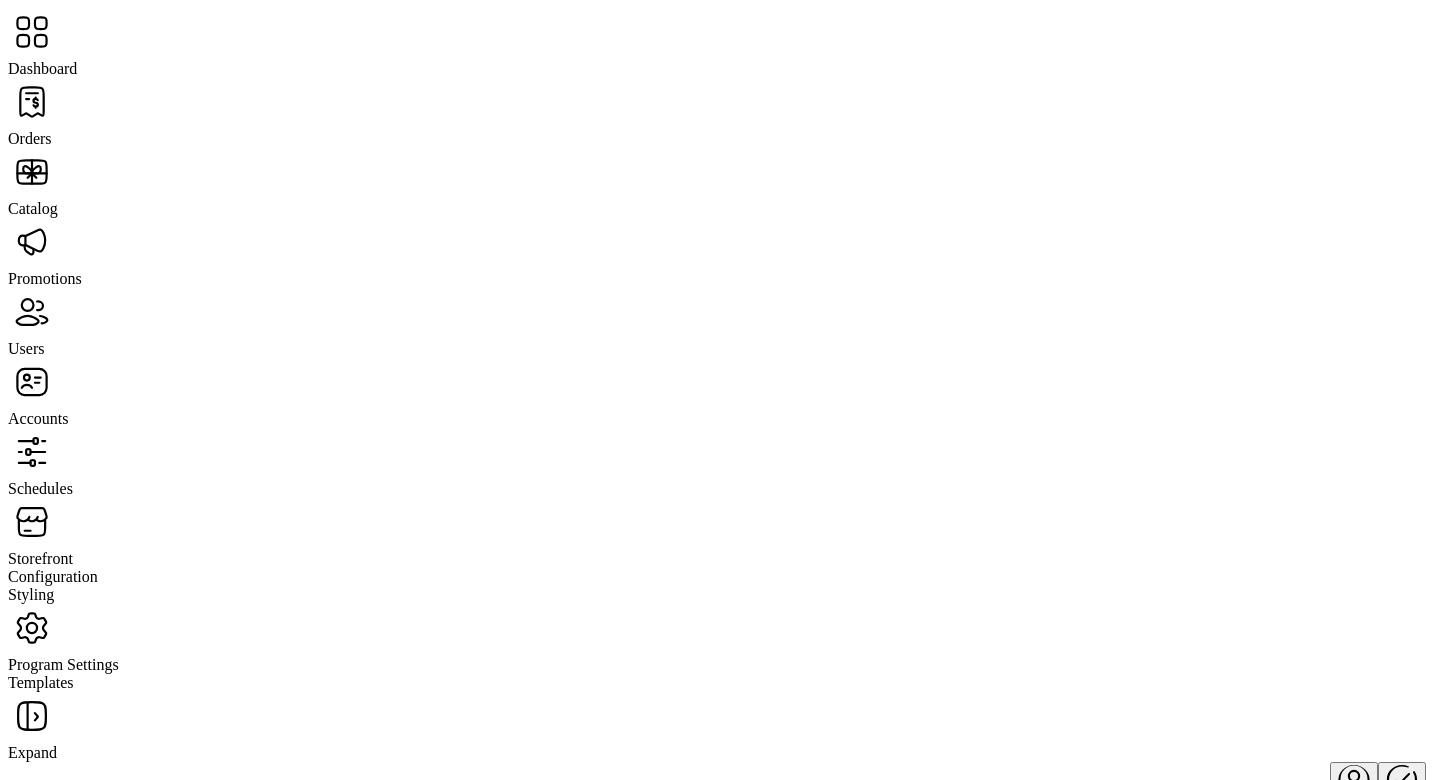 click on "Users" at bounding box center (30, 138) 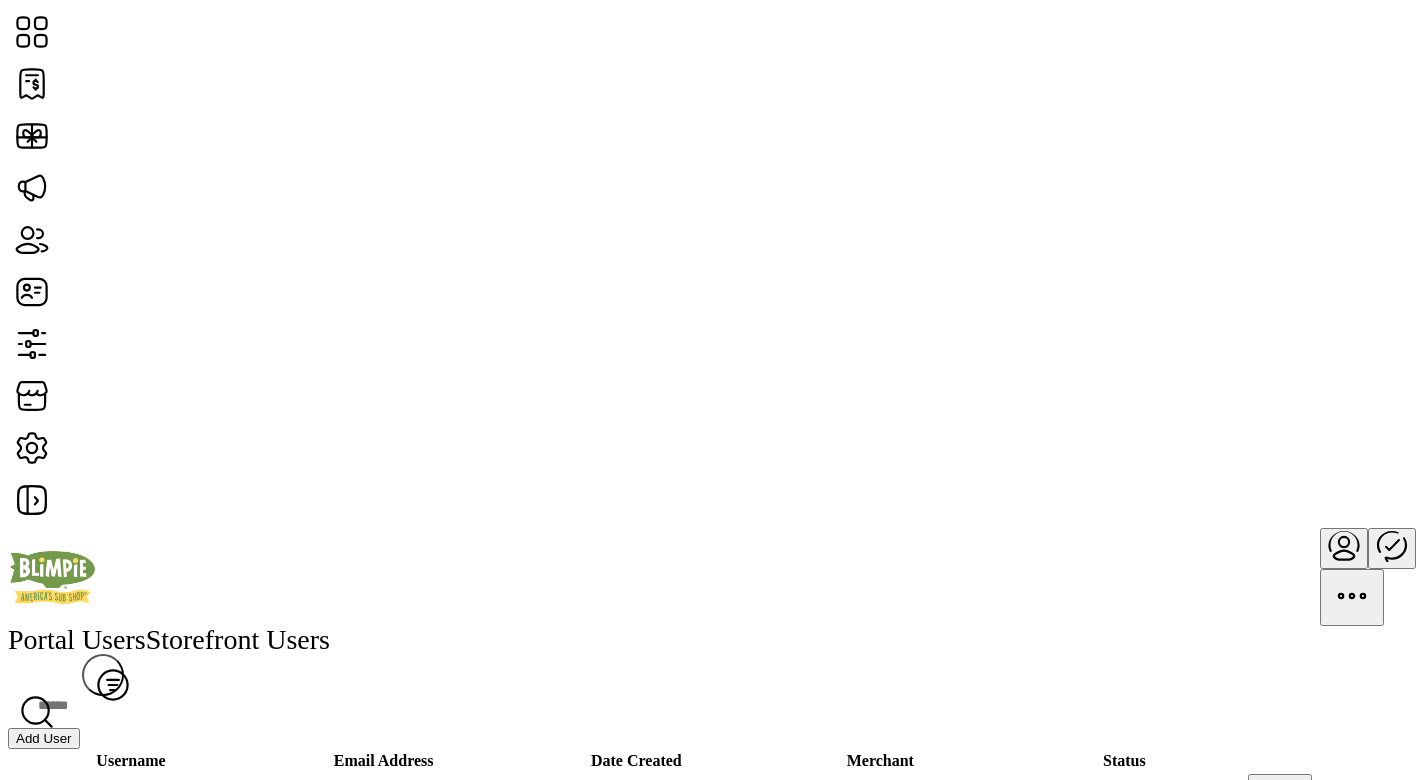 scroll, scrollTop: 71, scrollLeft: 0, axis: vertical 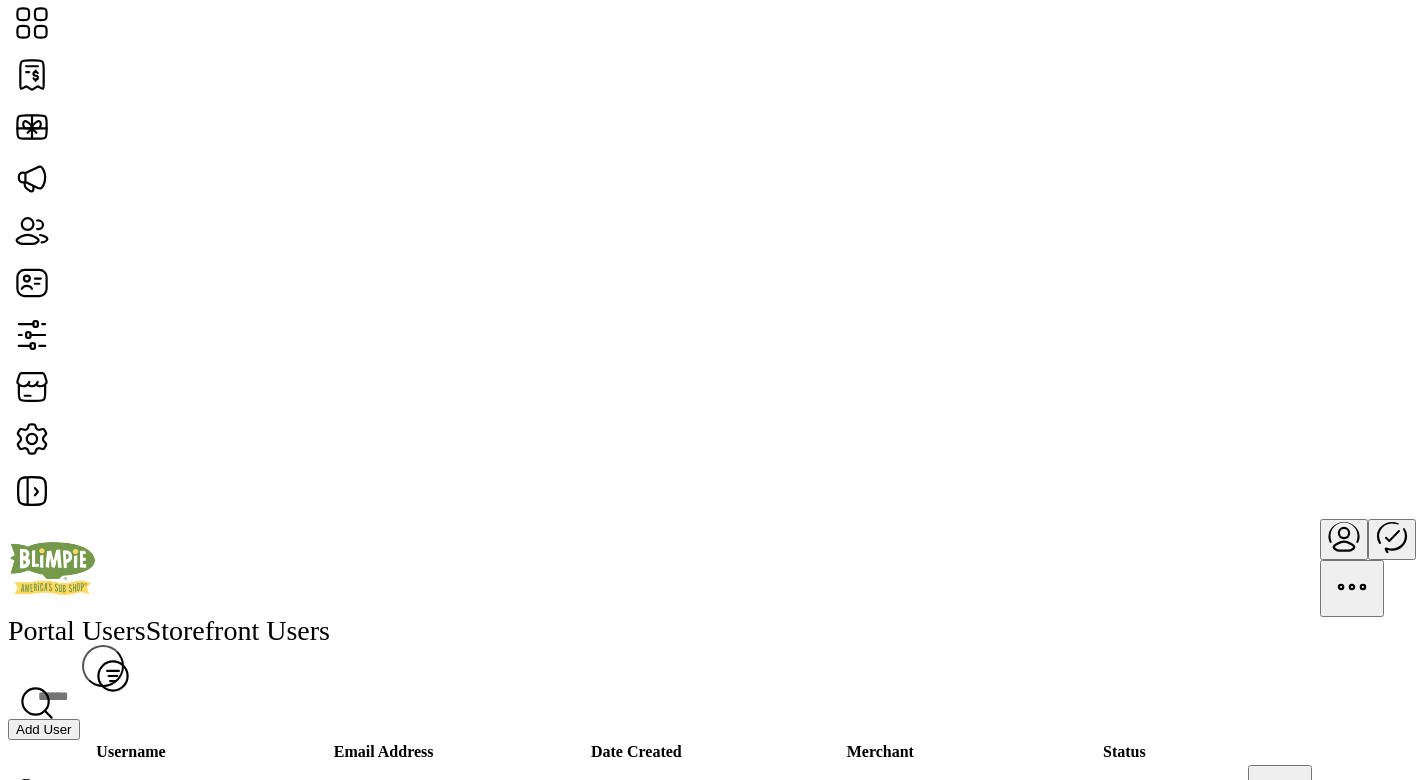 click on "Add User" at bounding box center (44, 729) 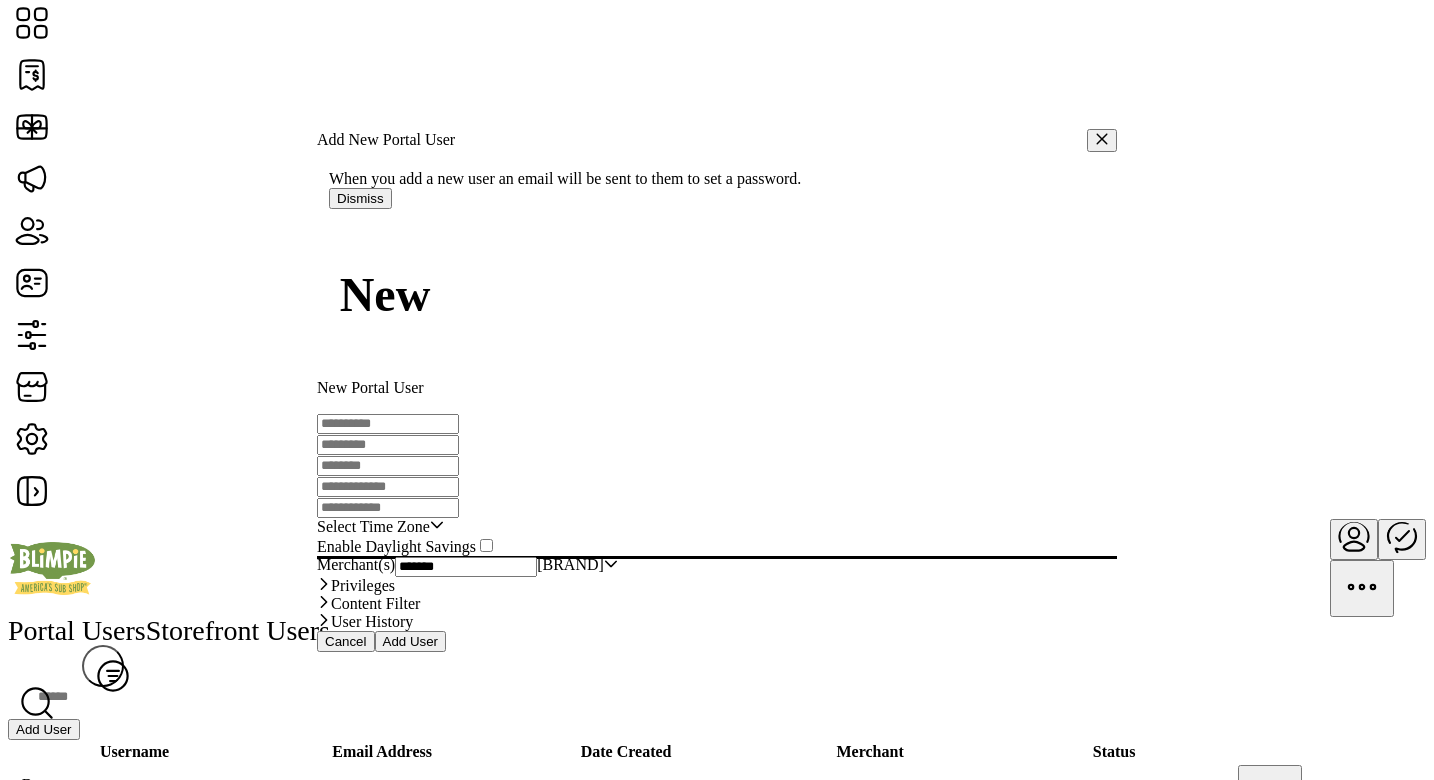 click at bounding box center [388, 424] 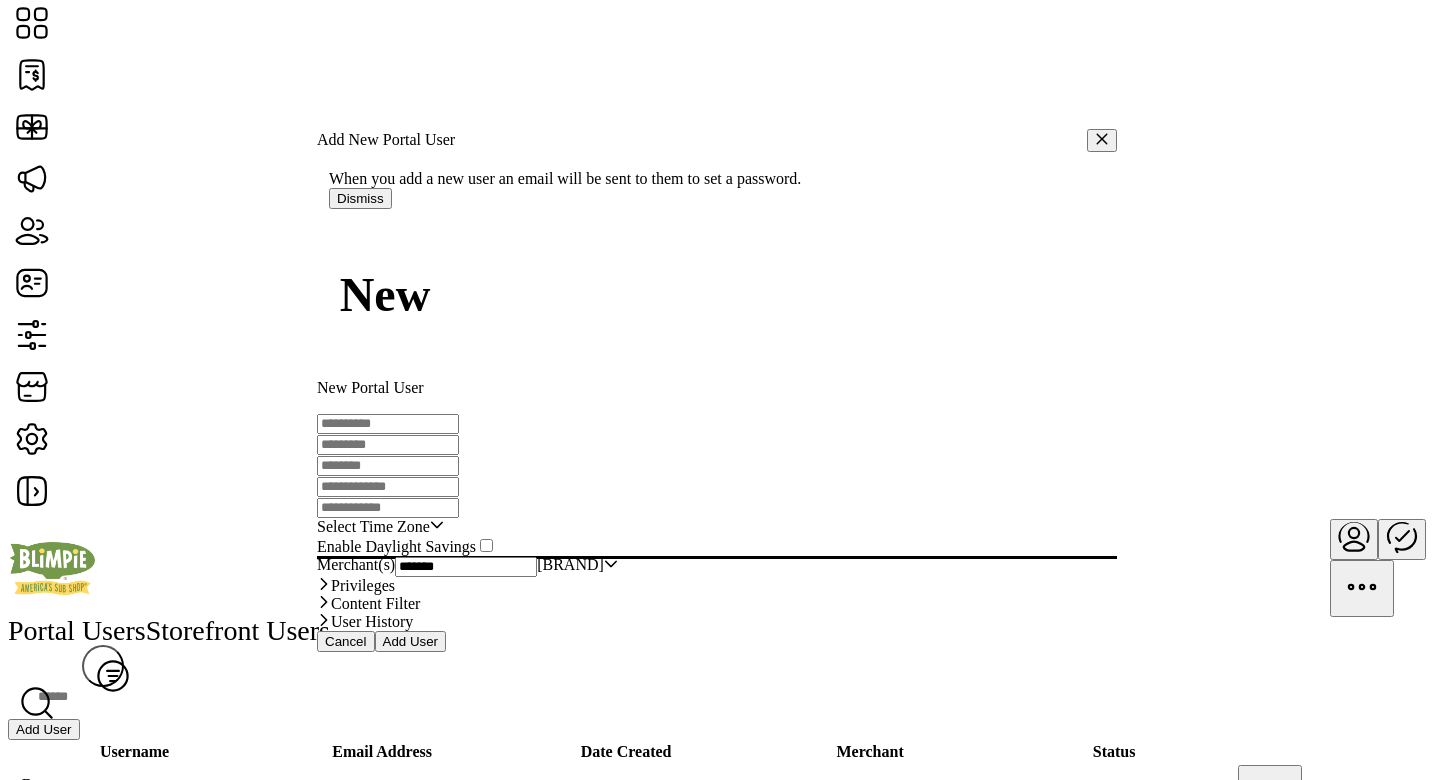 paste on "**********" 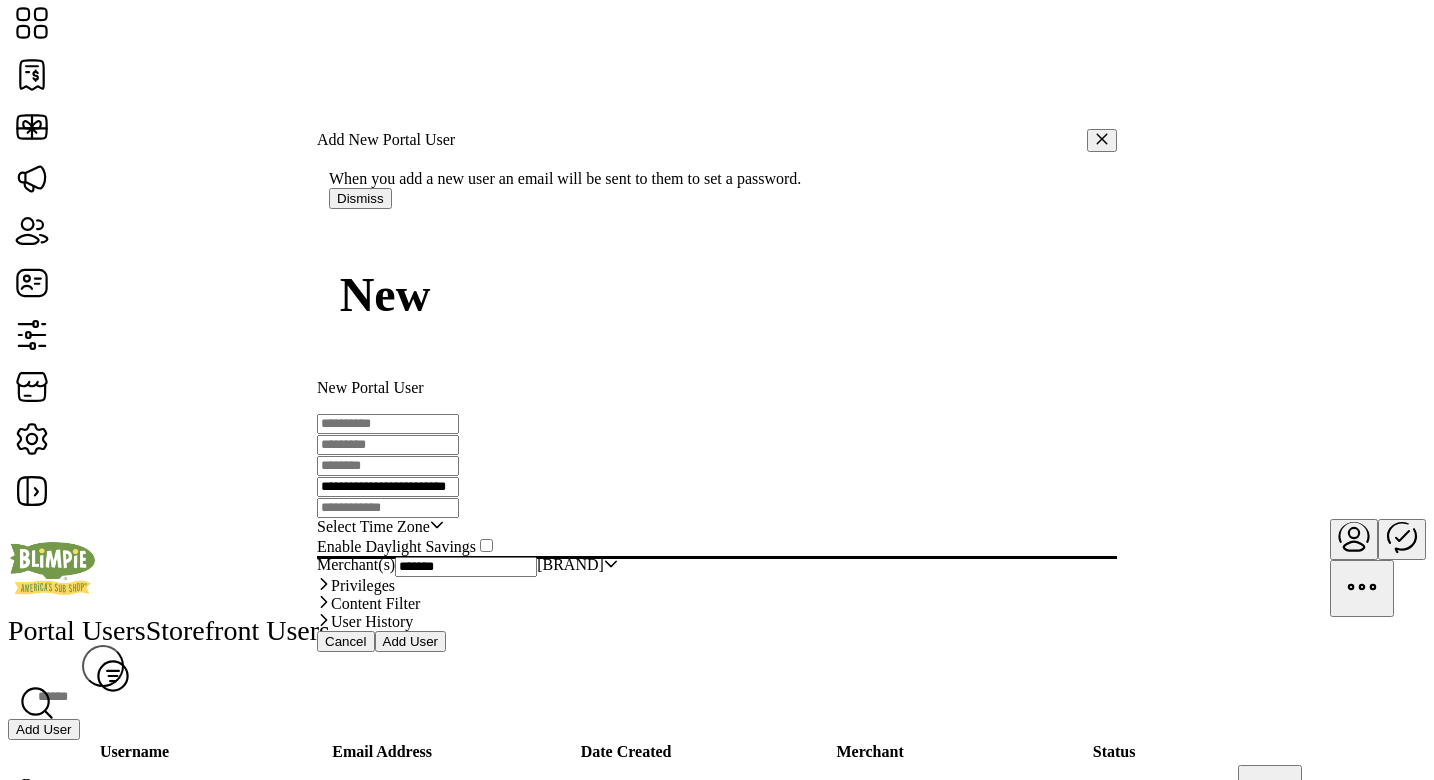 click on "**********" at bounding box center (388, 487) 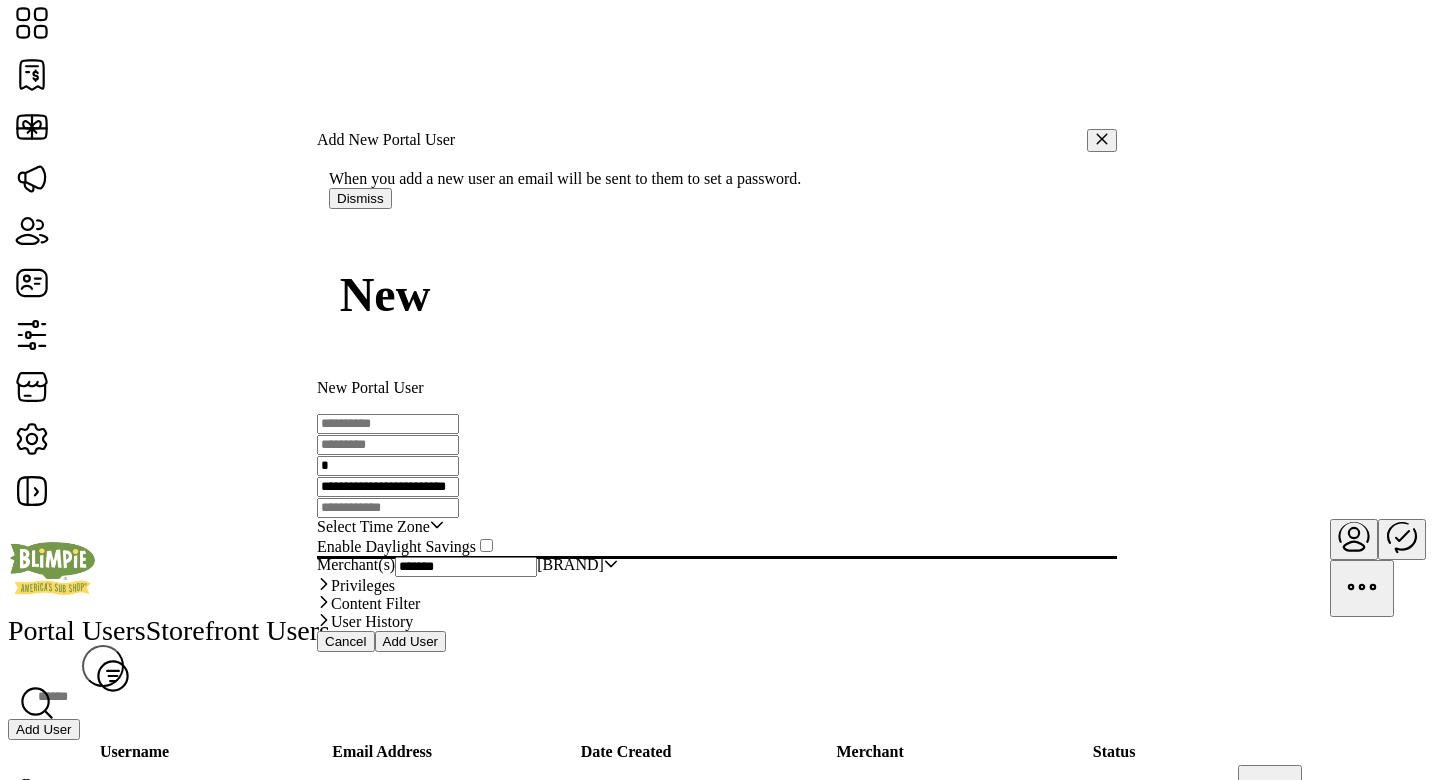 paste on "********" 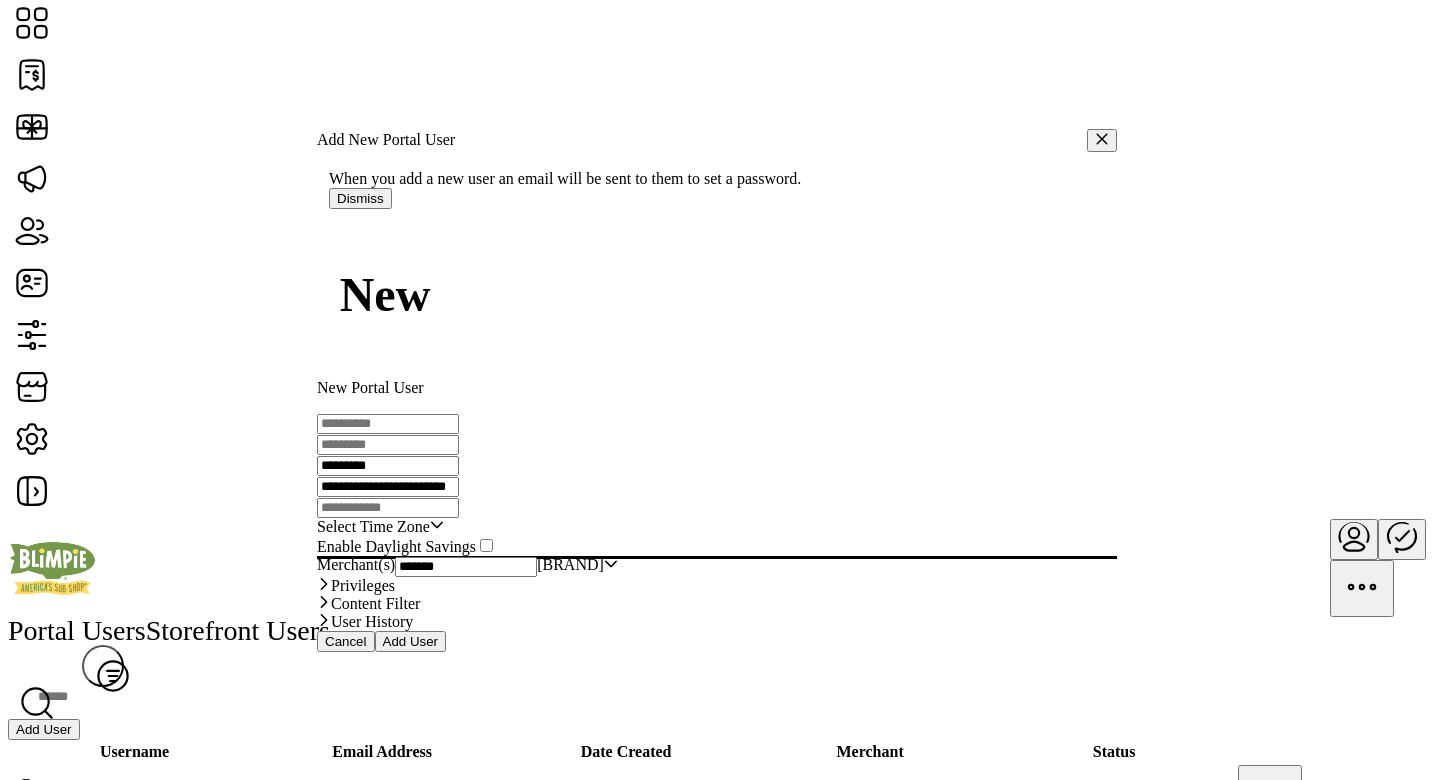 type on "*********" 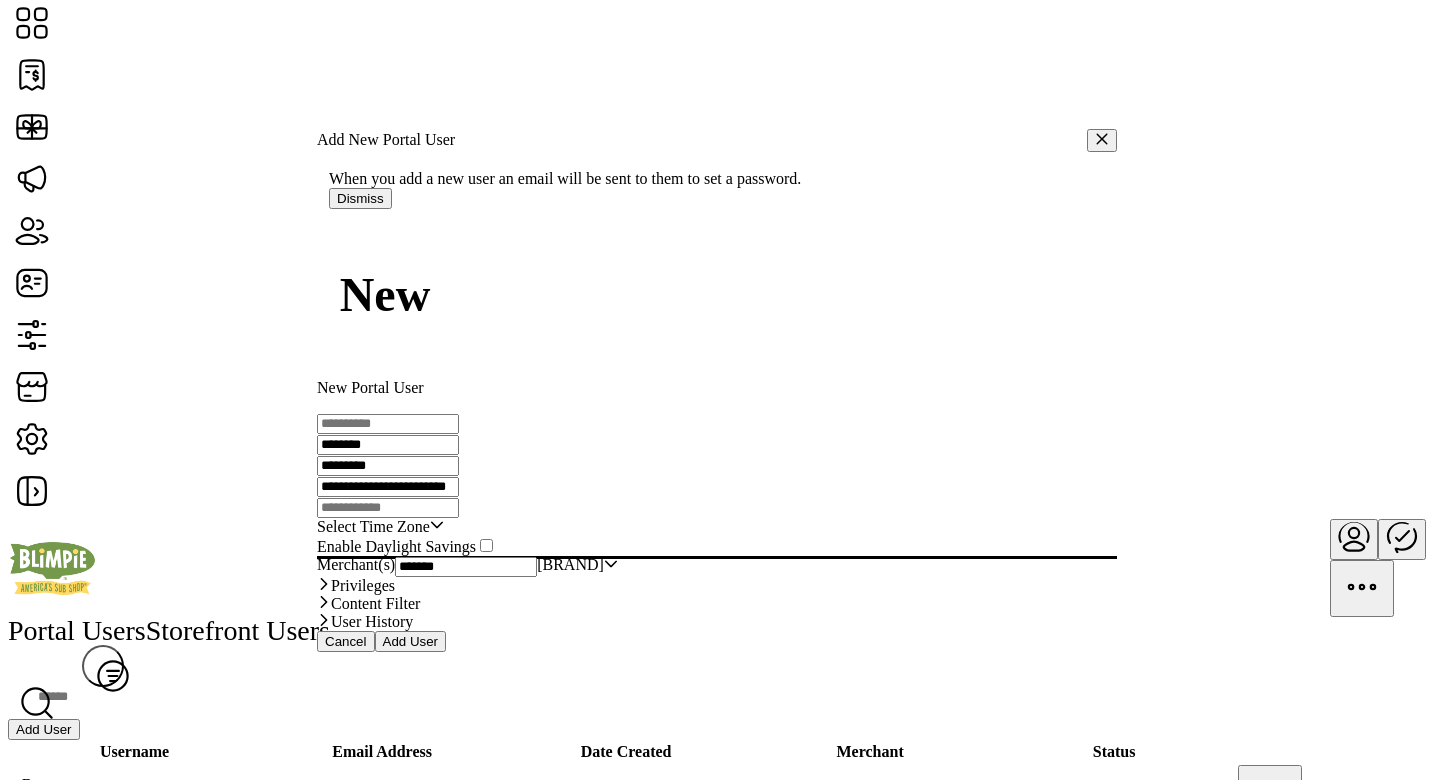 click on "********" at bounding box center (388, 445) 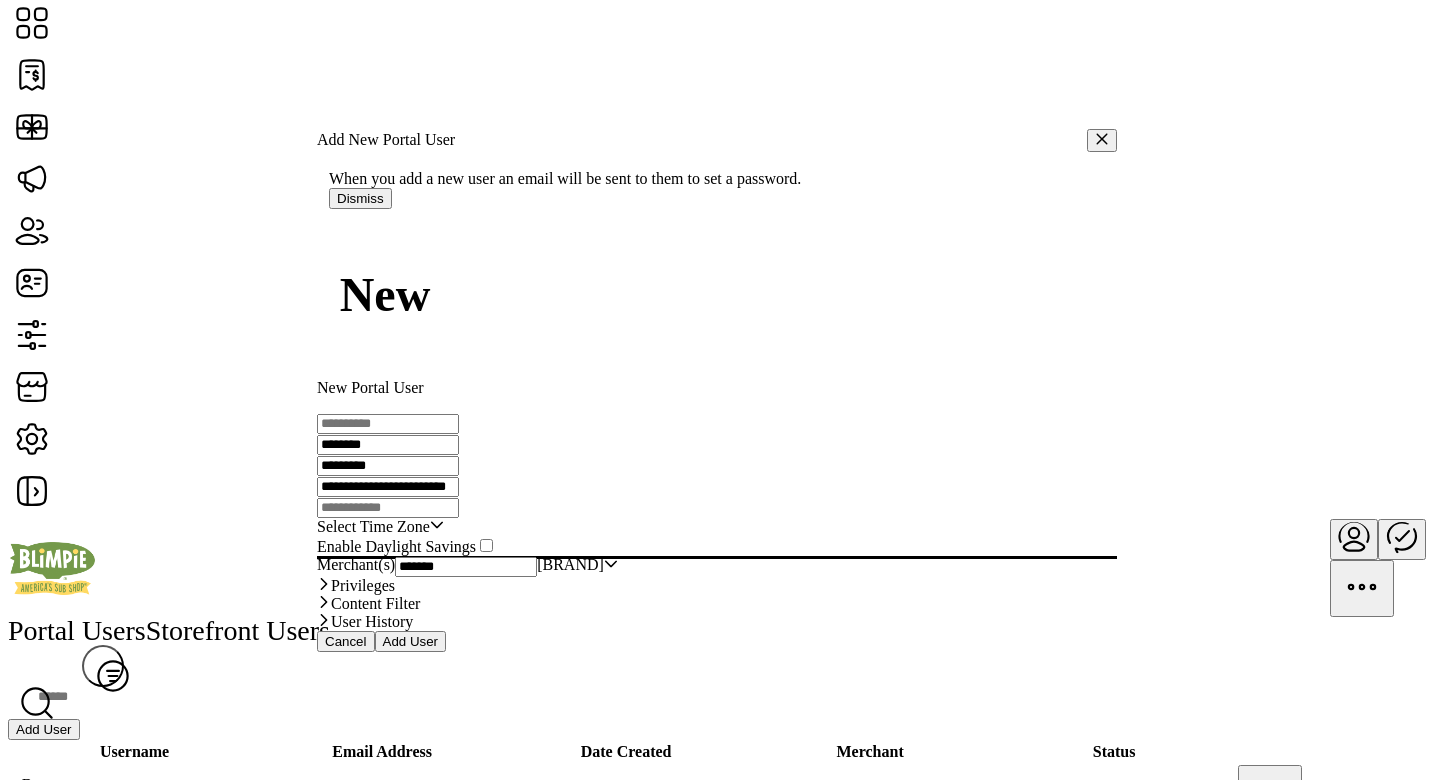 paste on "*****" 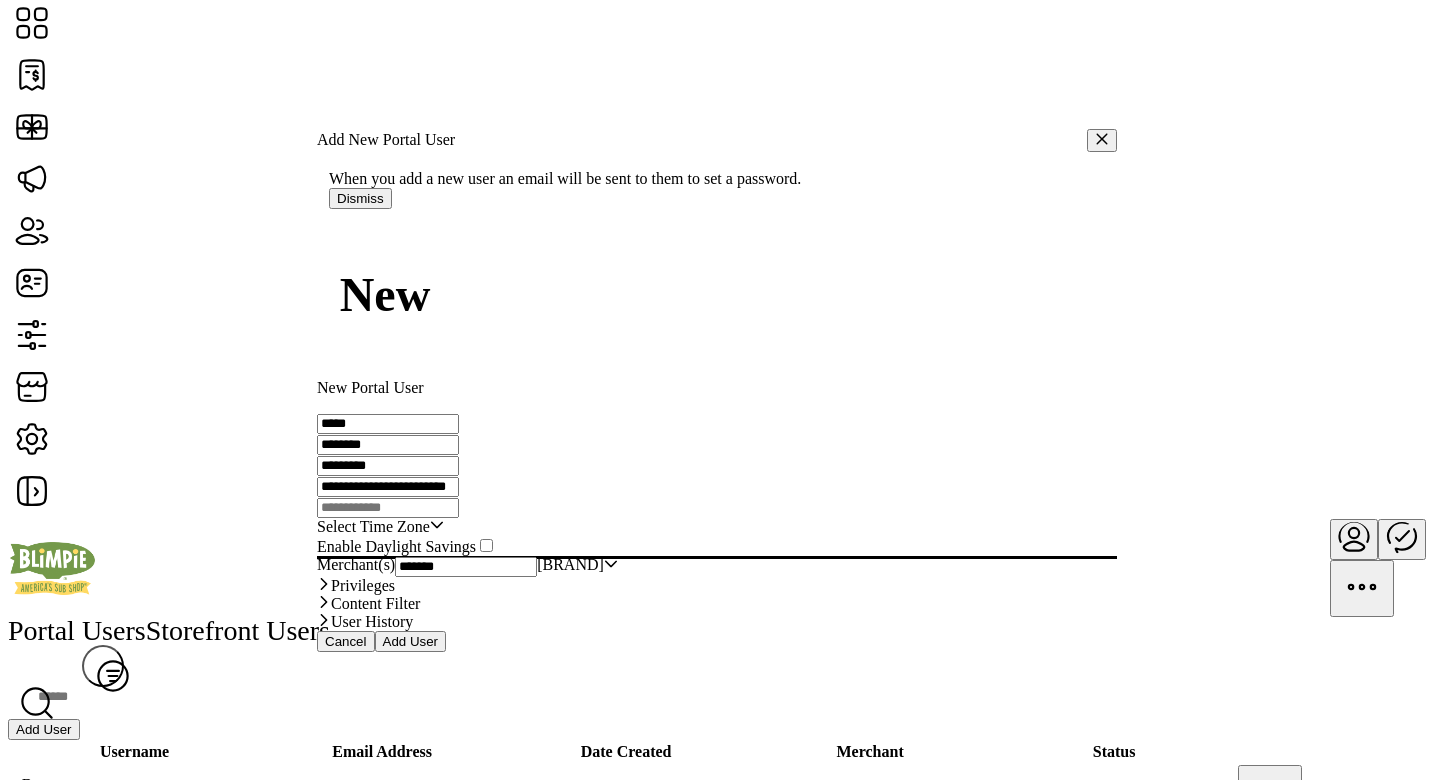 click on "*****" at bounding box center (388, 424) 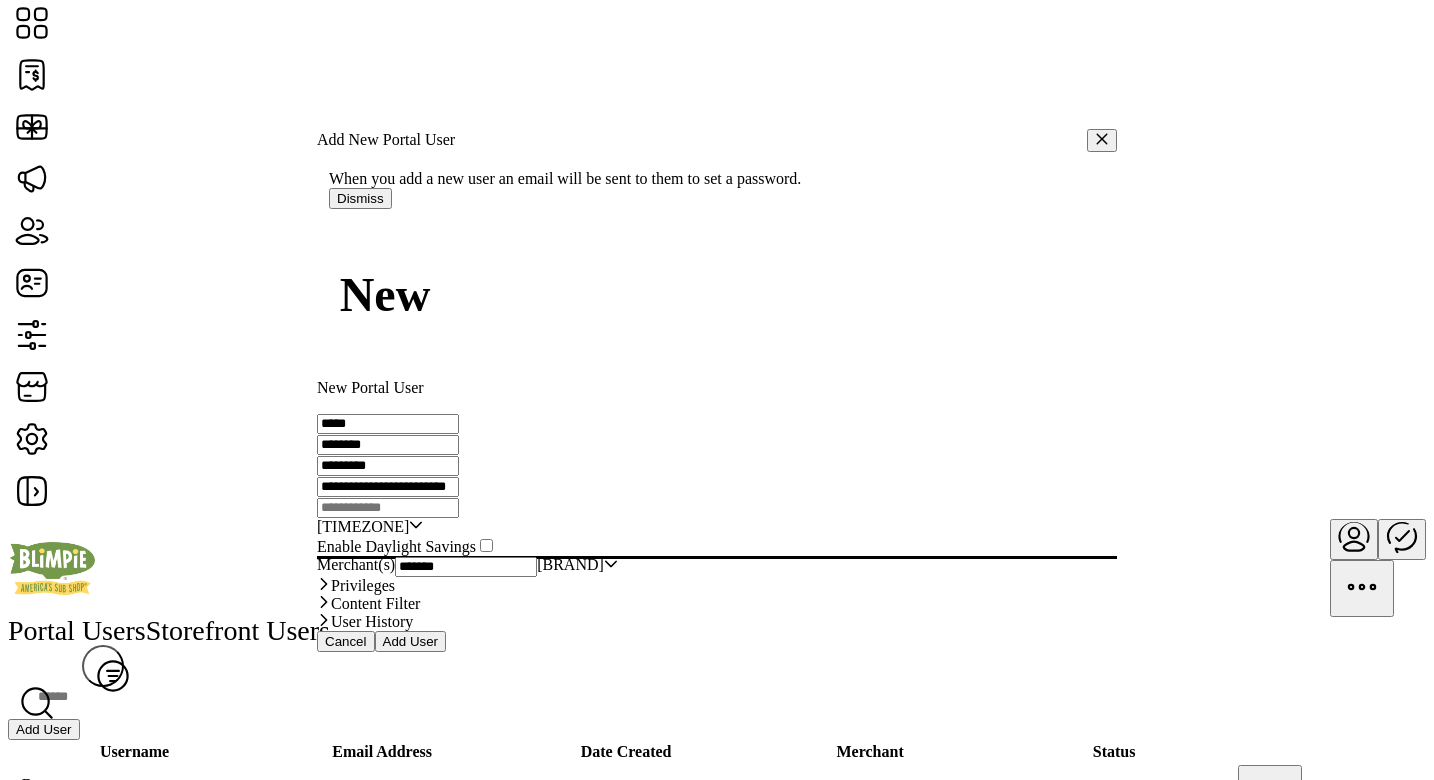 scroll, scrollTop: 0, scrollLeft: 0, axis: both 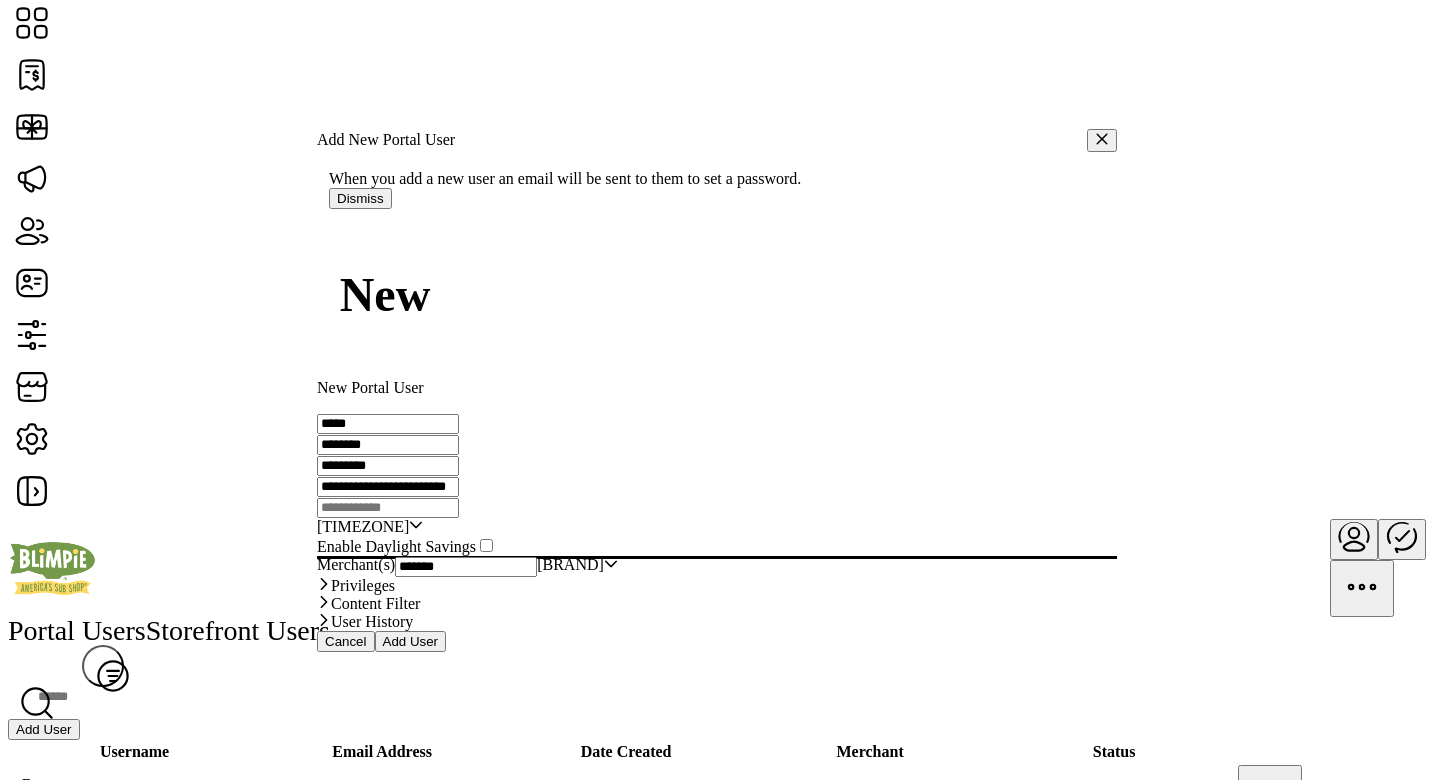 click on "*********" at bounding box center (388, 424) 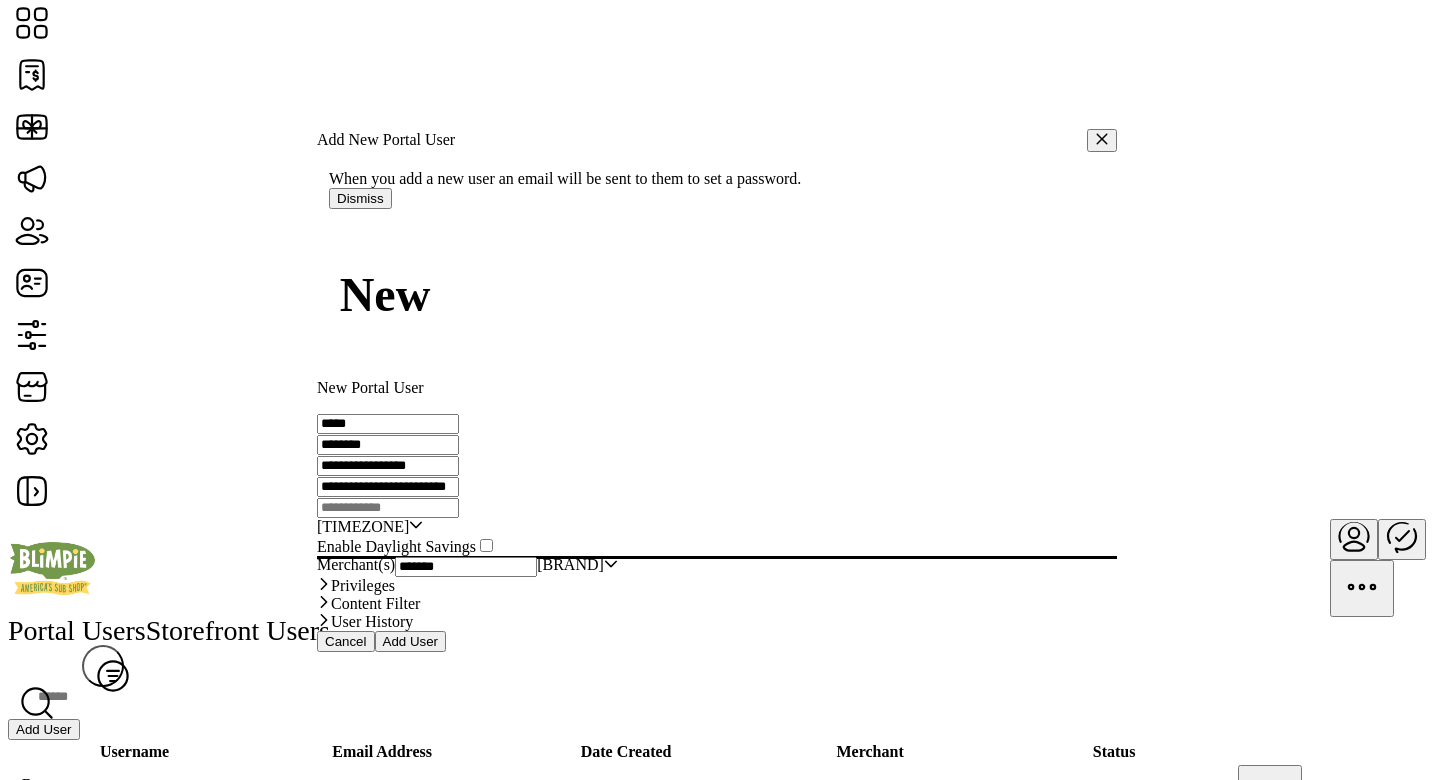 drag, startPoint x: 742, startPoint y: 299, endPoint x: 565, endPoint y: 299, distance: 177 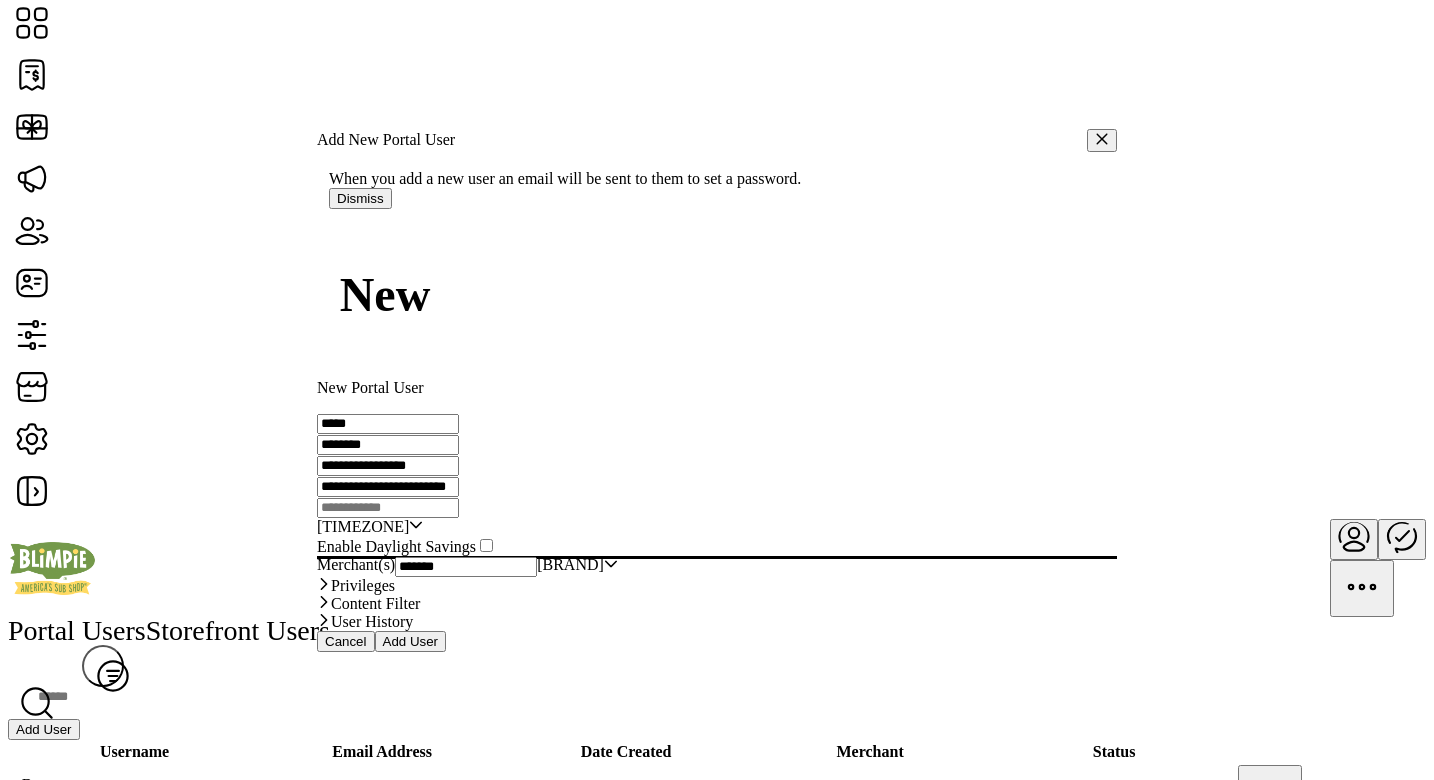 scroll, scrollTop: 77, scrollLeft: 0, axis: vertical 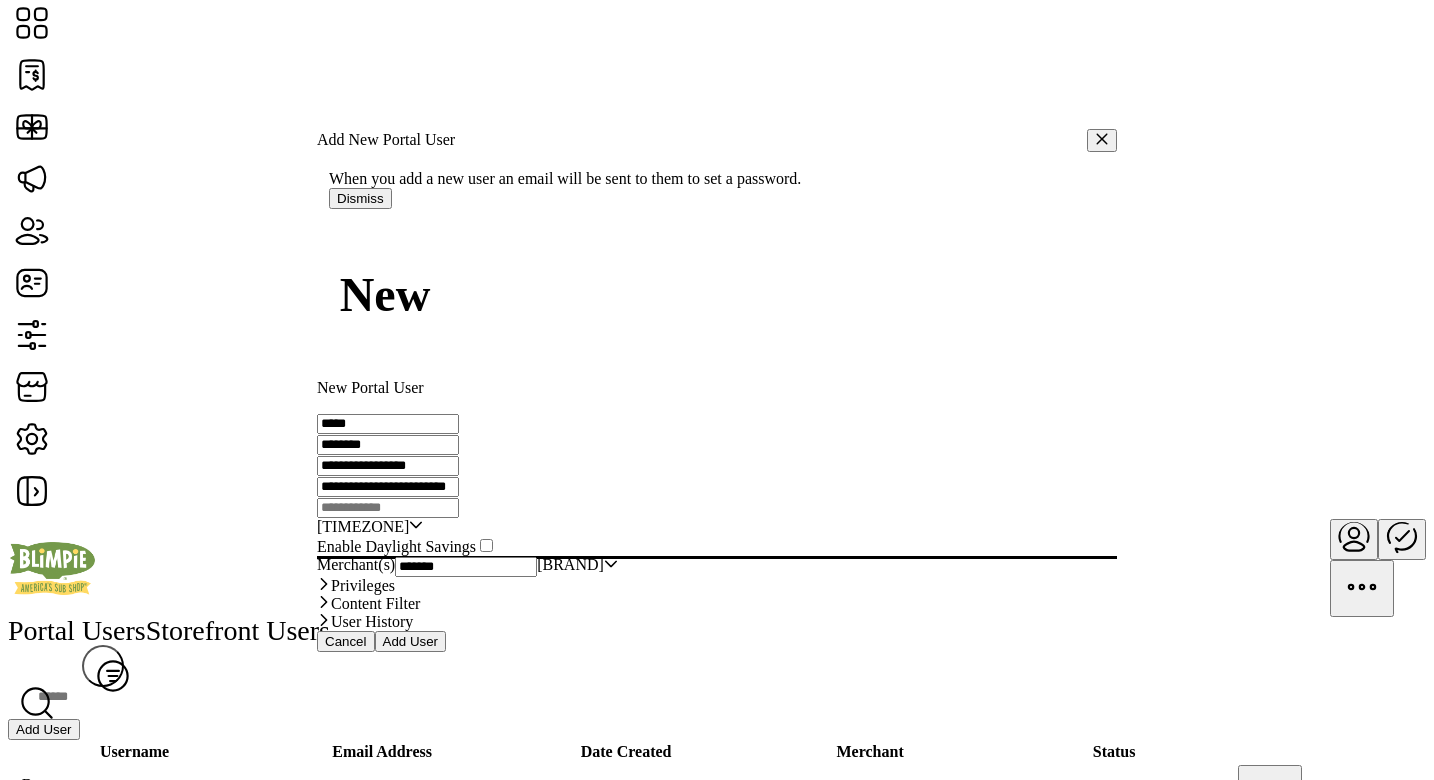 type on "**********" 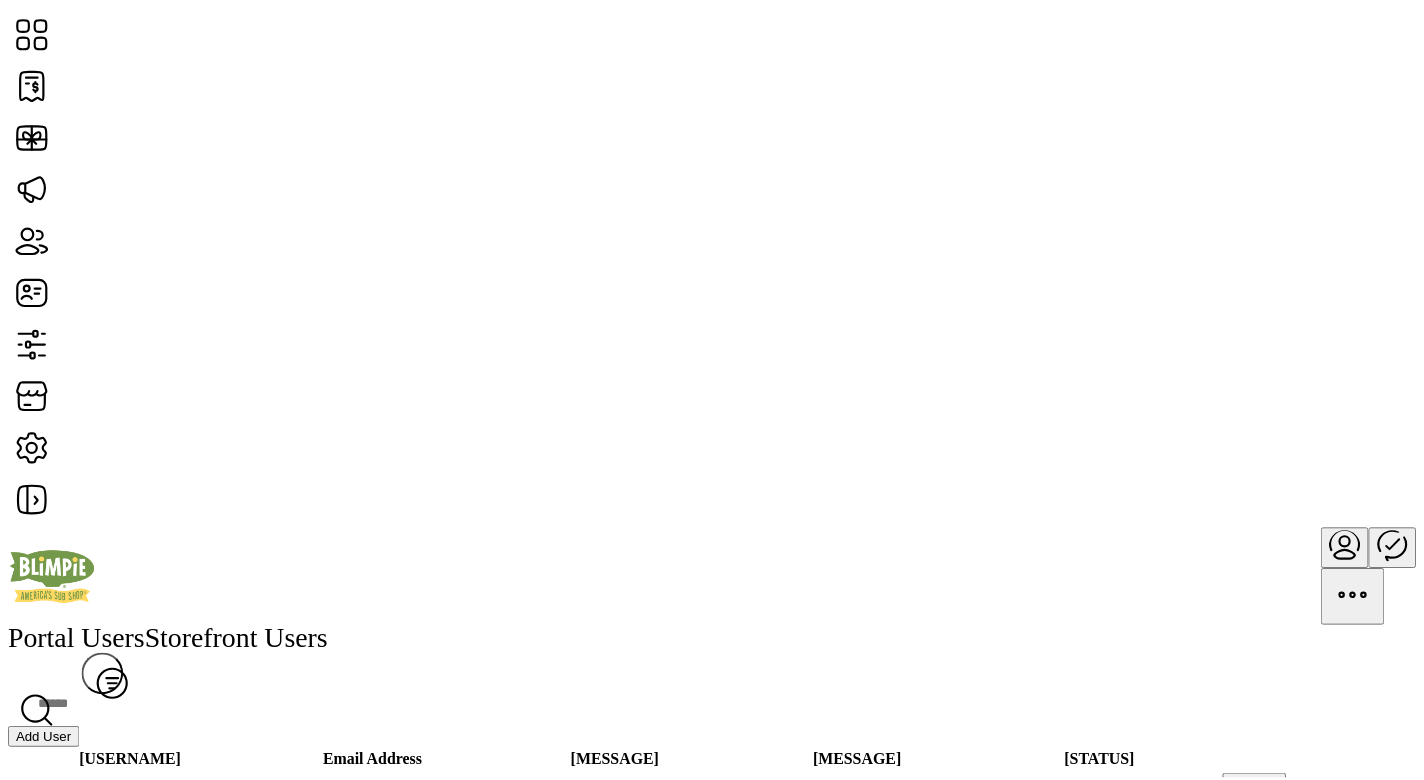 scroll, scrollTop: 0, scrollLeft: 0, axis: both 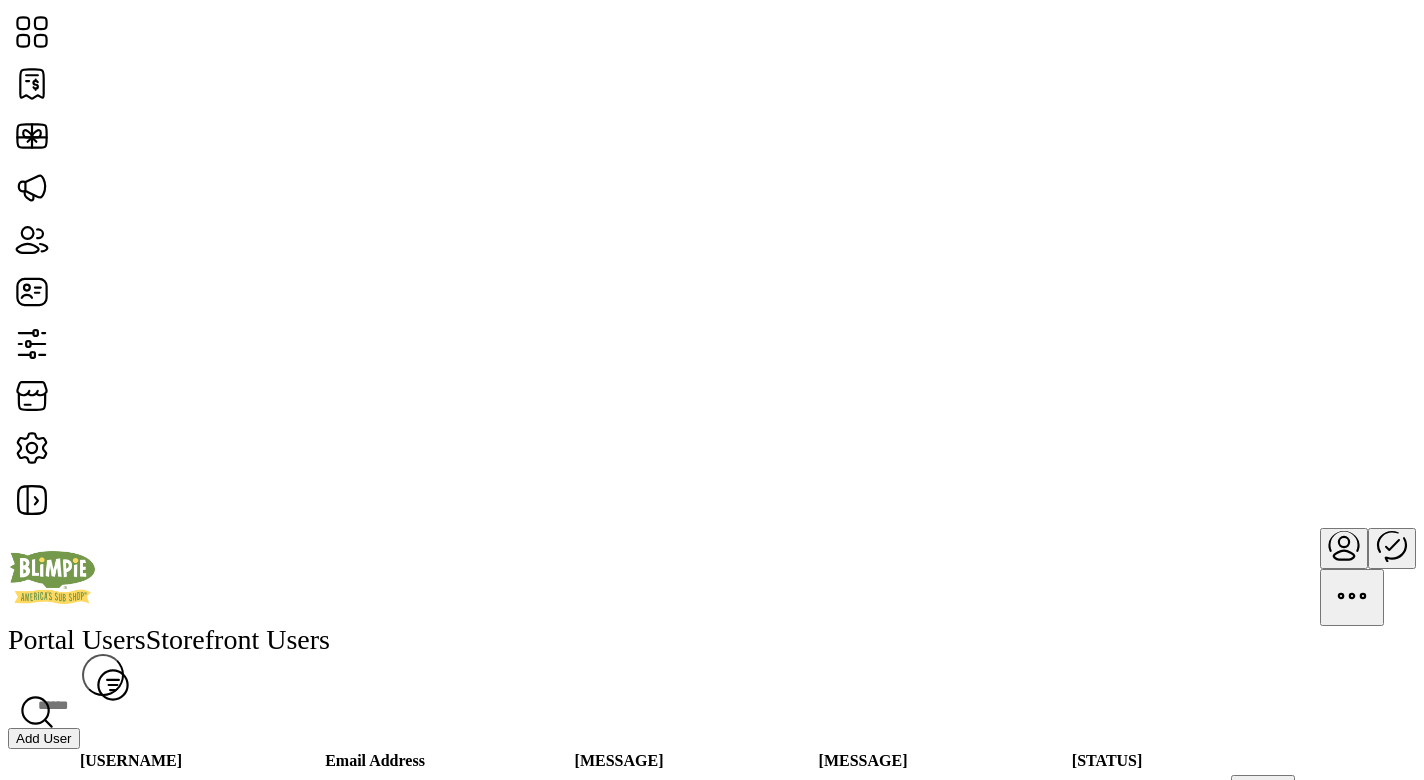 click at bounding box center (1344, 555) 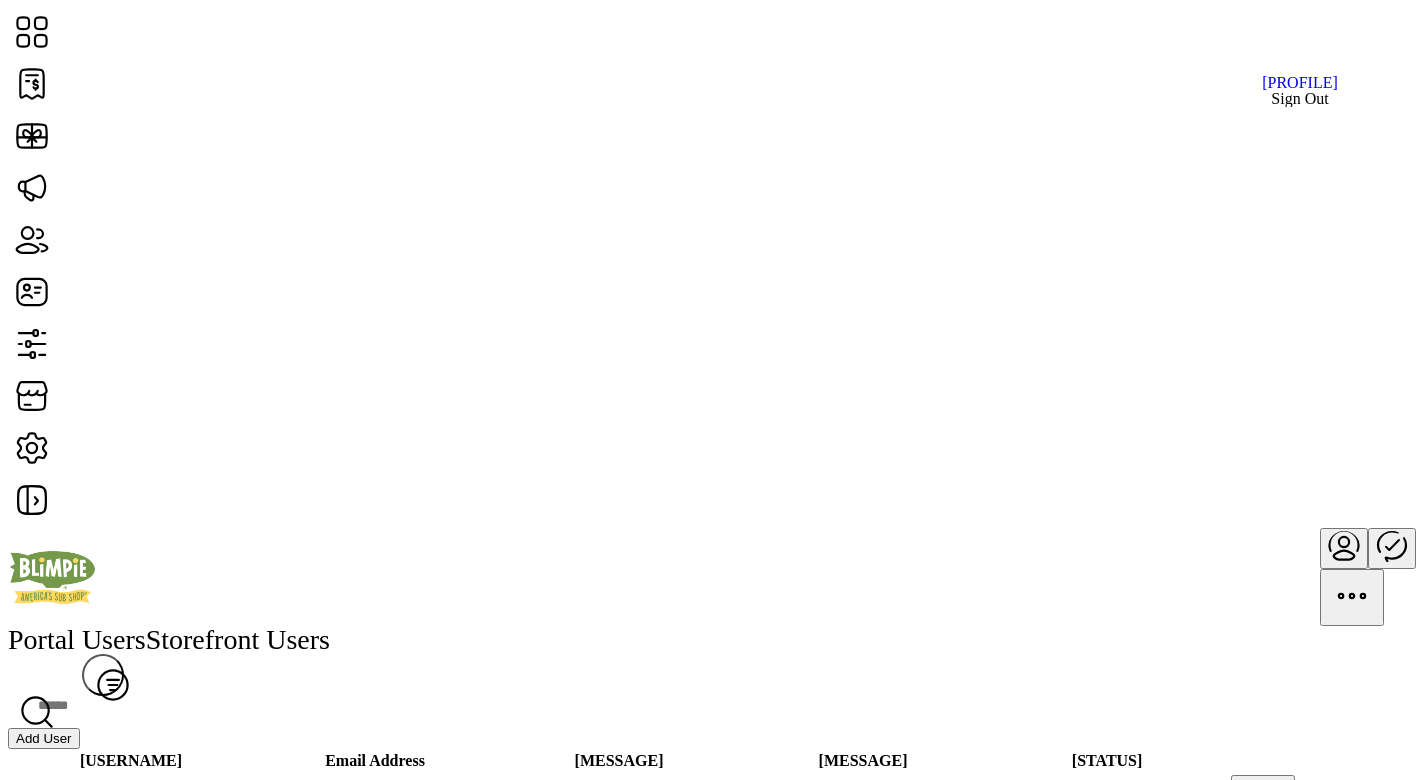 click on "Sign Out" at bounding box center [1299, 99] 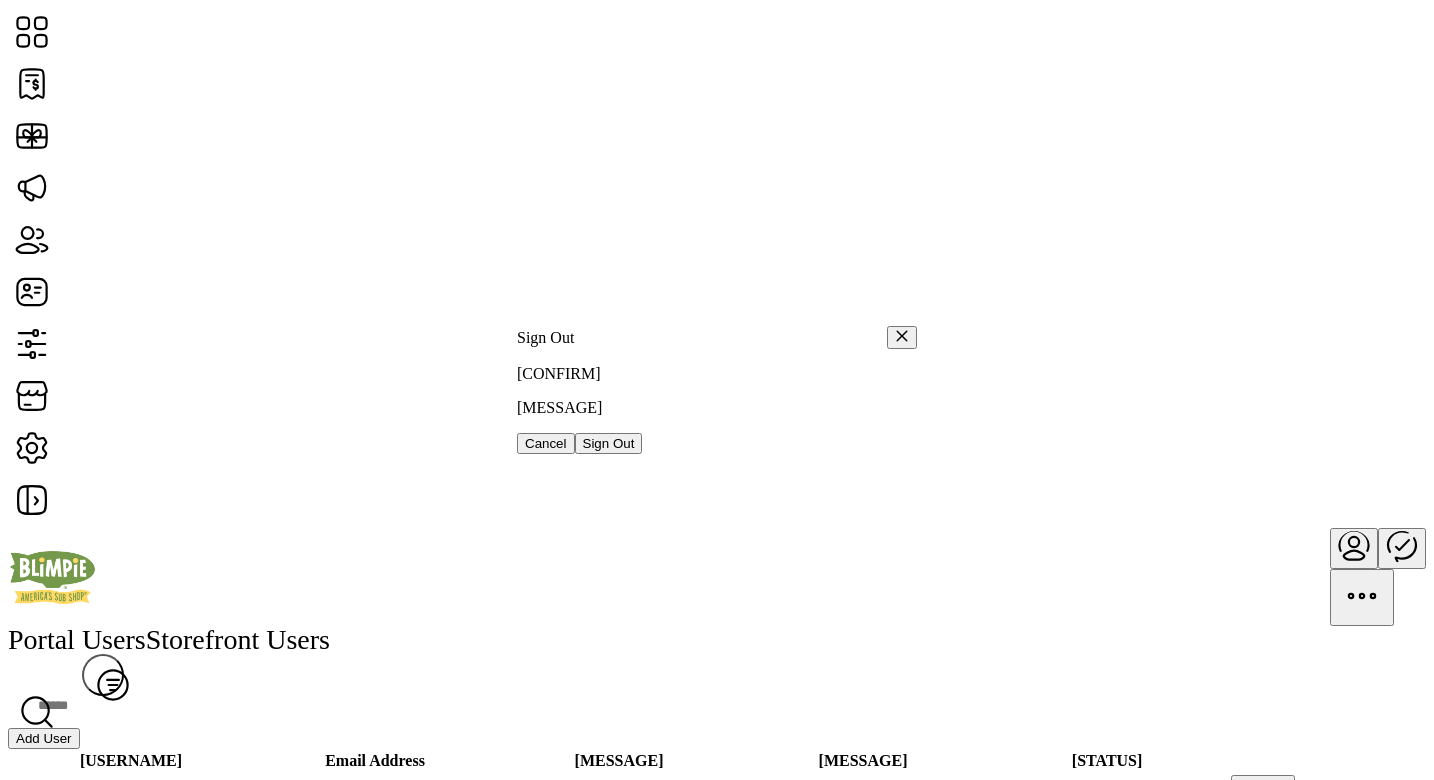 click on "Sign Out" at bounding box center (609, 443) 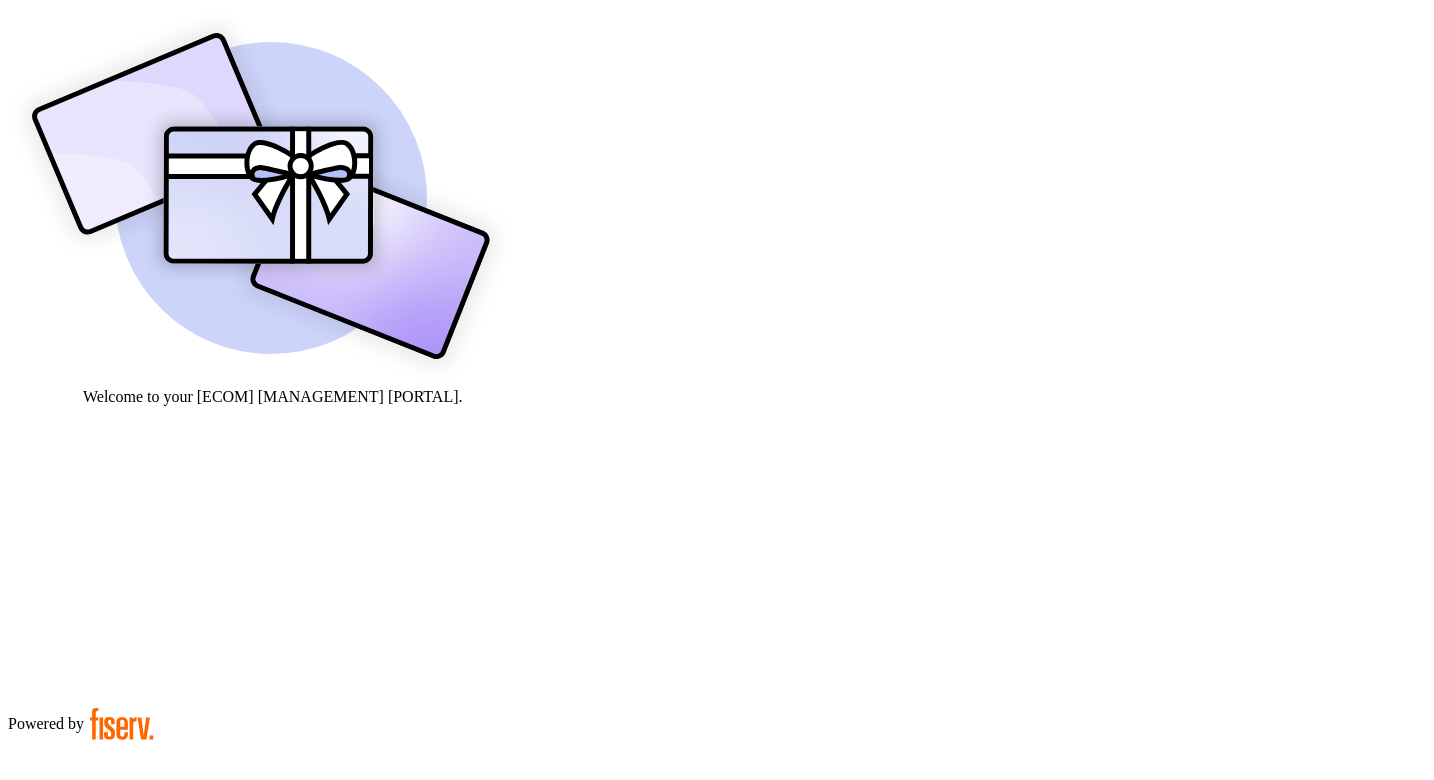 click at bounding box center (79, 909) 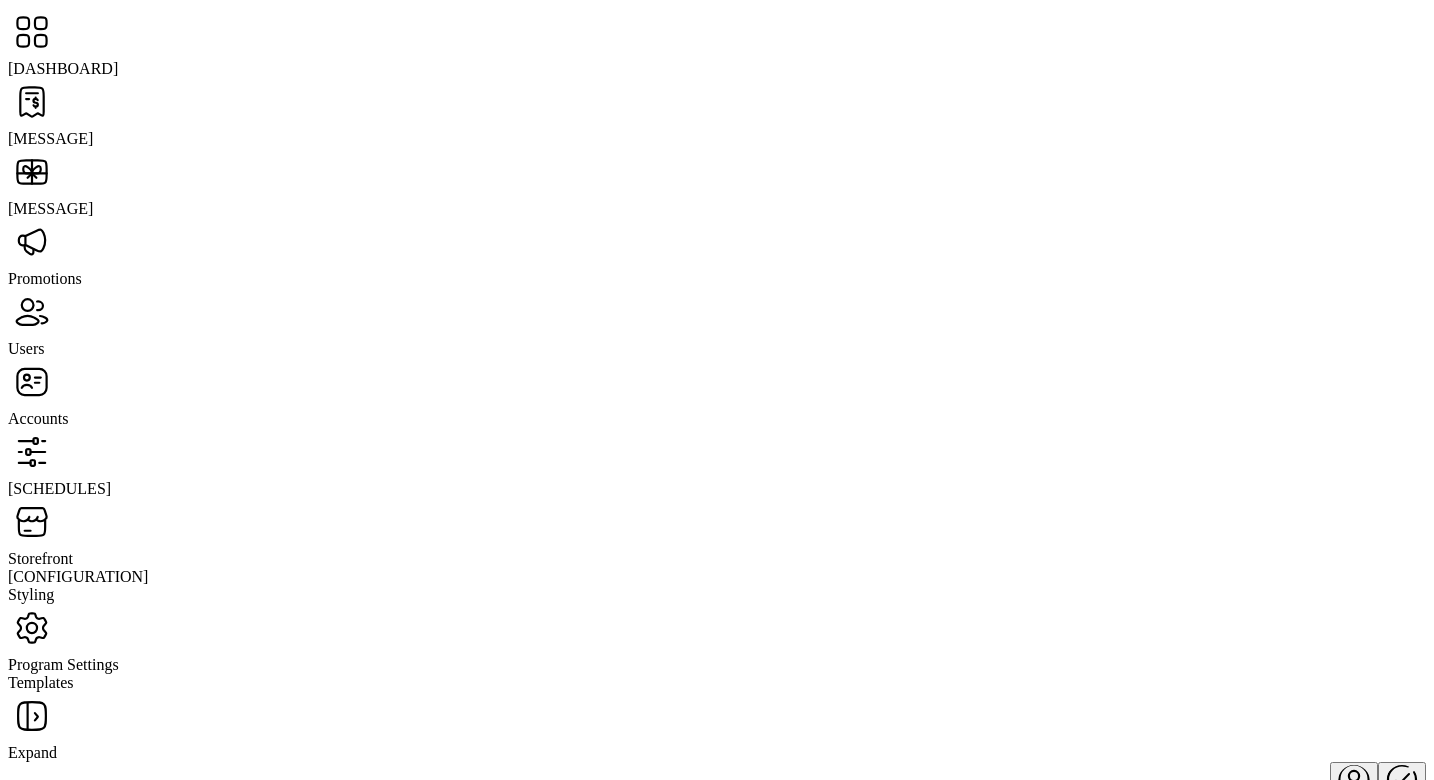 click at bounding box center (32, 102) 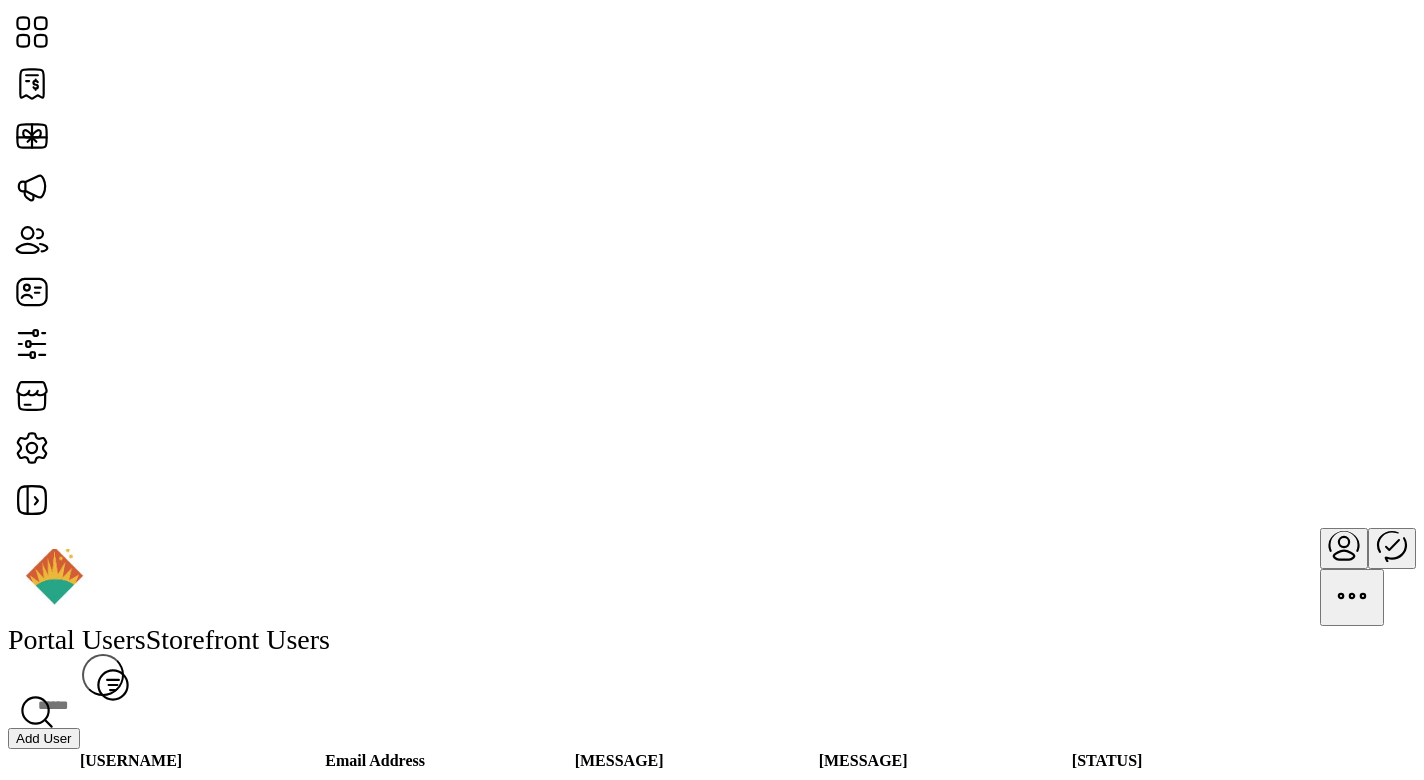 scroll, scrollTop: 334, scrollLeft: 0, axis: vertical 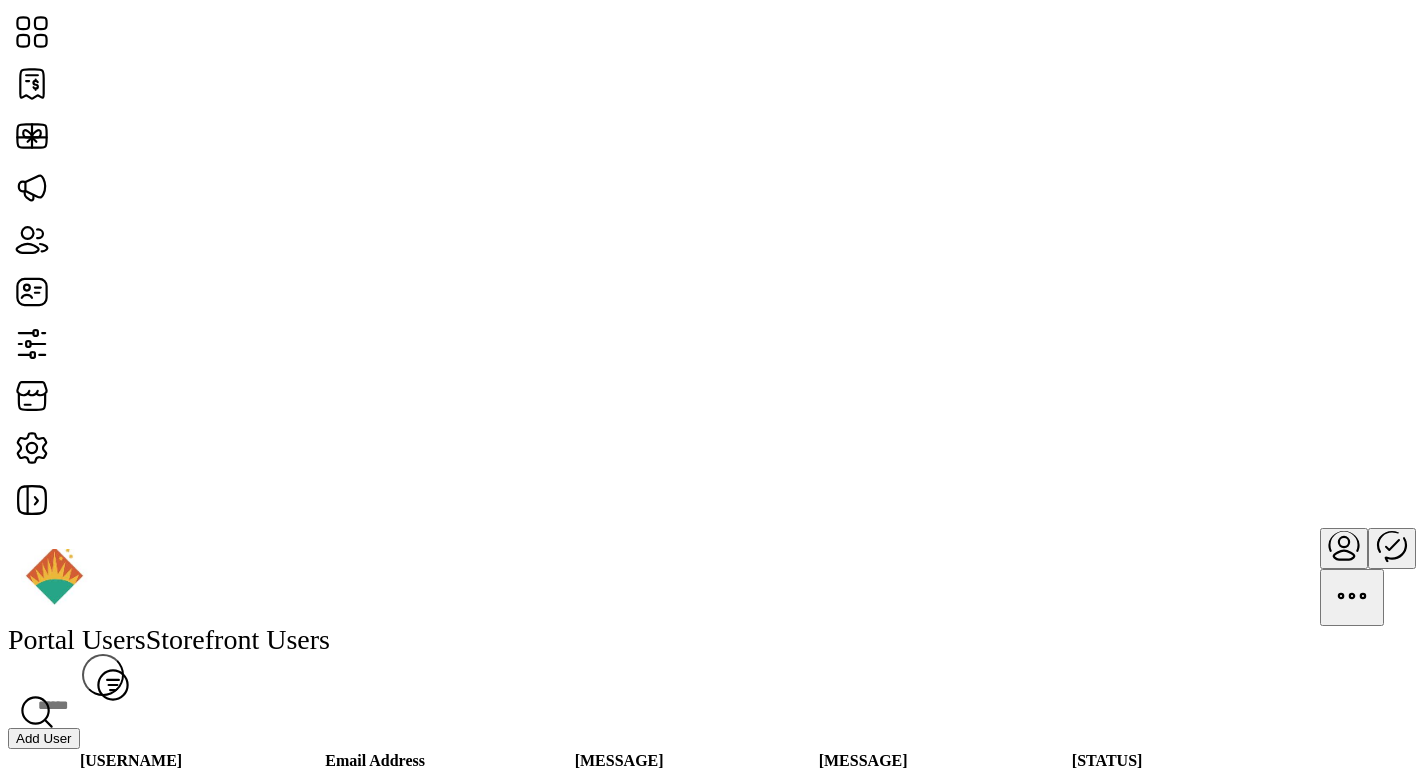 click at bounding box center [1344, 545] 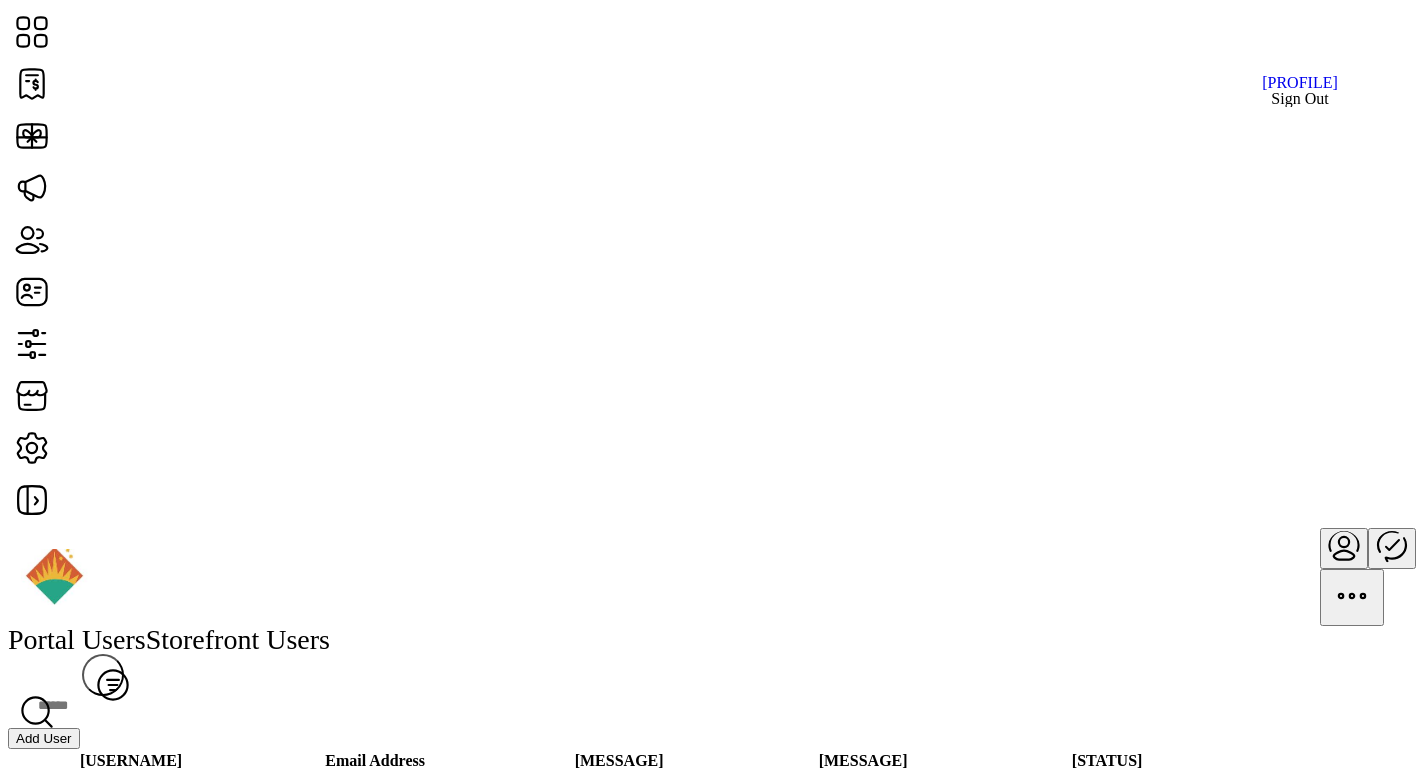 click on "Sign Out" at bounding box center [1300, 99] 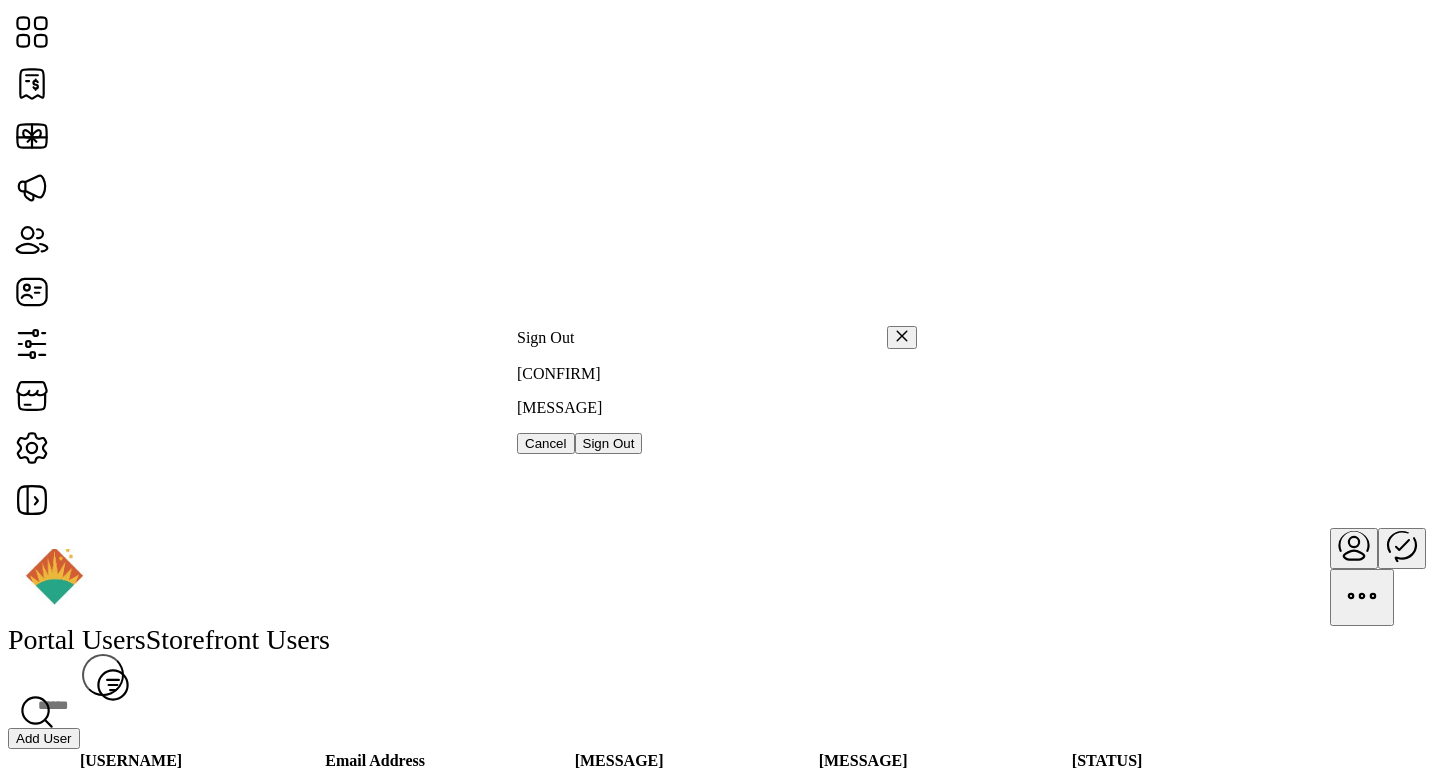 click on "Sign Out" at bounding box center [609, 443] 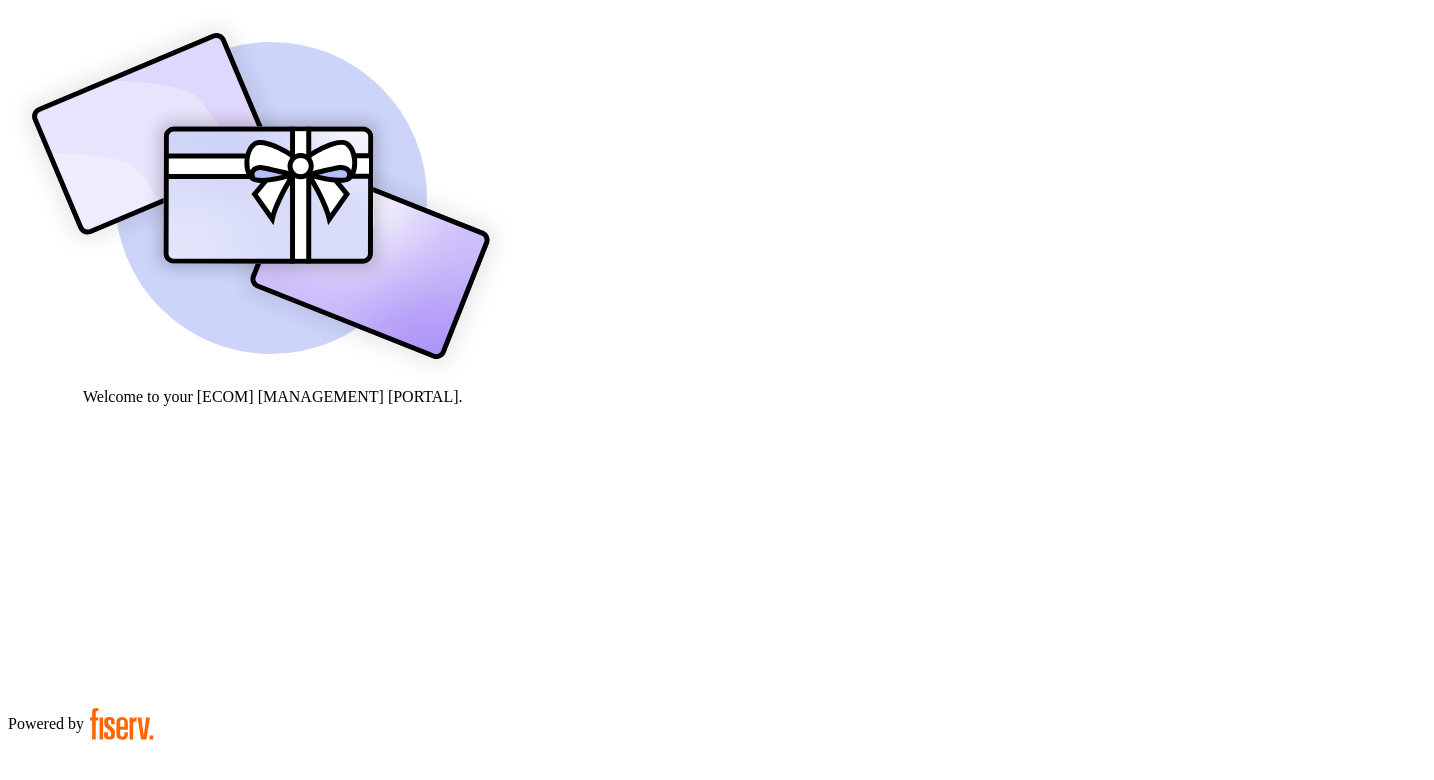 click at bounding box center [79, 909] 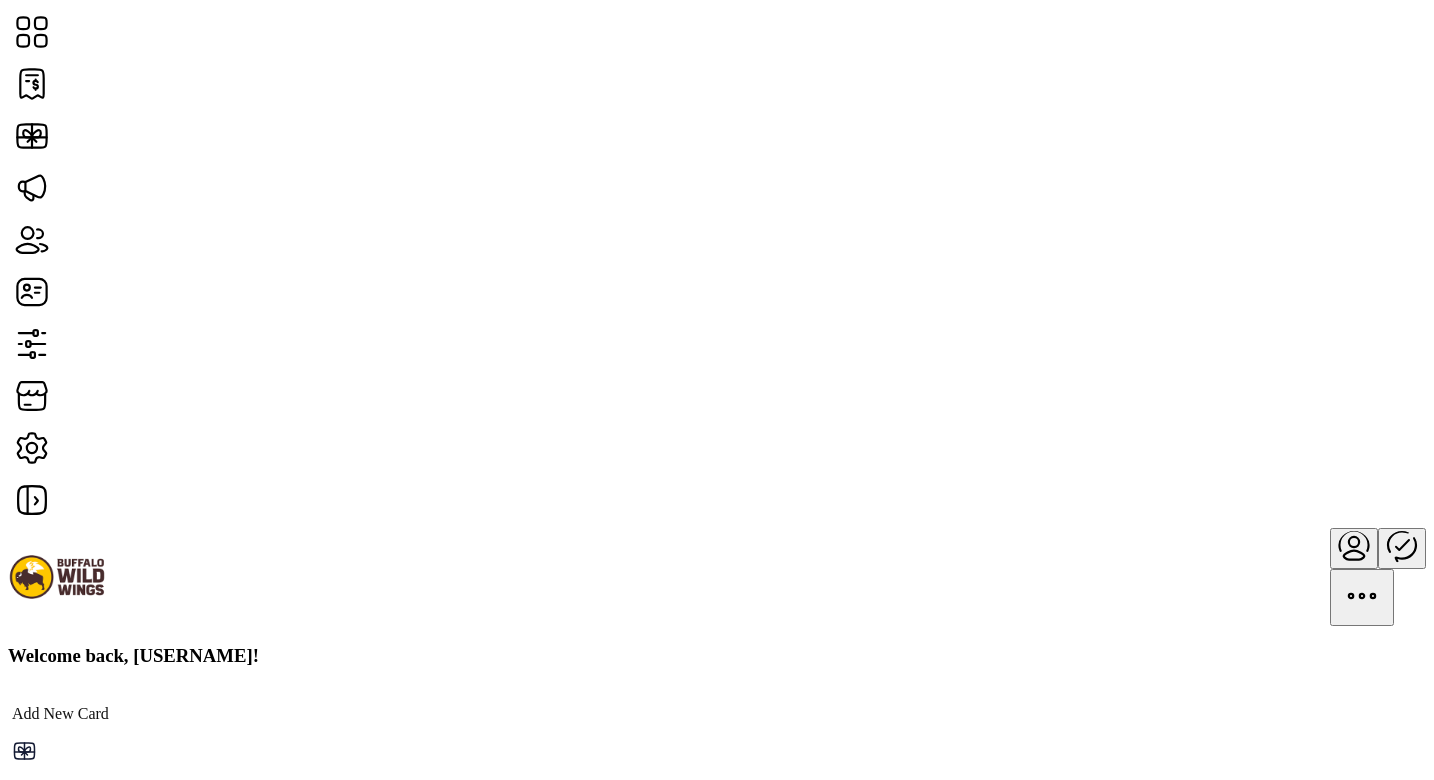 scroll, scrollTop: 477, scrollLeft: 0, axis: vertical 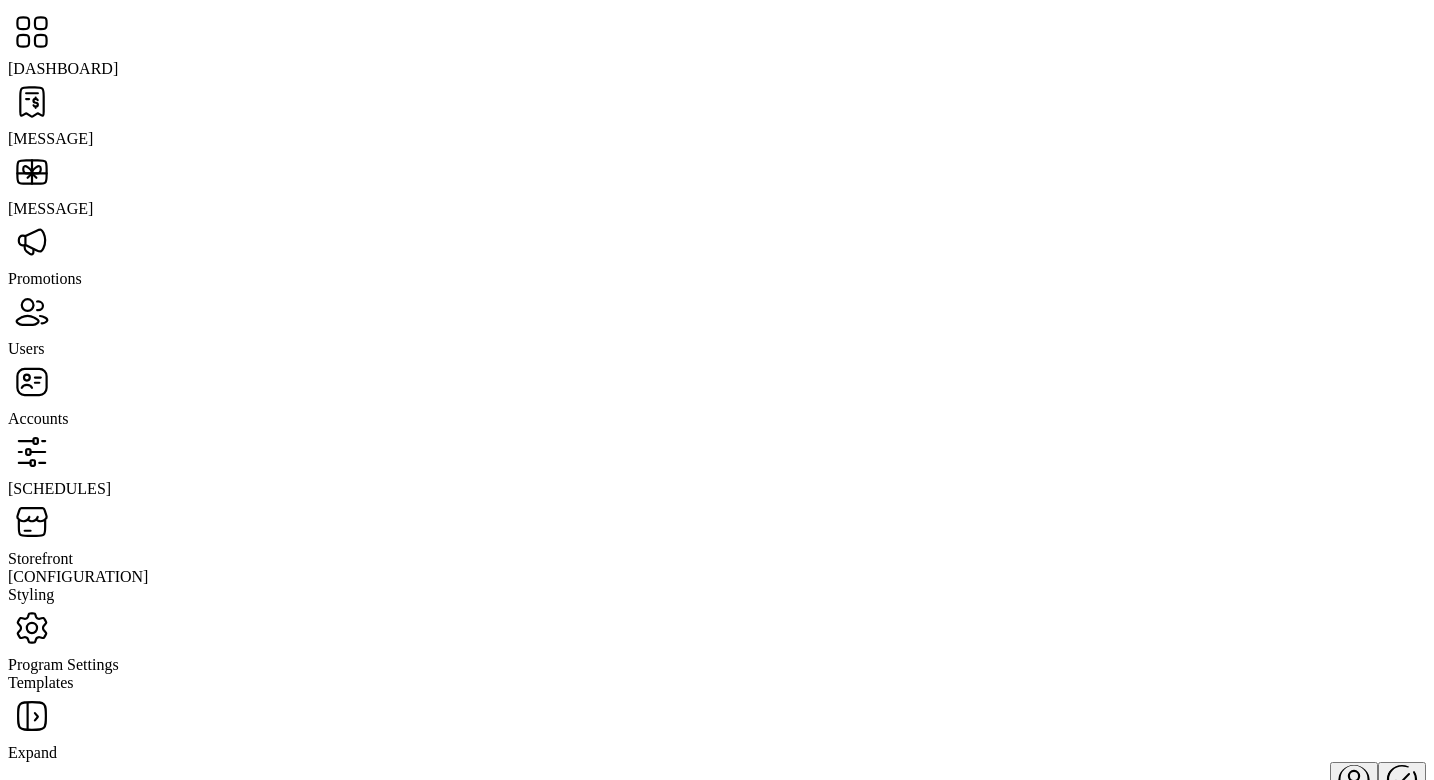 click on "Users" at bounding box center [50, 138] 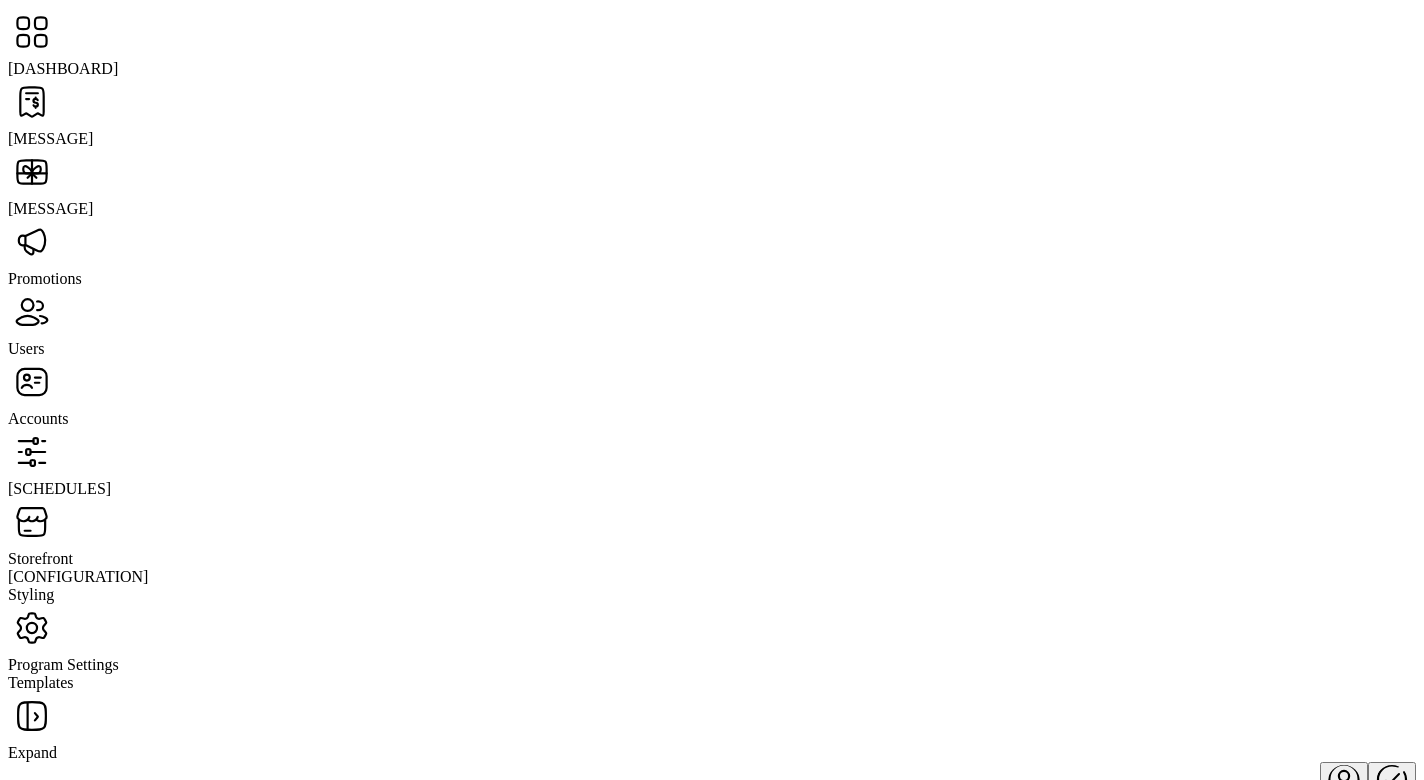 click at bounding box center (32, 312) 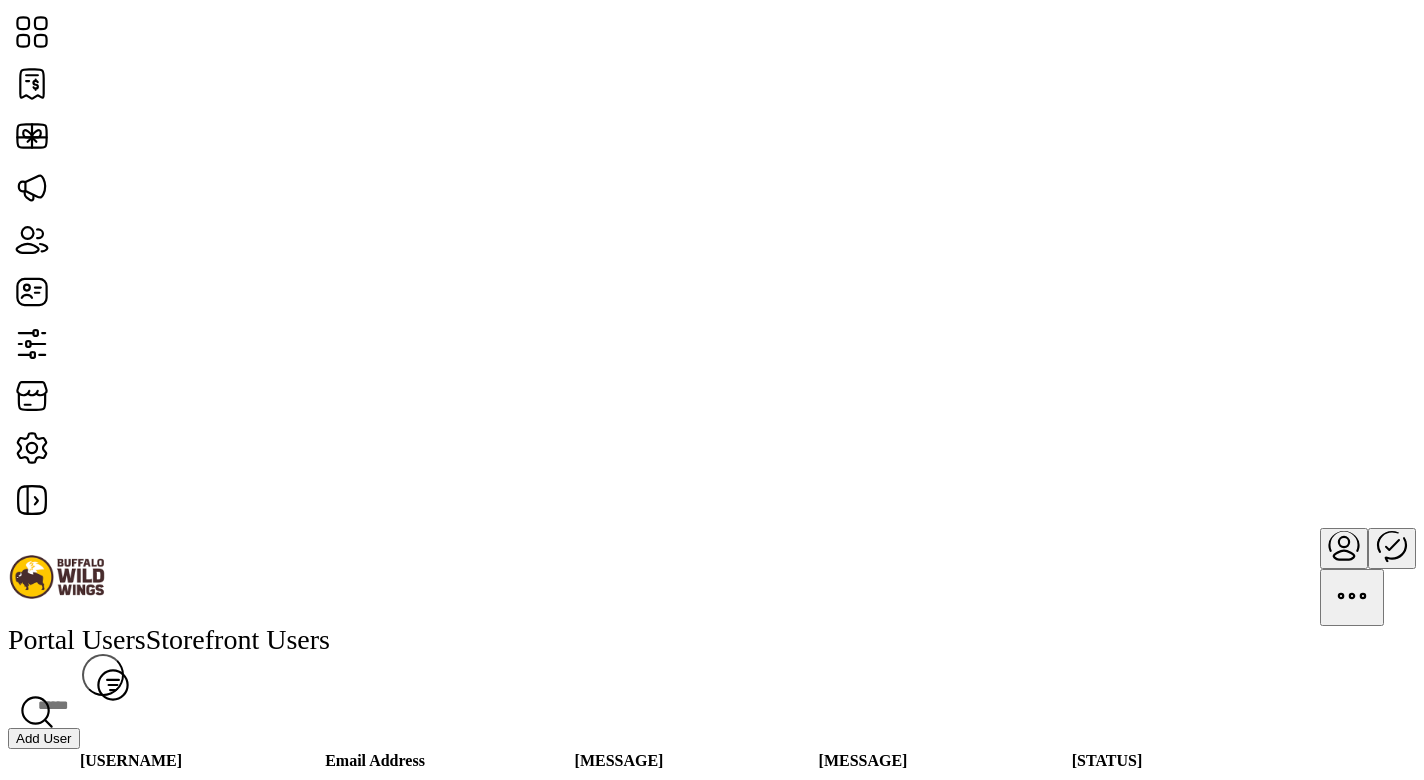 click at bounding box center (712, 749) 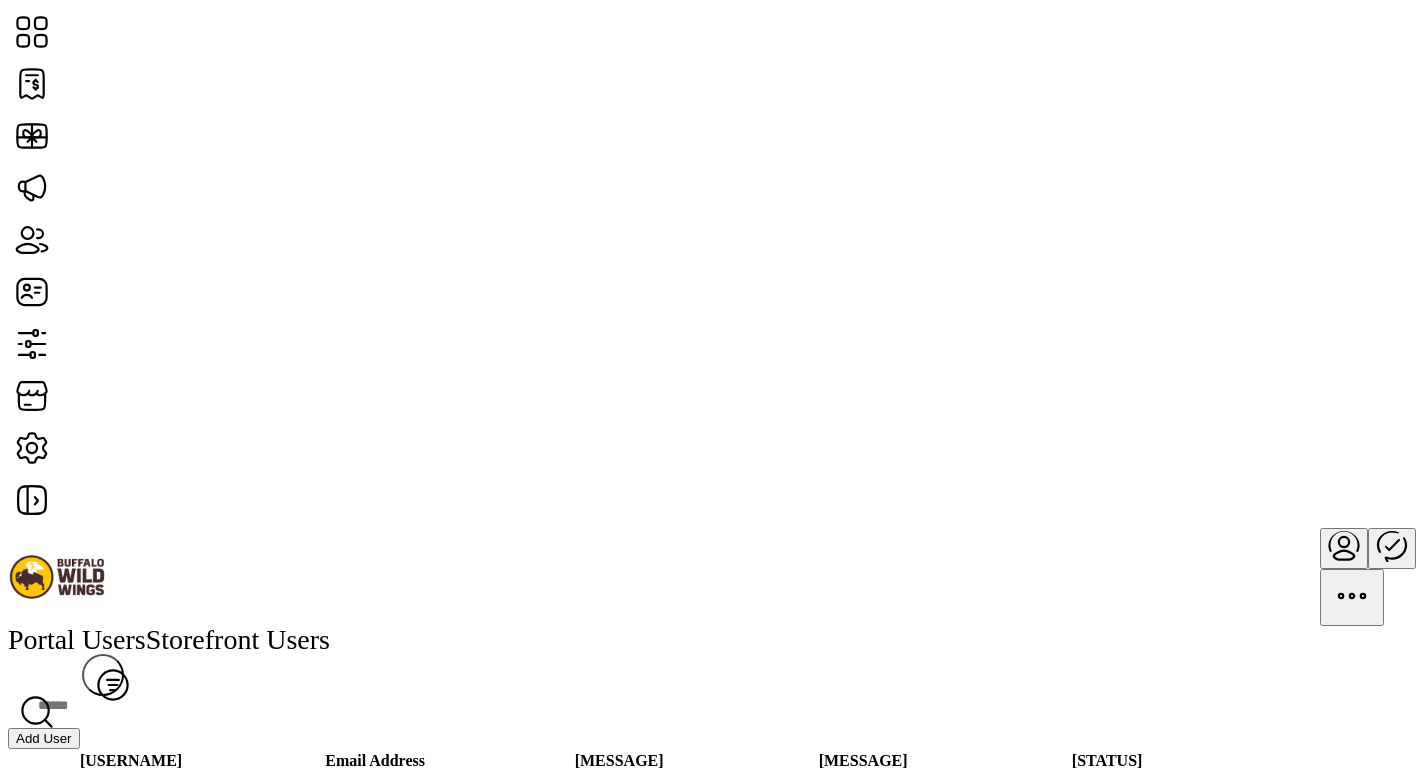 scroll, scrollTop: 3725, scrollLeft: 0, axis: vertical 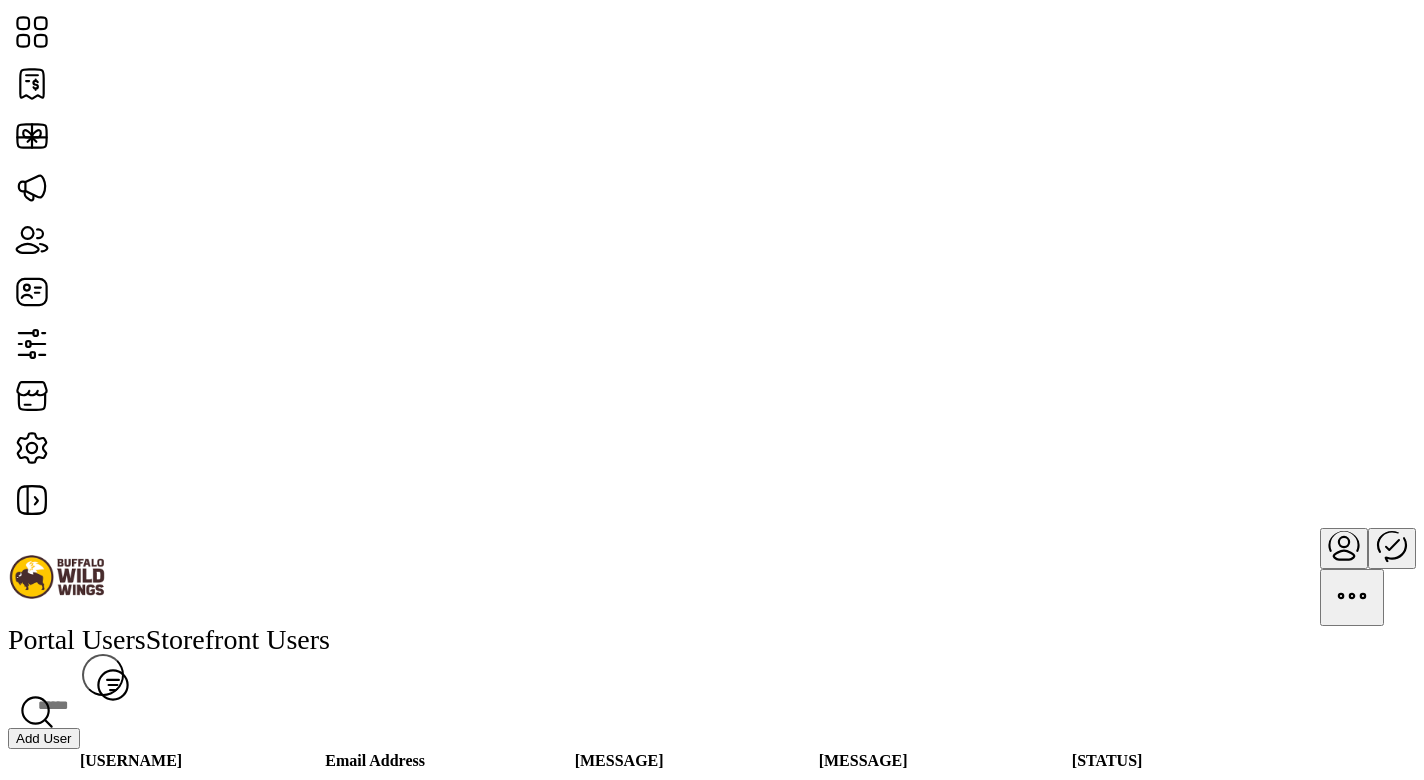 click on "Add User" at bounding box center [44, 738] 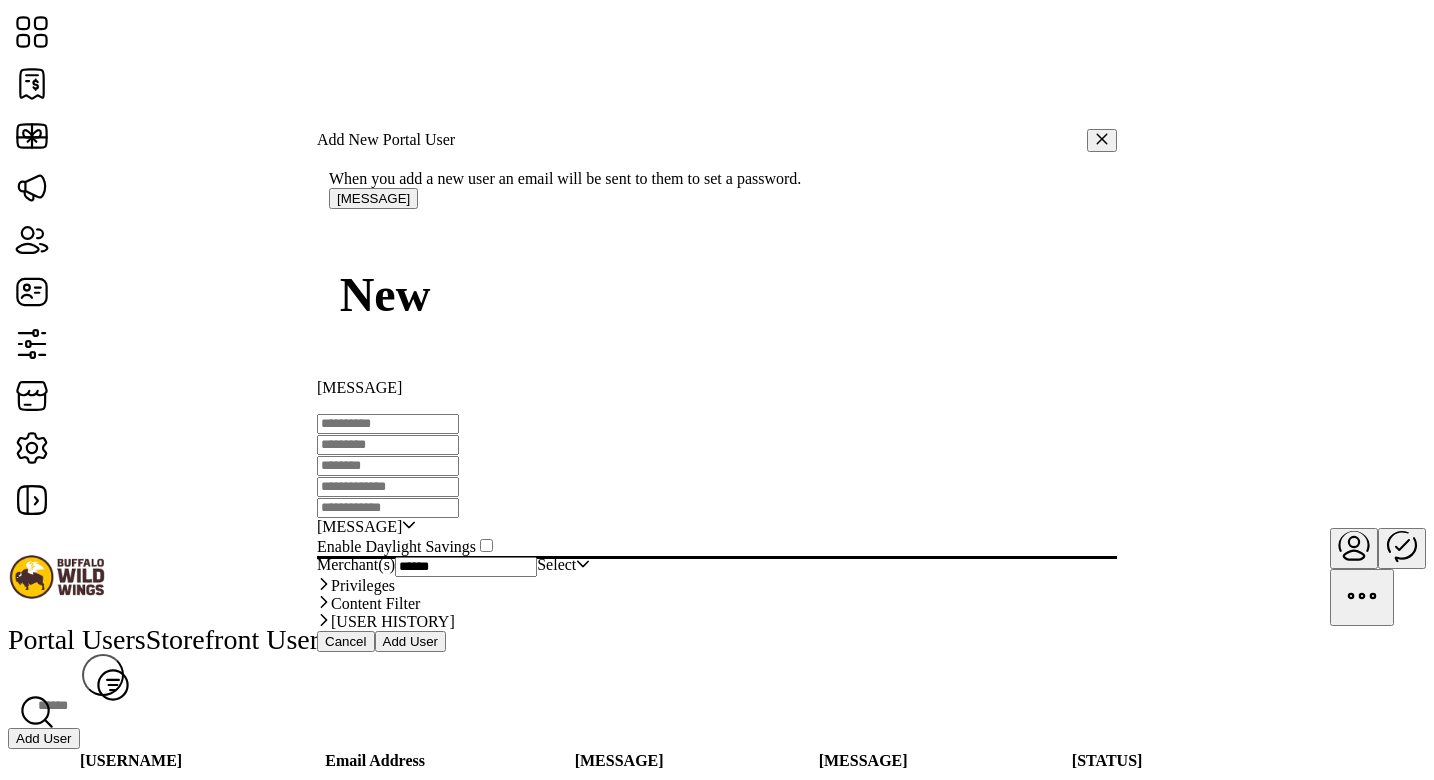 type 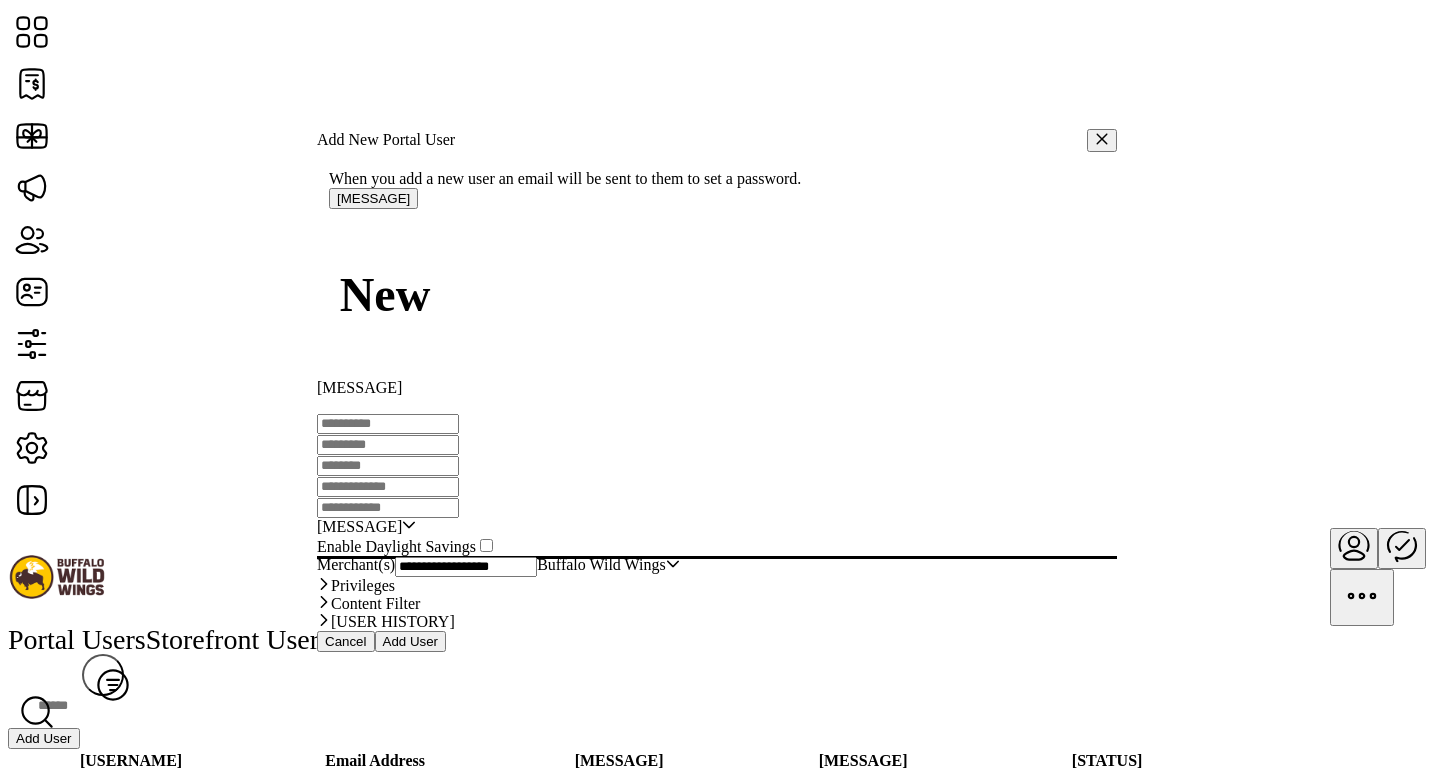 click at bounding box center (388, 424) 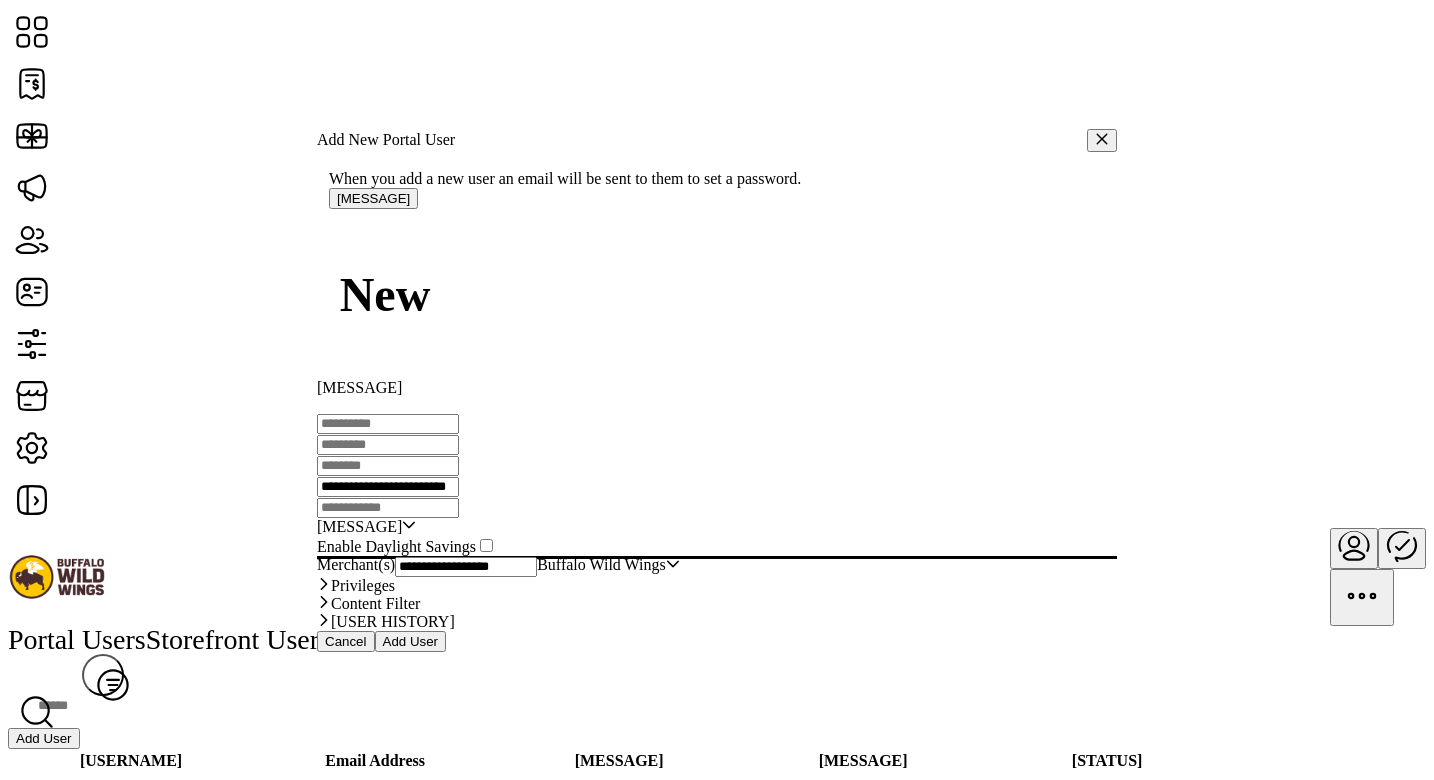 click on "**********" at bounding box center (388, 487) 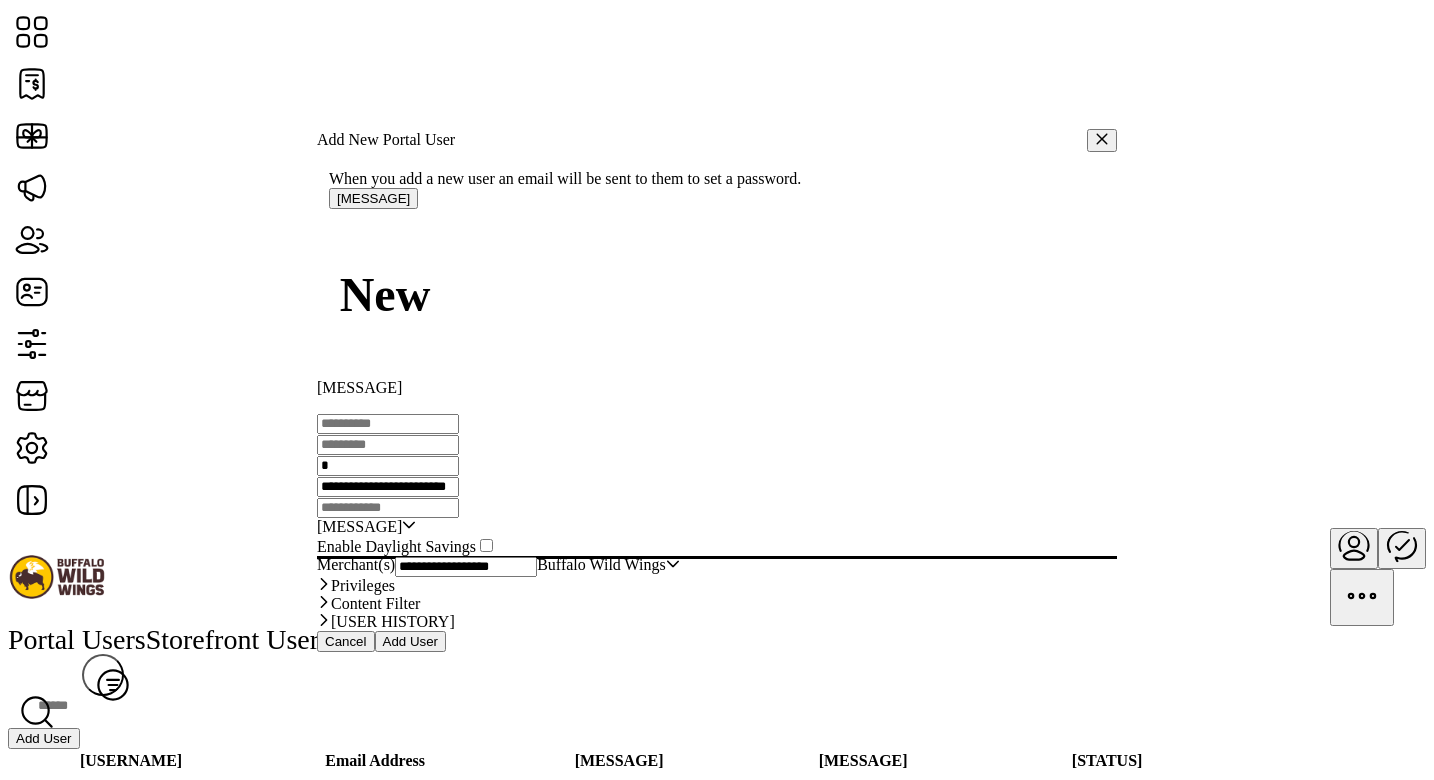 paste on "*********" 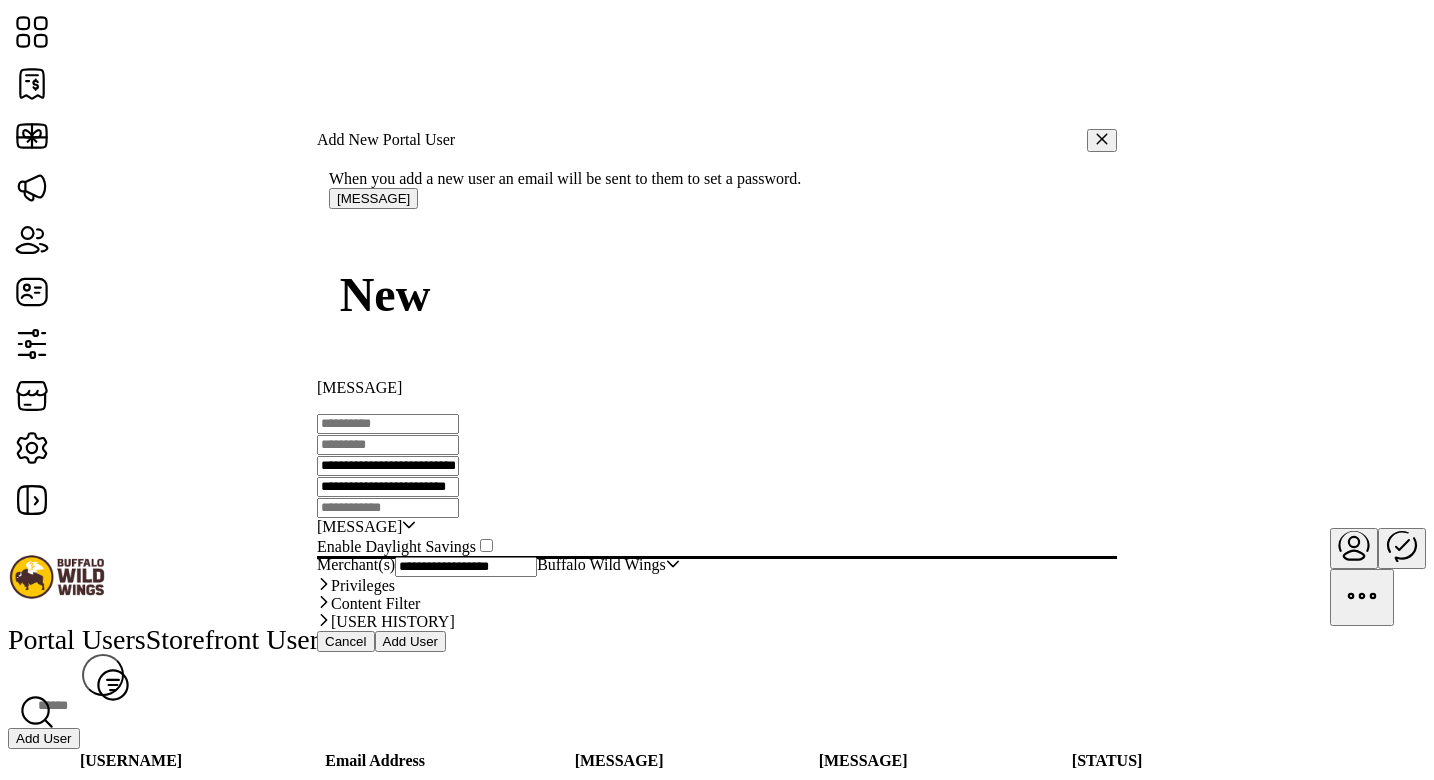 scroll, scrollTop: 0, scrollLeft: 5, axis: horizontal 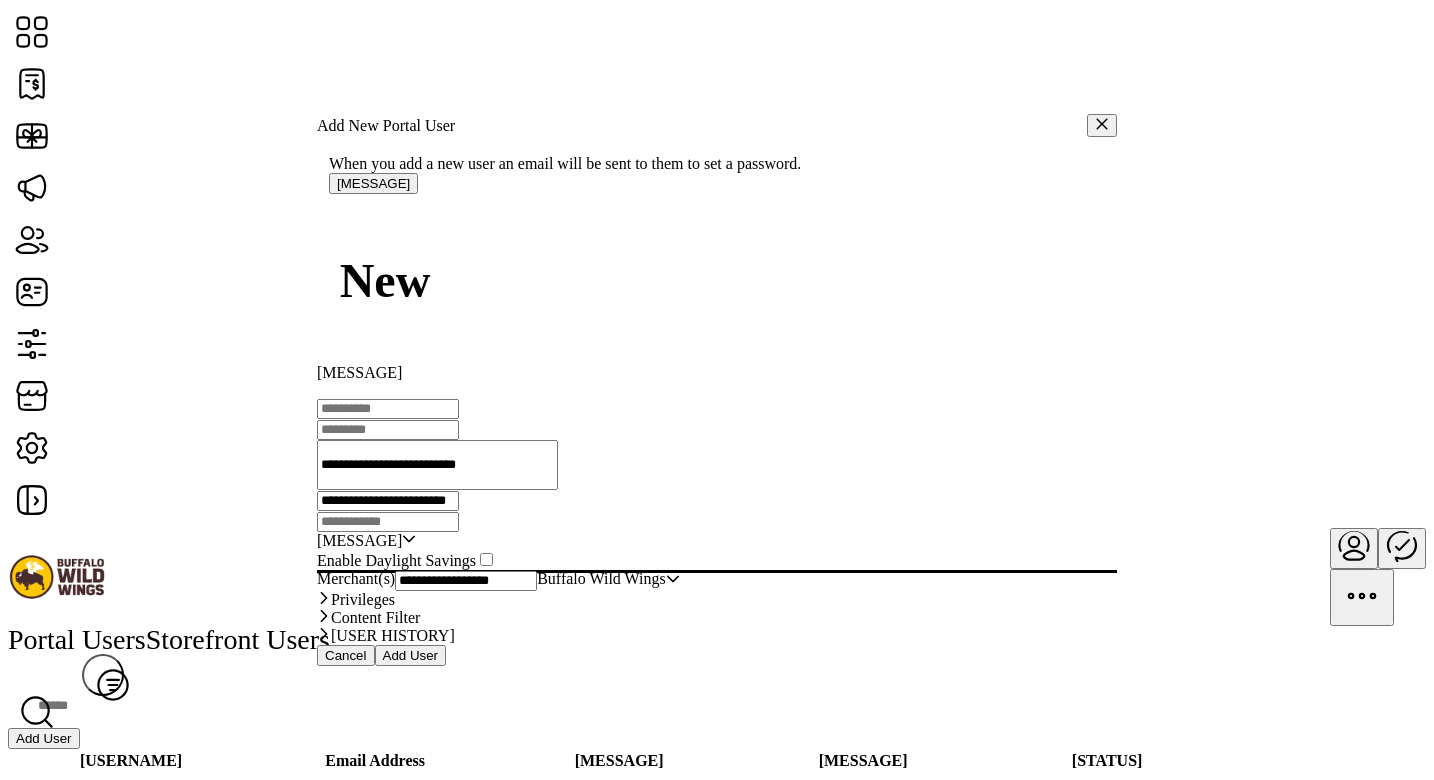 drag, startPoint x: 697, startPoint y: 309, endPoint x: 824, endPoint y: 316, distance: 127.192764 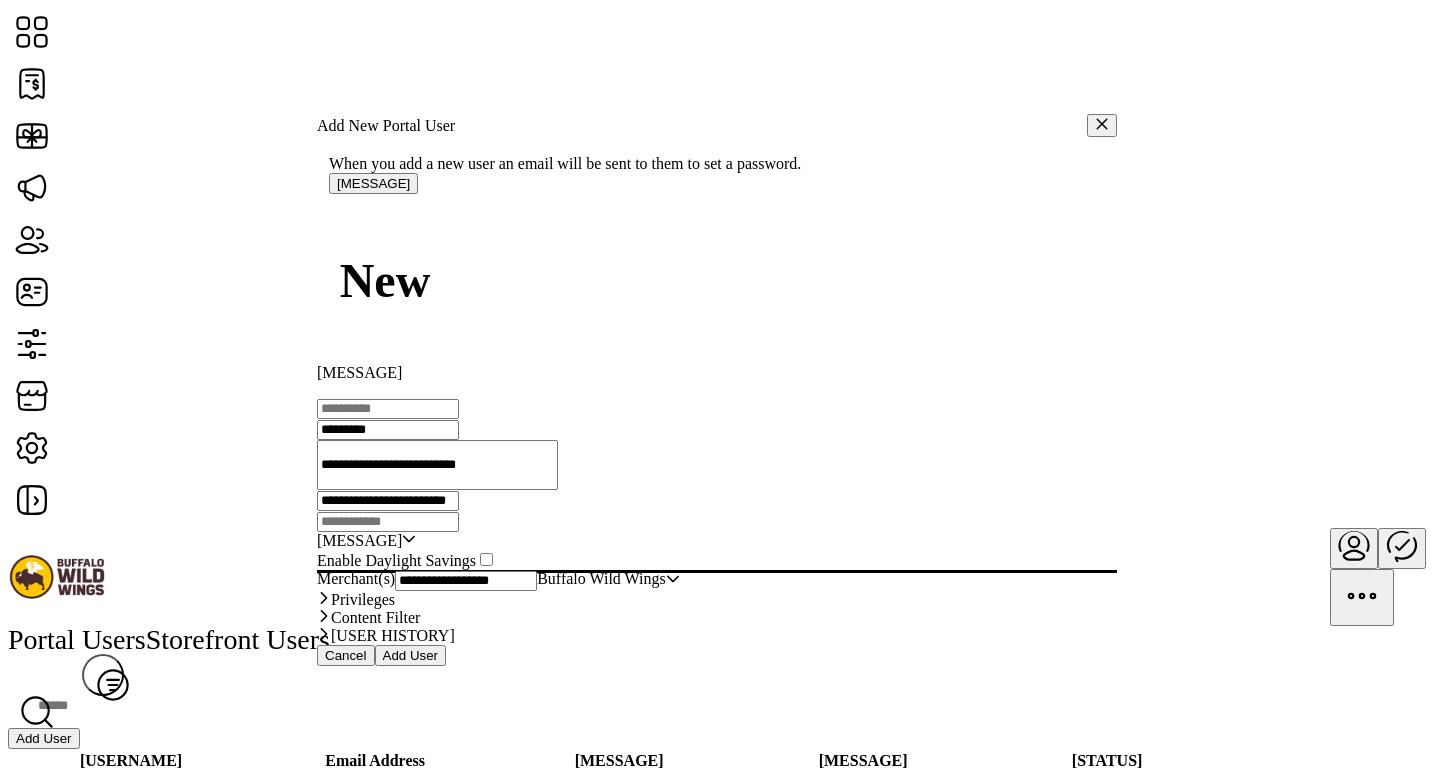 type on "*********" 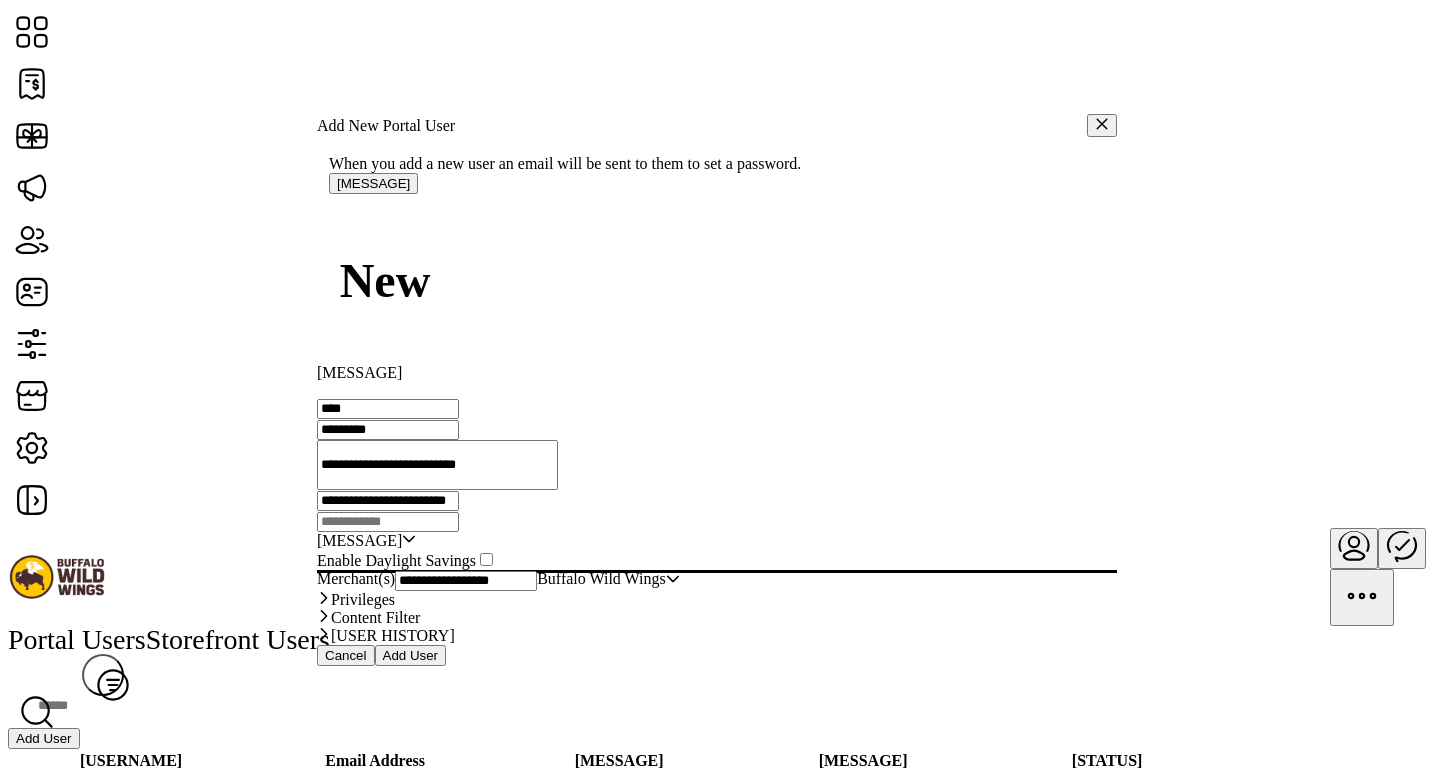 type on "****" 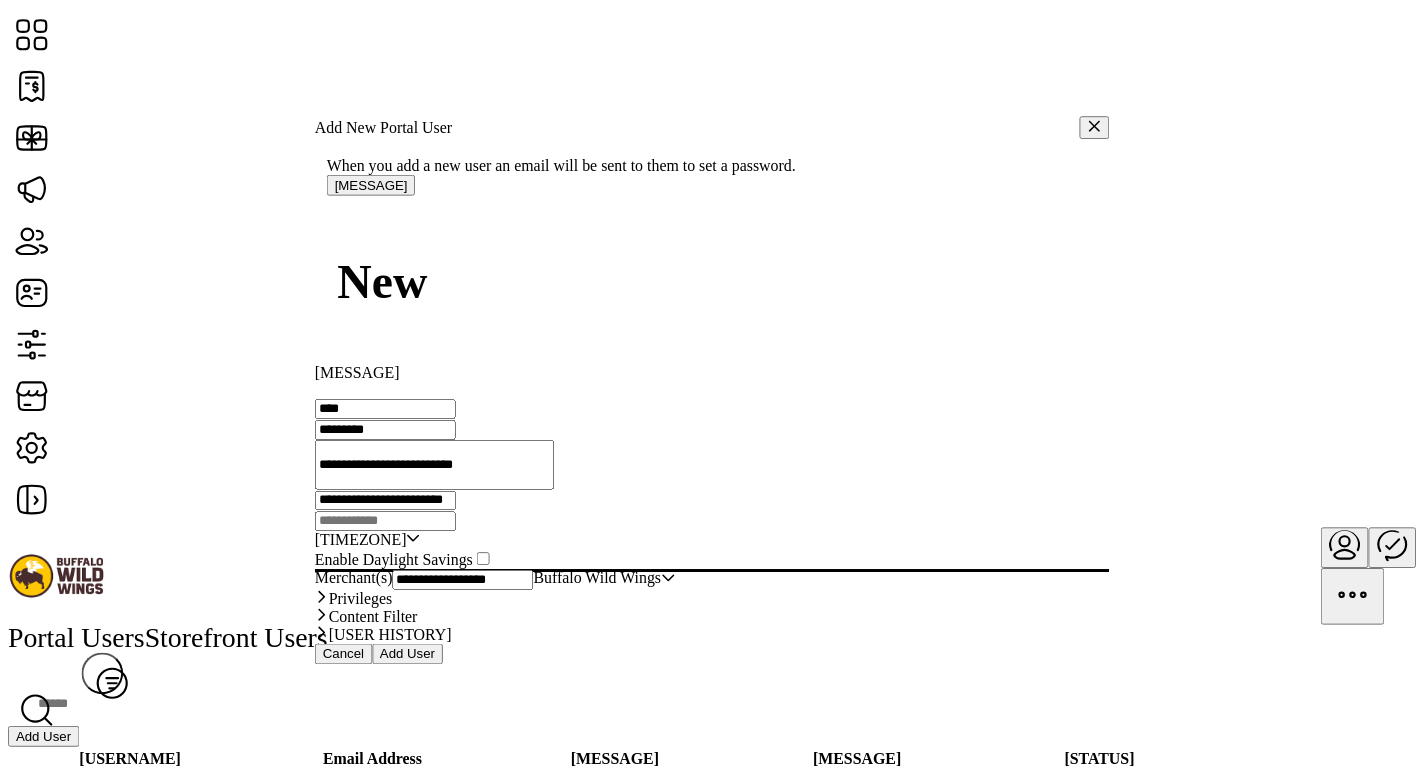 scroll, scrollTop: 77, scrollLeft: 0, axis: vertical 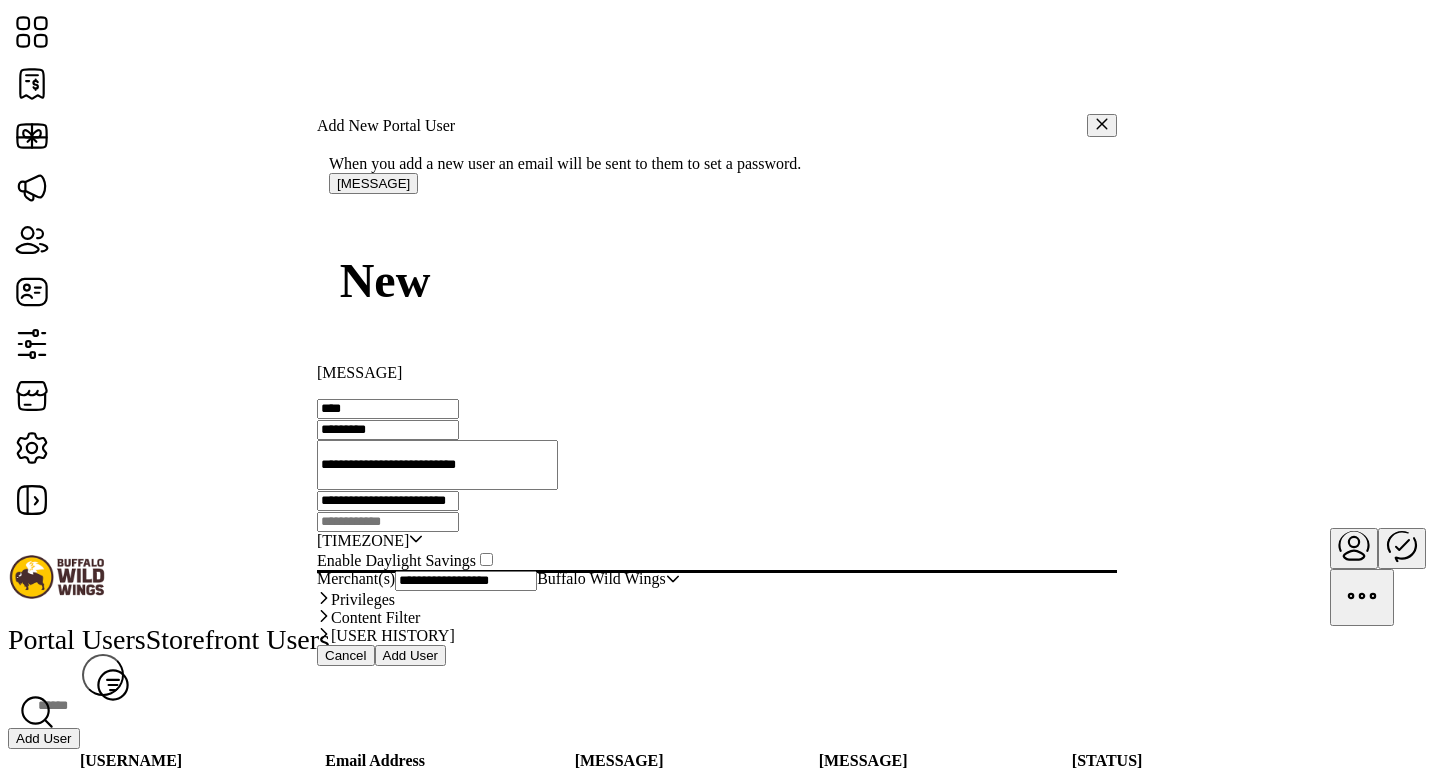 click on "Add User" at bounding box center [411, 655] 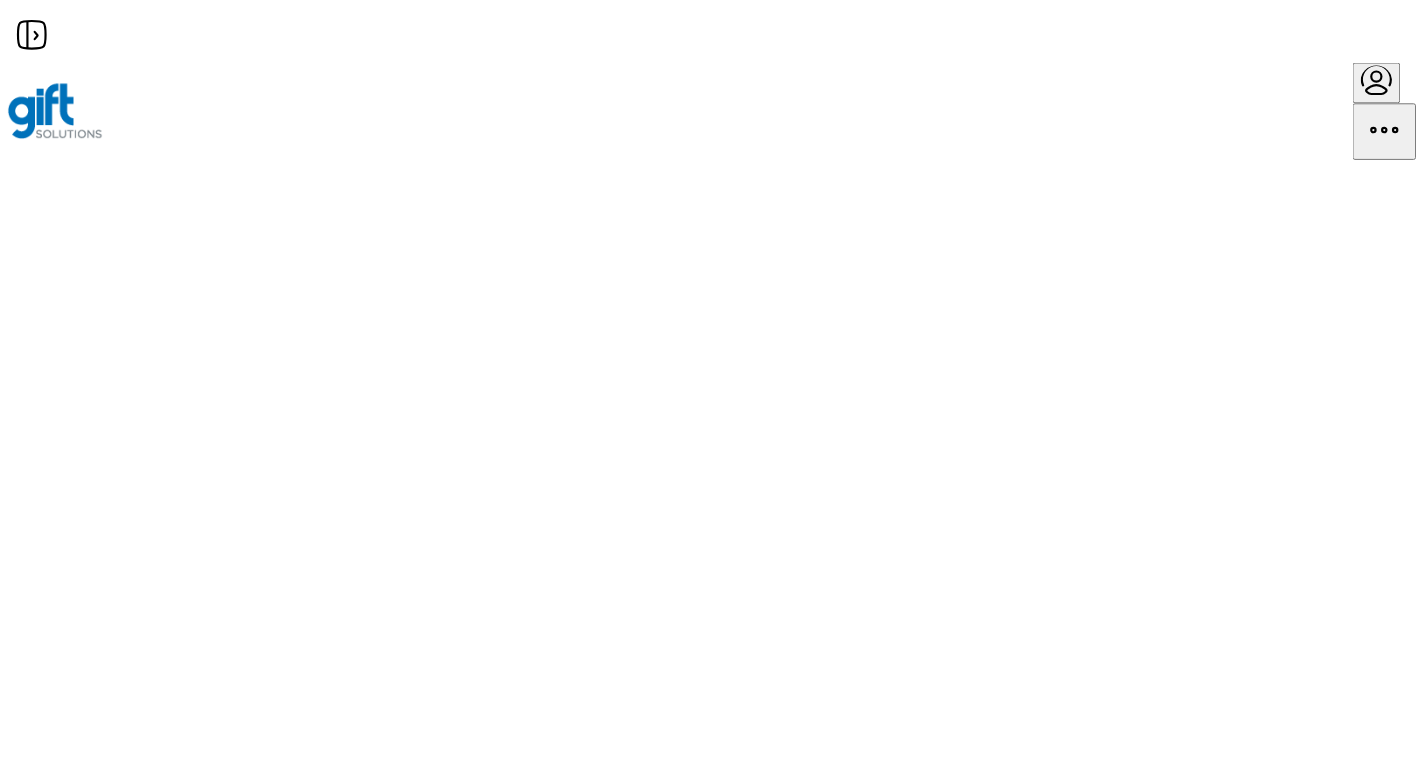 scroll, scrollTop: 0, scrollLeft: 0, axis: both 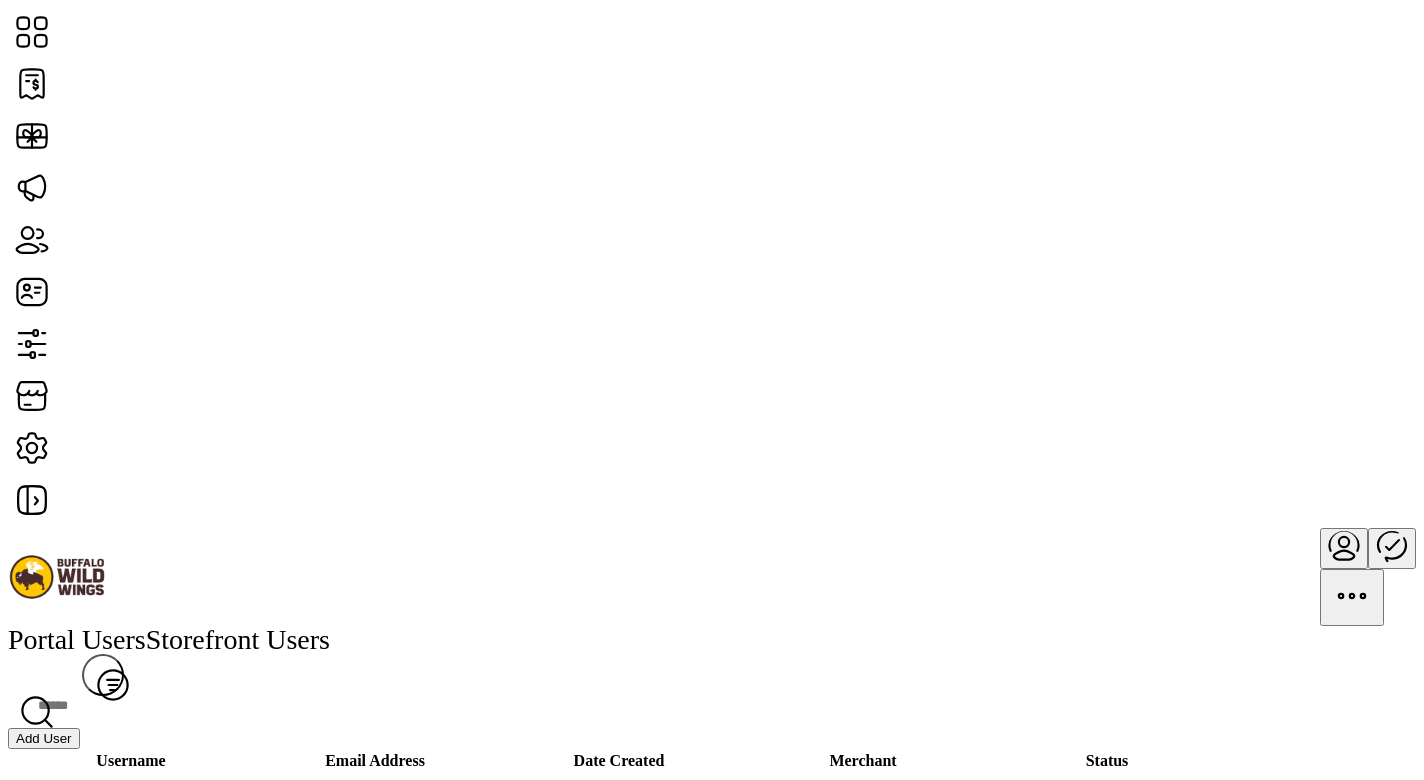 click on "fmcseveney_buffalowildwings" at bounding box center (131, 889) 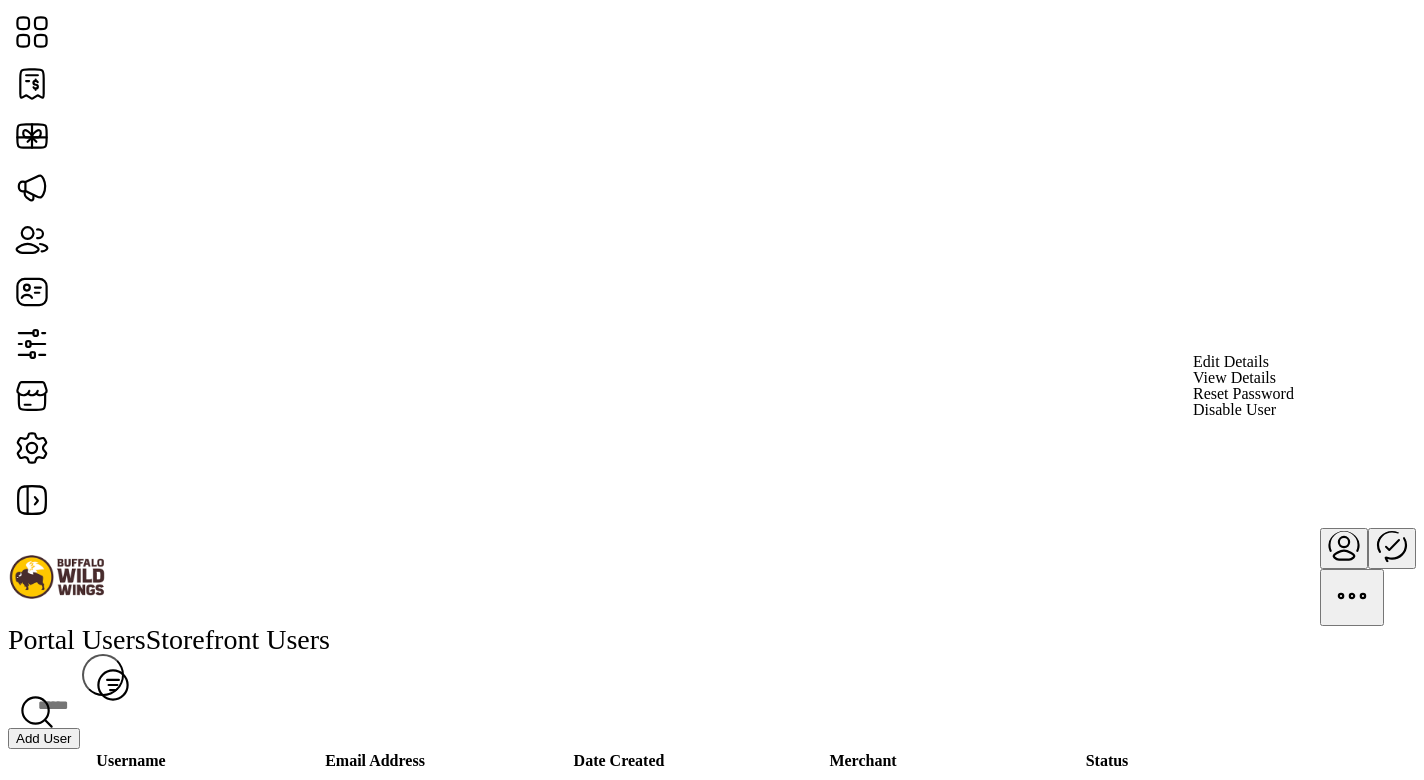 click on "Edit Details" at bounding box center (1231, 362) 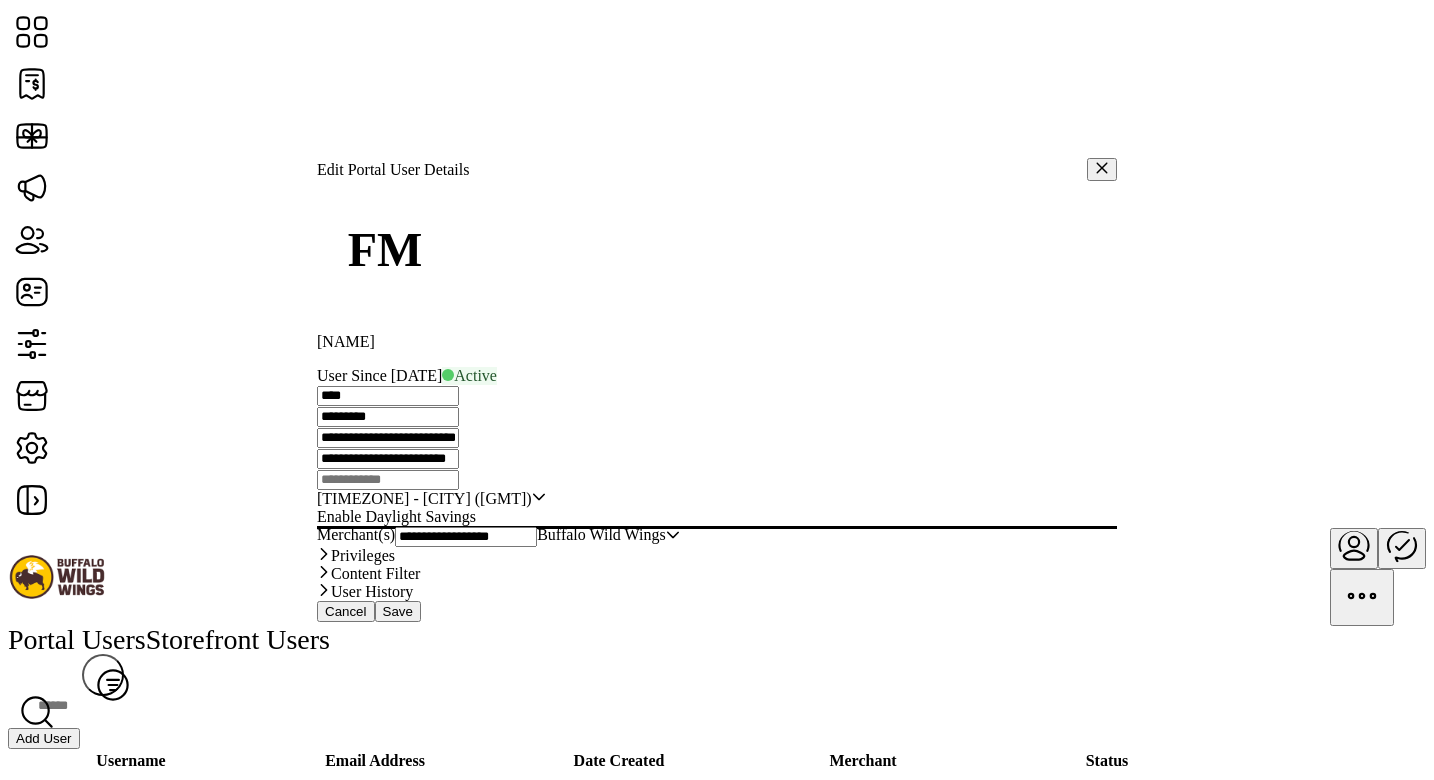 click on "**********" at bounding box center (388, 396) 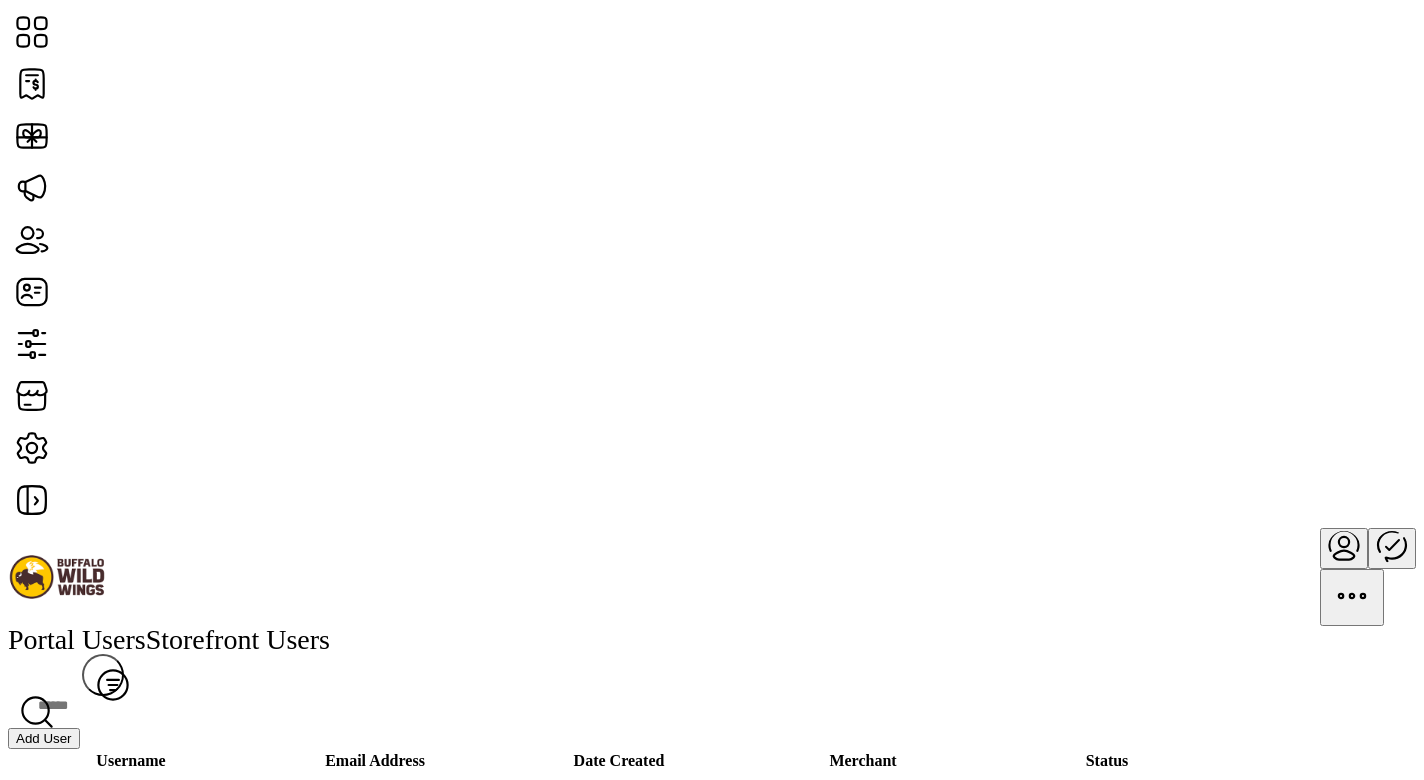 click at bounding box center [1344, 557] 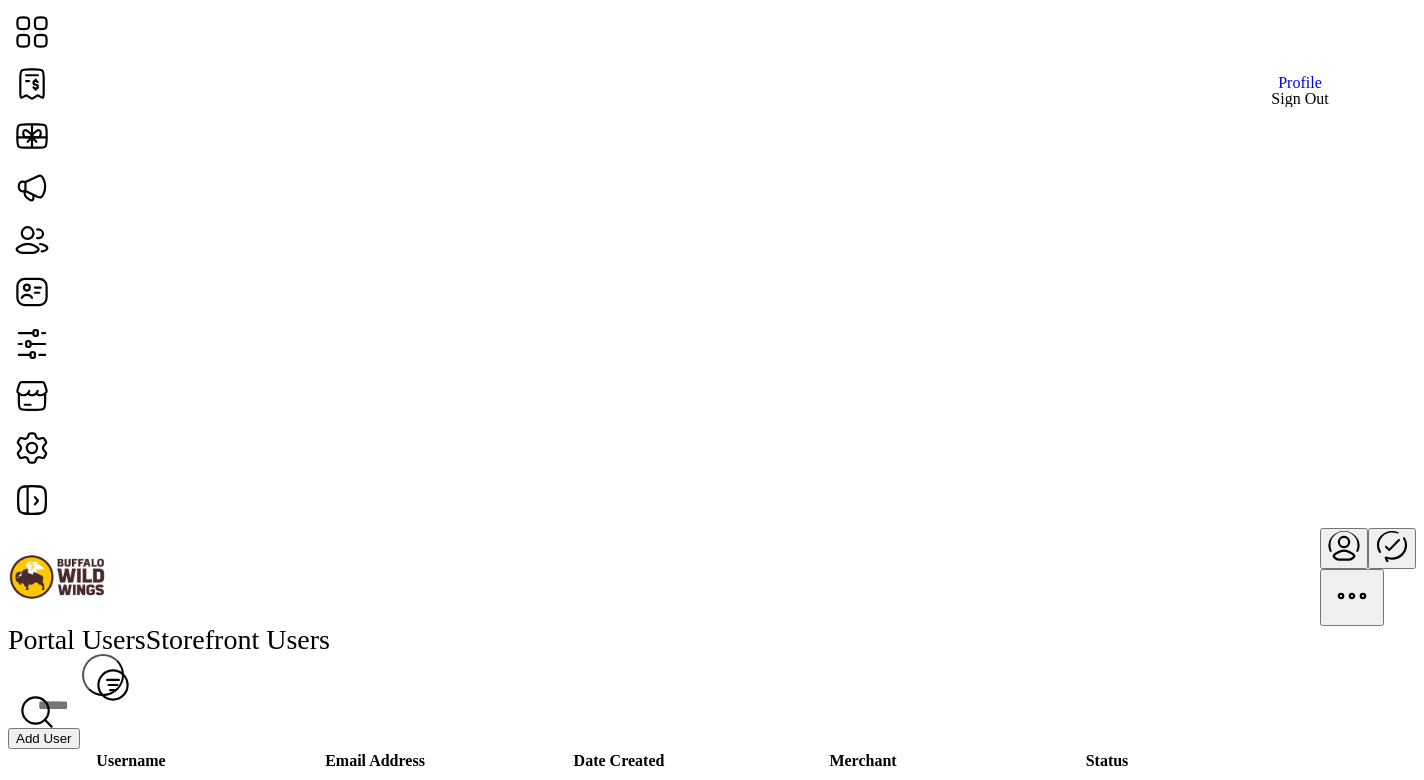 click on "Sign Out" at bounding box center (1299, 99) 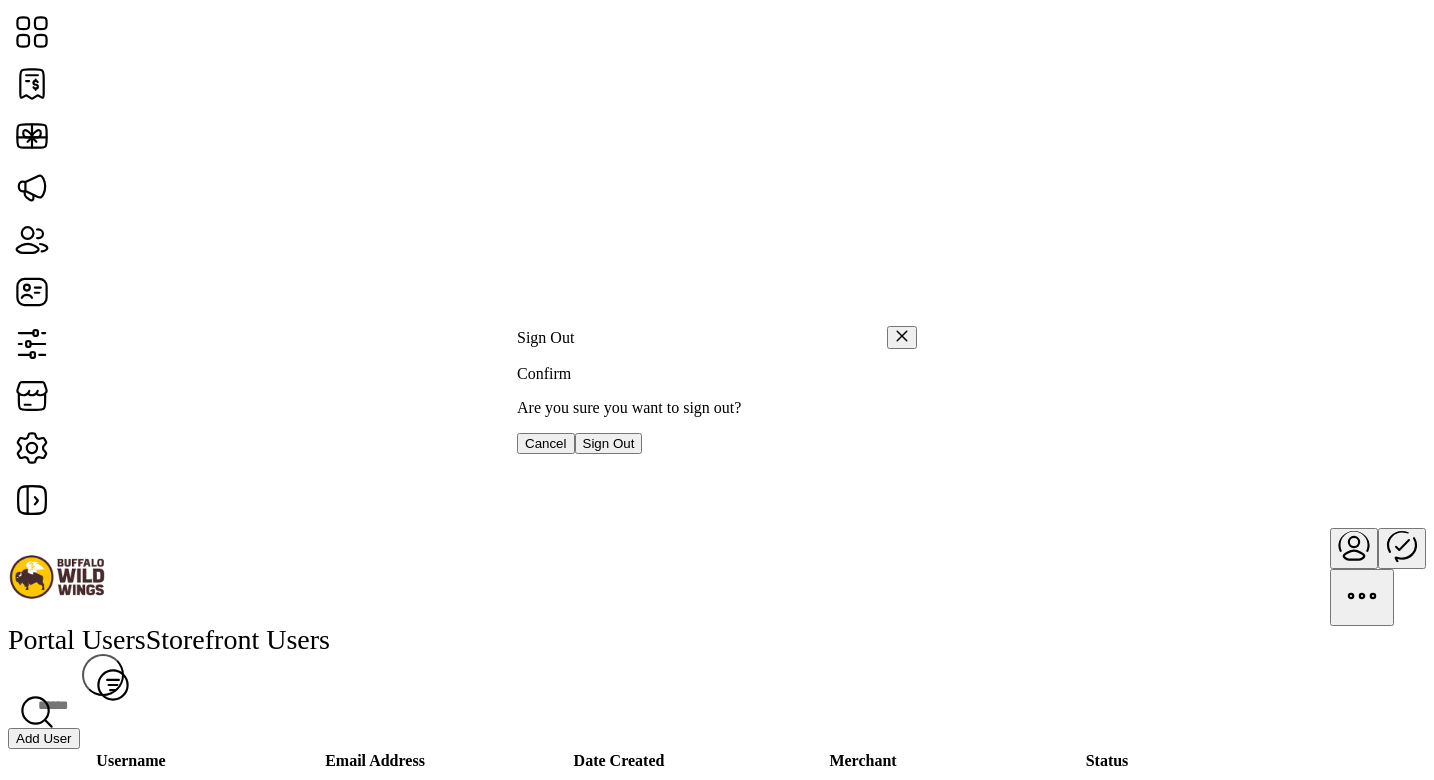 click on "Sign Out" at bounding box center (609, 443) 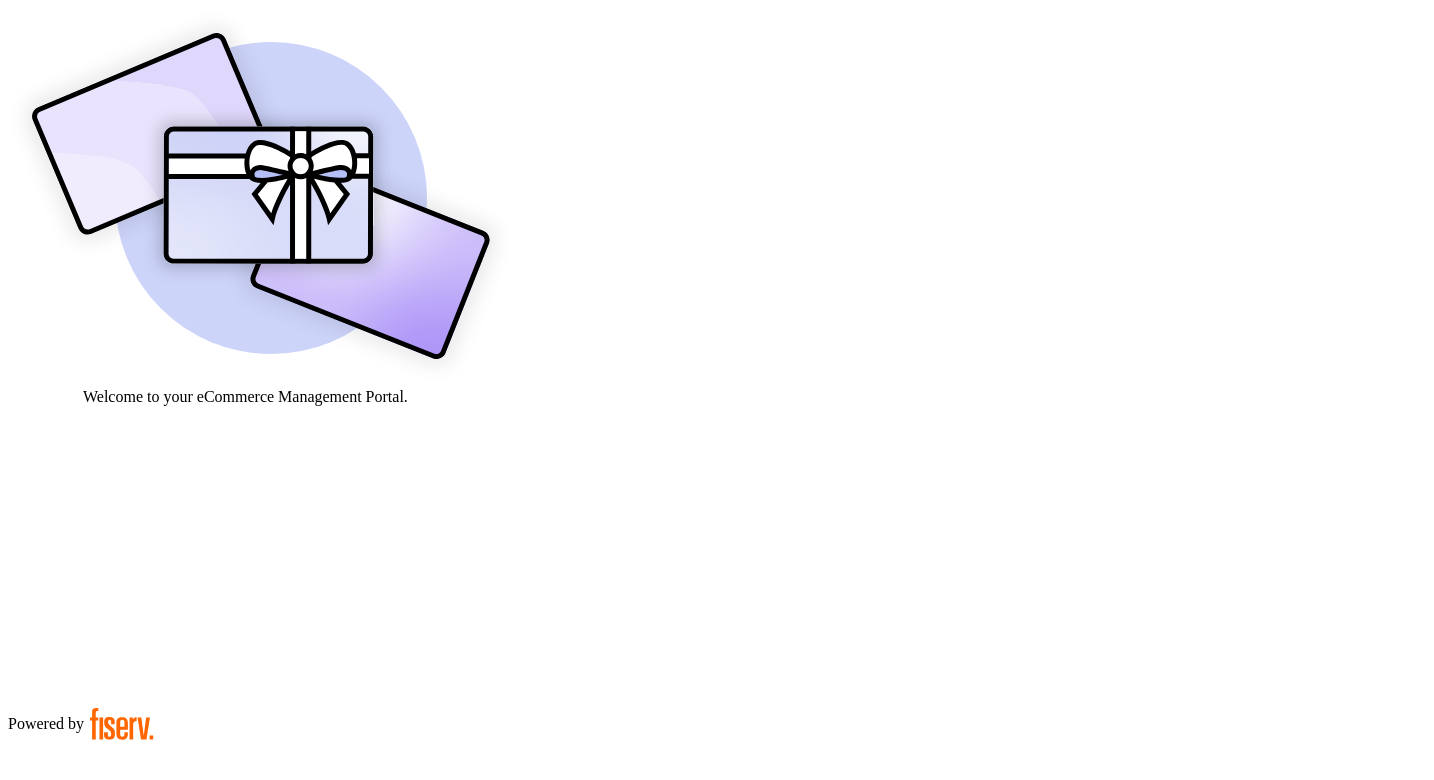 click at bounding box center [79, 909] 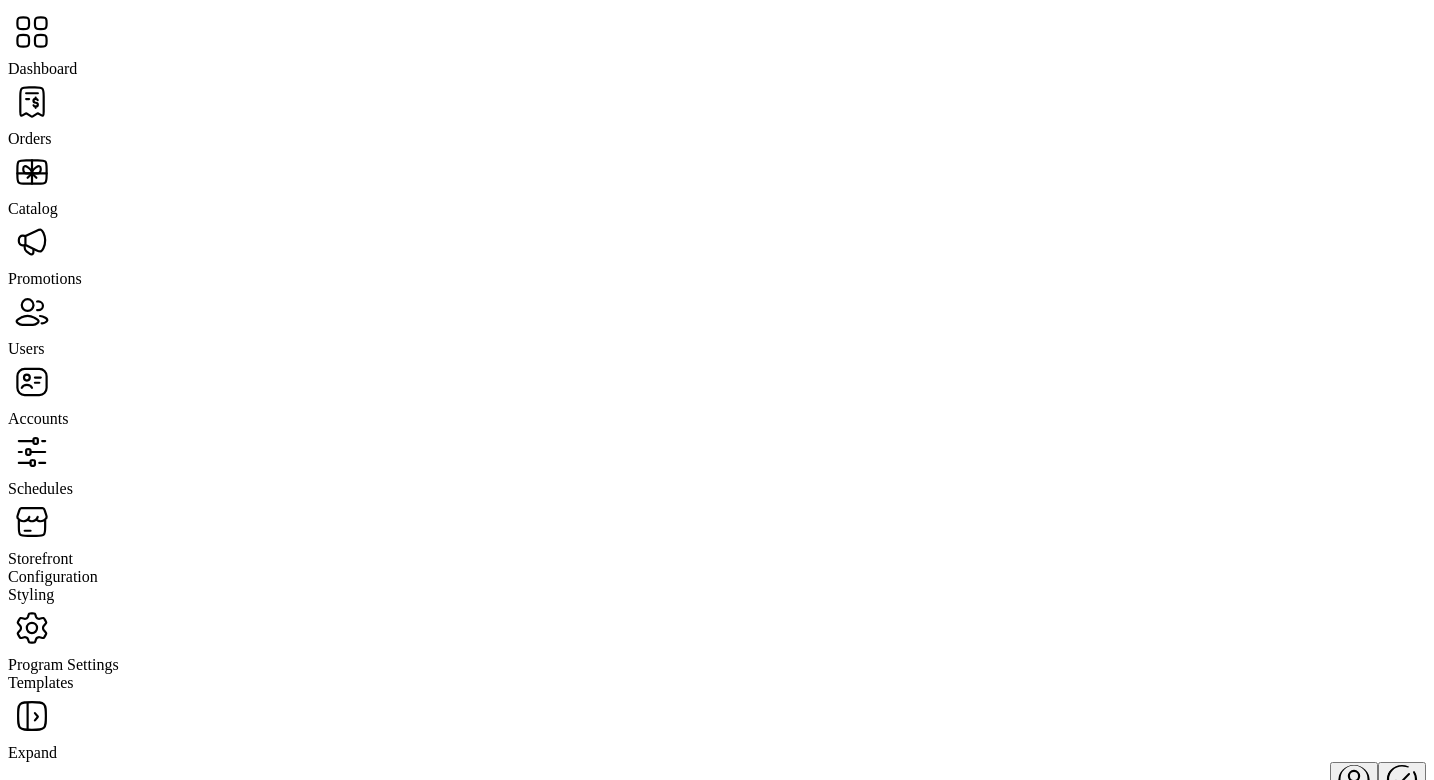 click at bounding box center [717, 34] 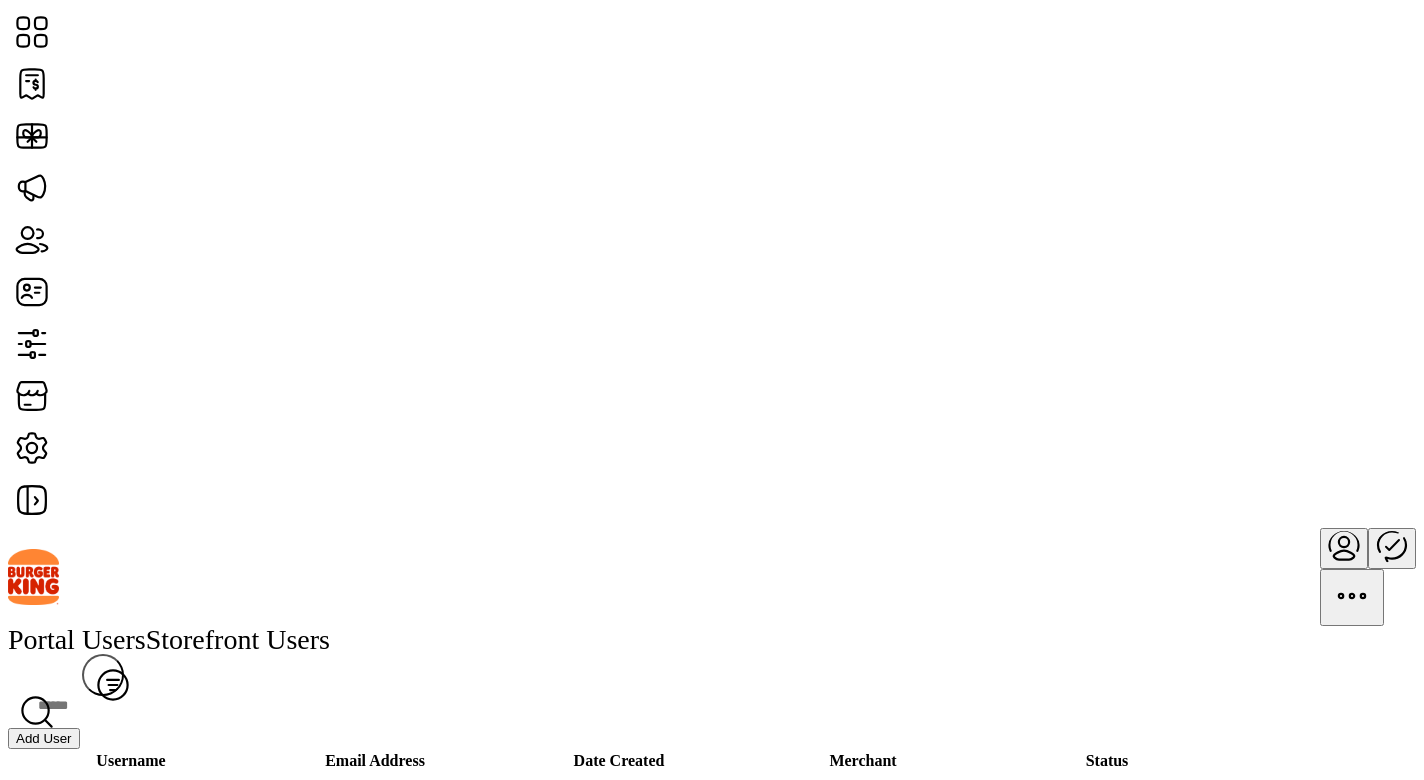 scroll, scrollTop: 3751, scrollLeft: 0, axis: vertical 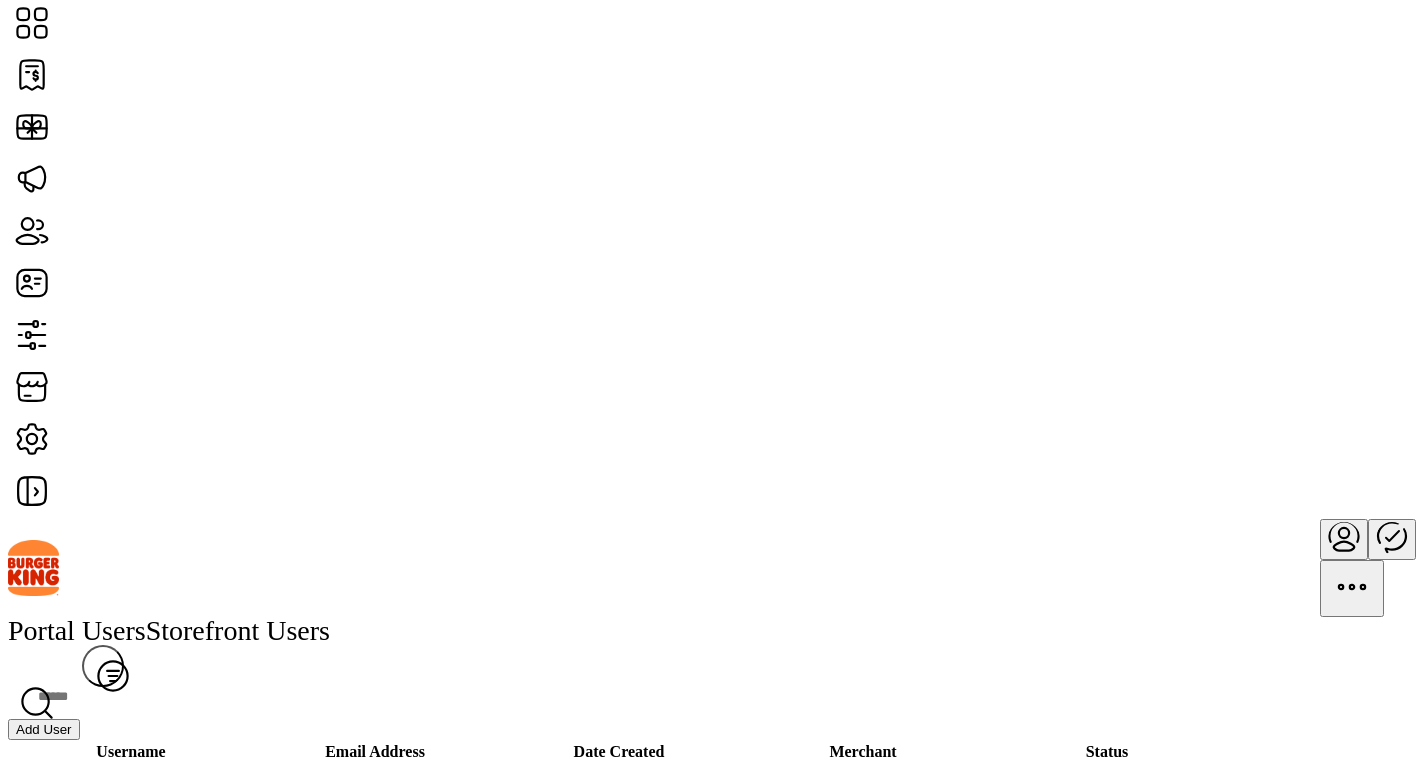 click on "Add User" at bounding box center (44, 729) 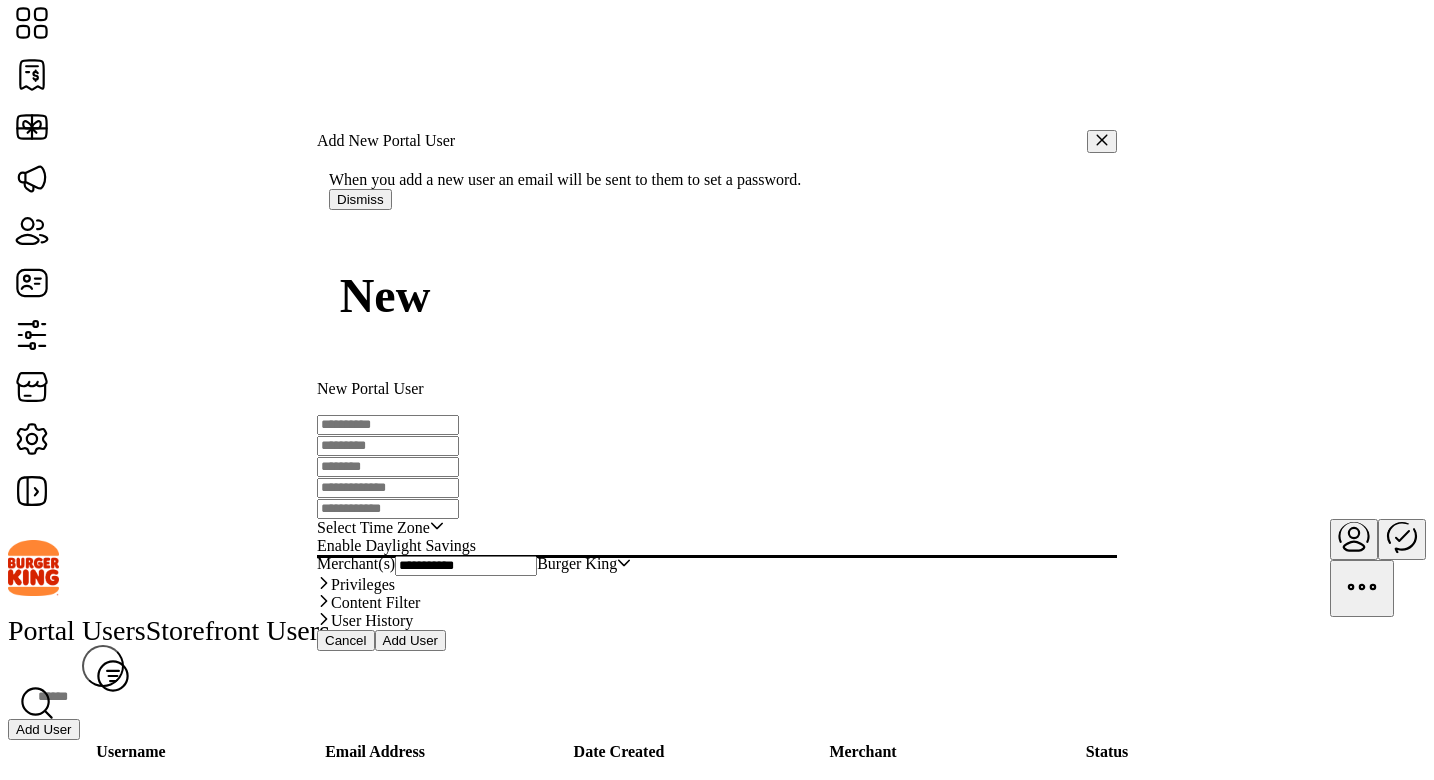 click at bounding box center (388, 425) 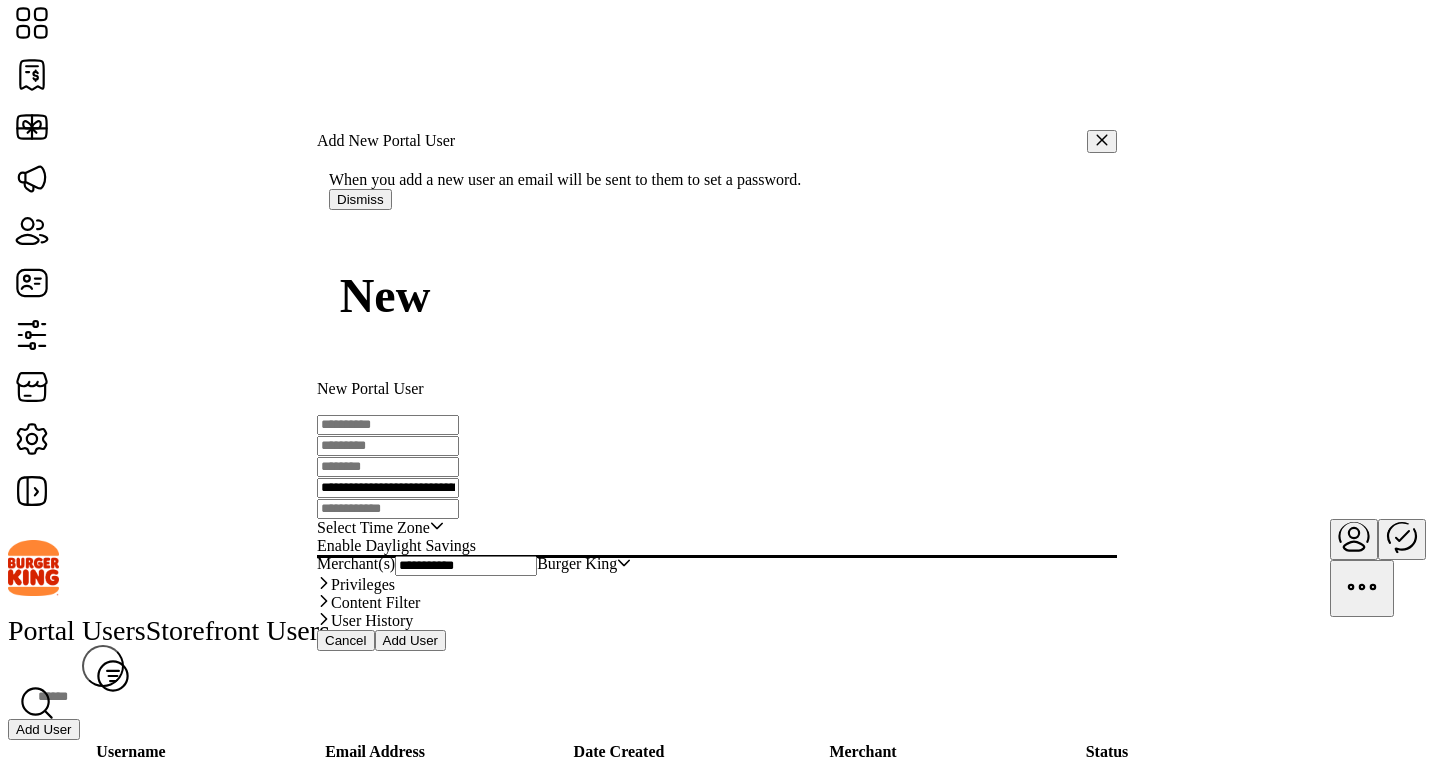 scroll, scrollTop: 0, scrollLeft: 15, axis: horizontal 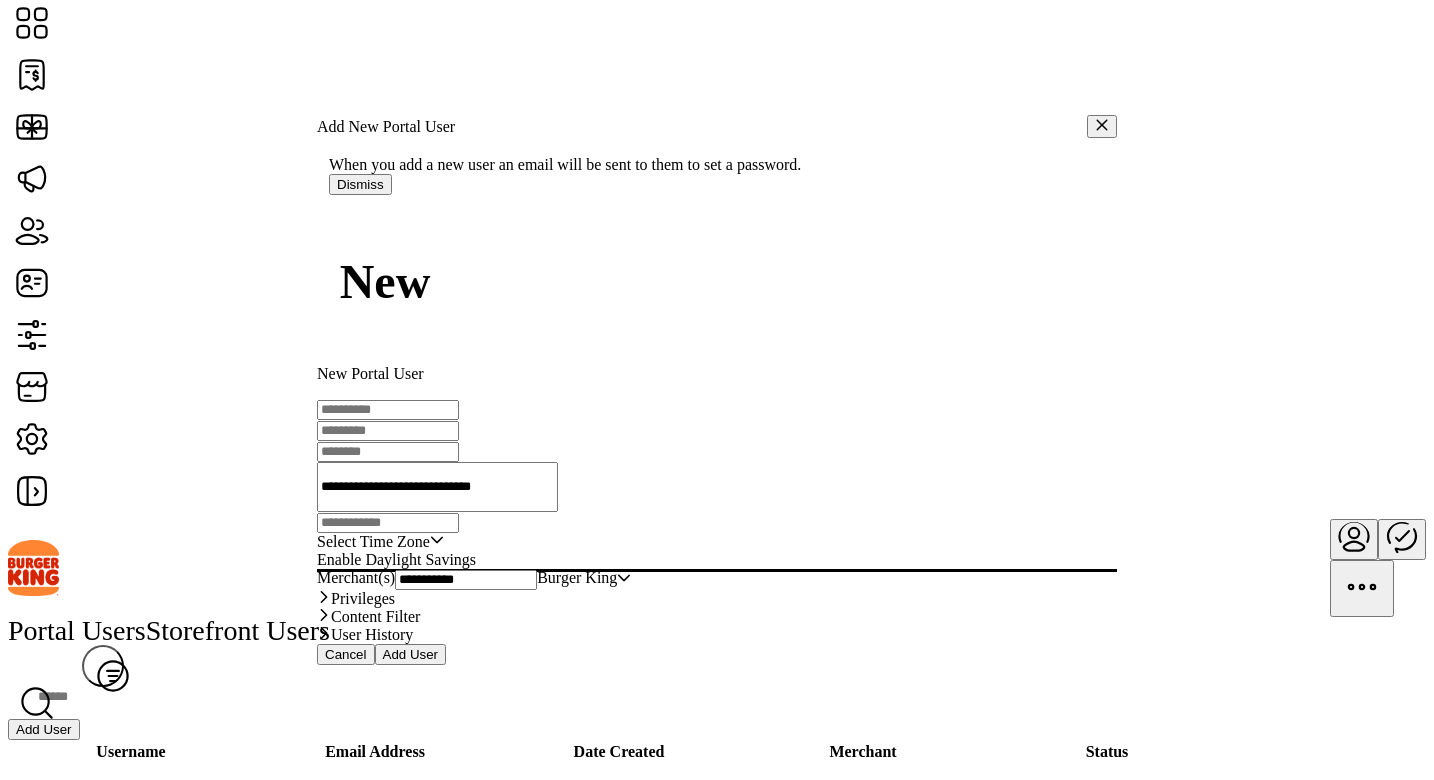 click on "**********" at bounding box center [437, 487] 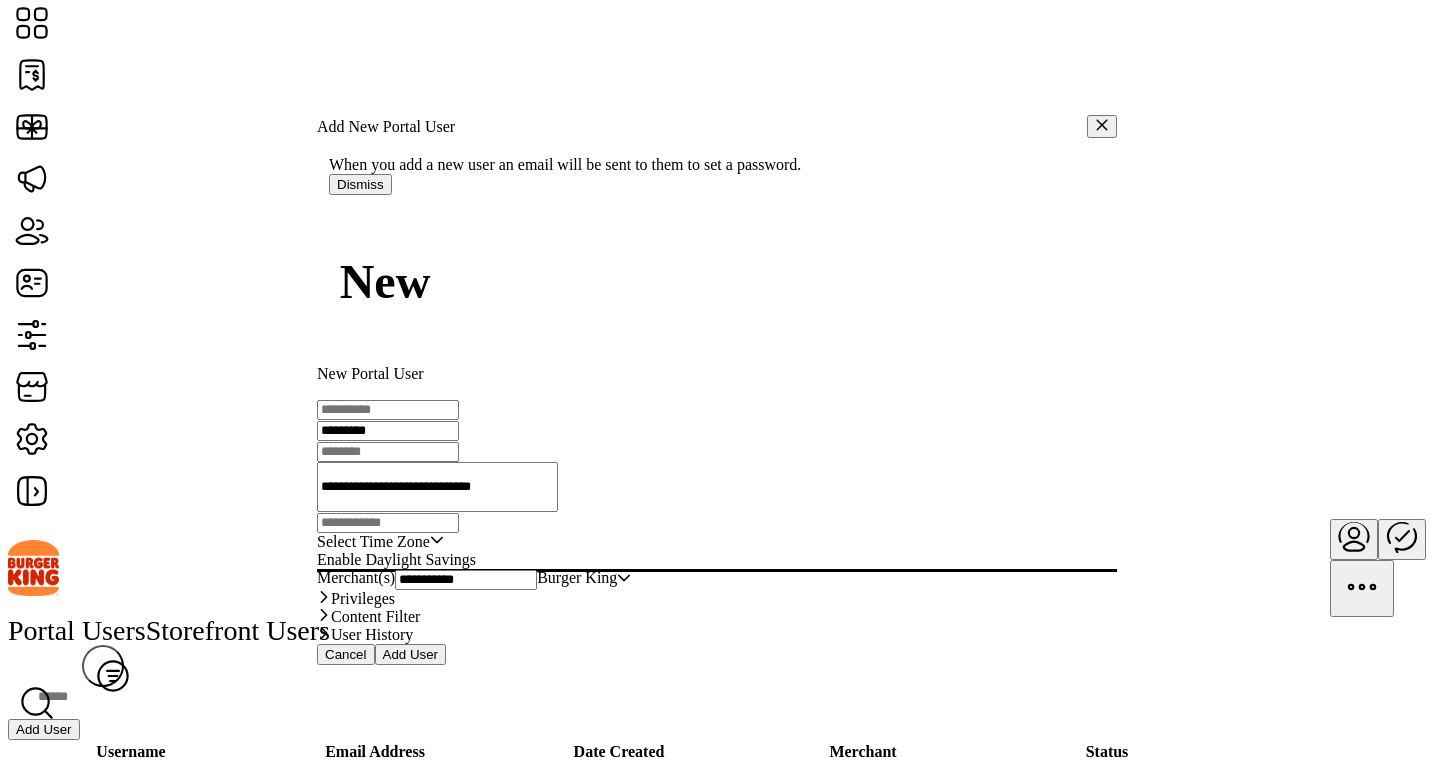 click on "*********" at bounding box center (388, 431) 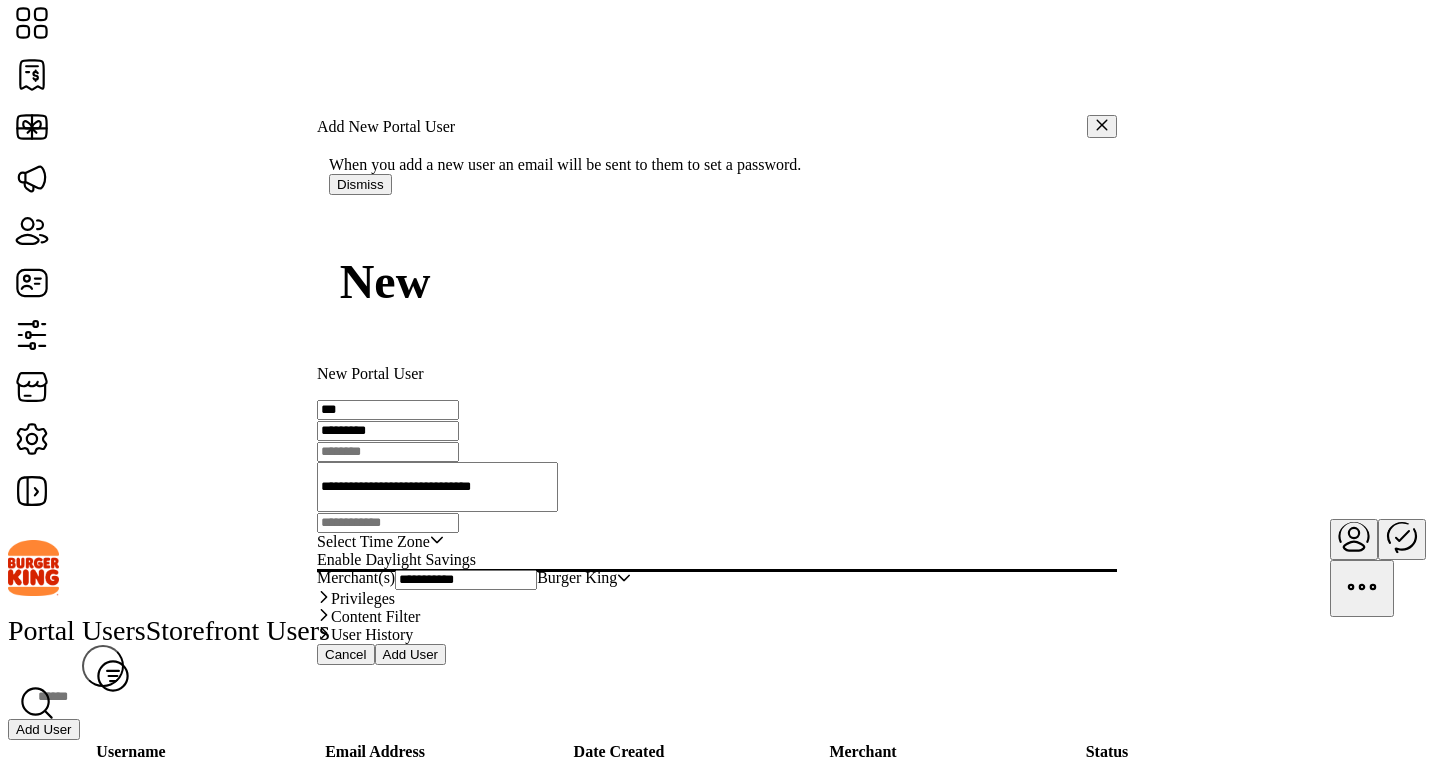 type on "***" 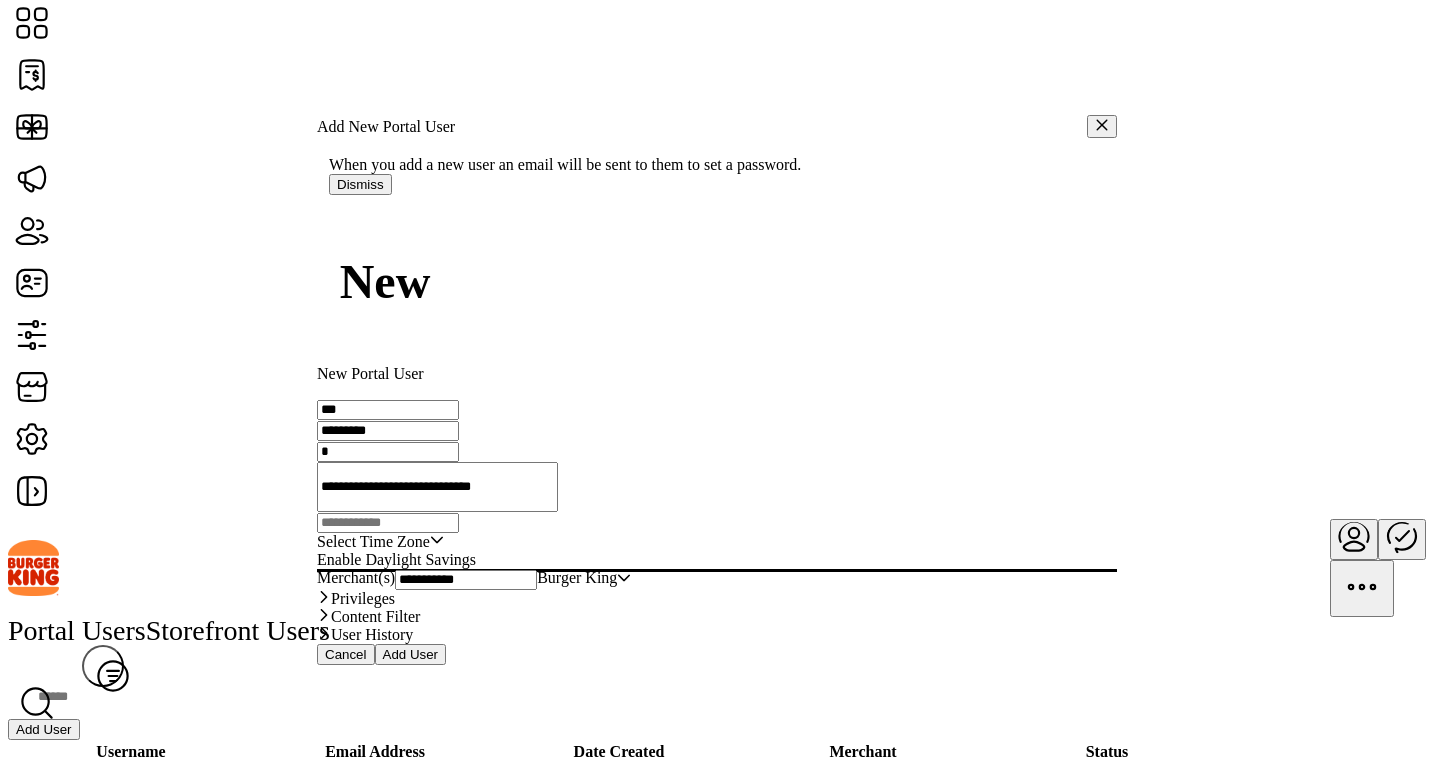 click on "*********" at bounding box center [388, 410] 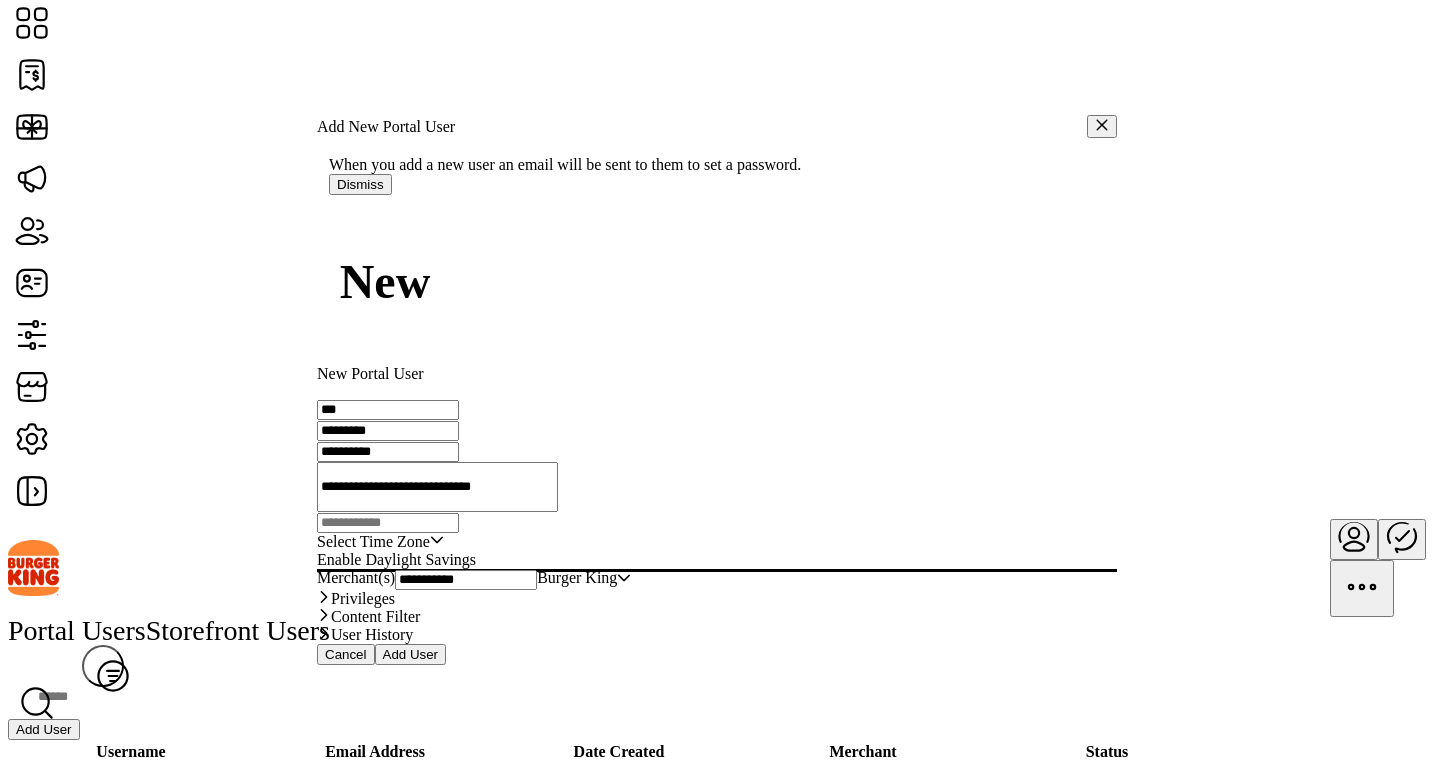 click on "**********" at bounding box center [388, 410] 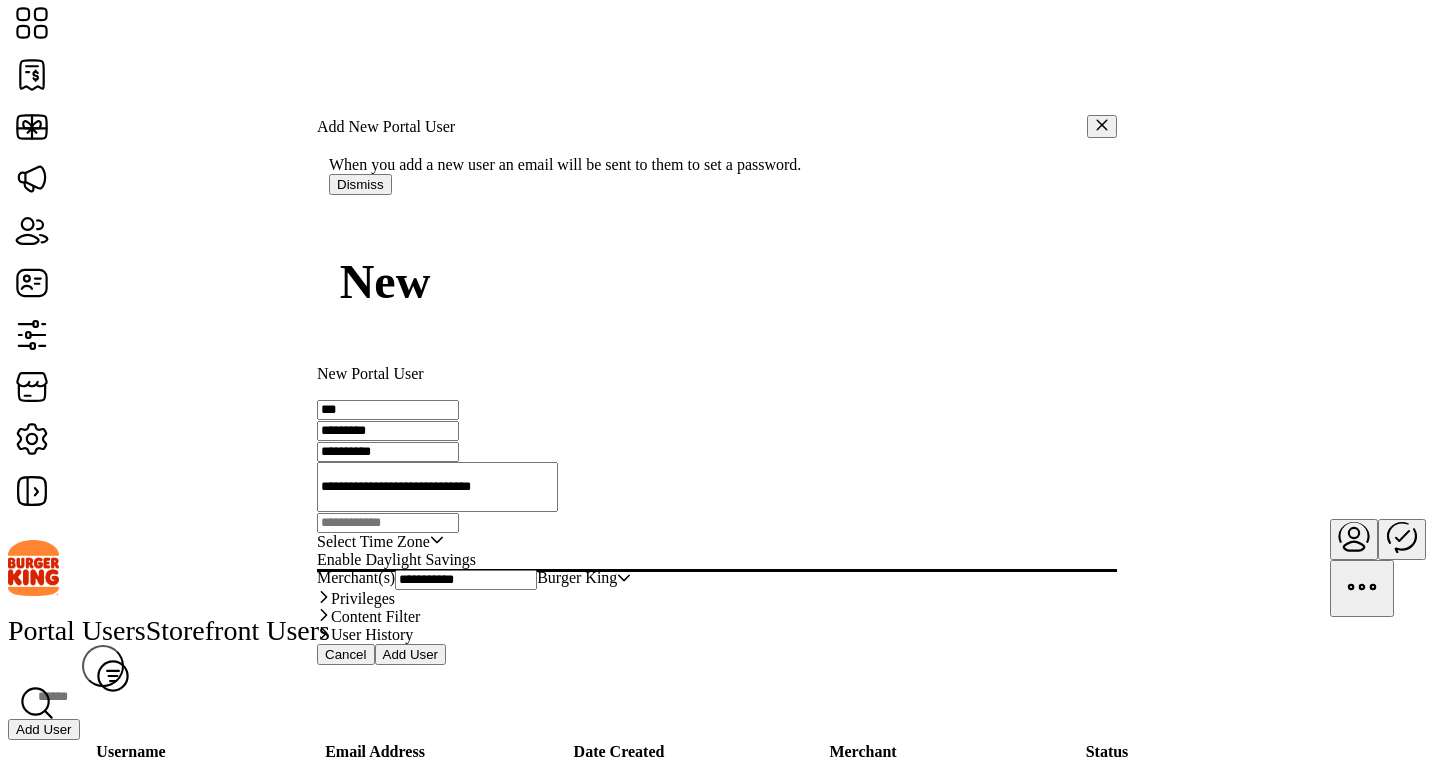 scroll, scrollTop: 0, scrollLeft: 1, axis: horizontal 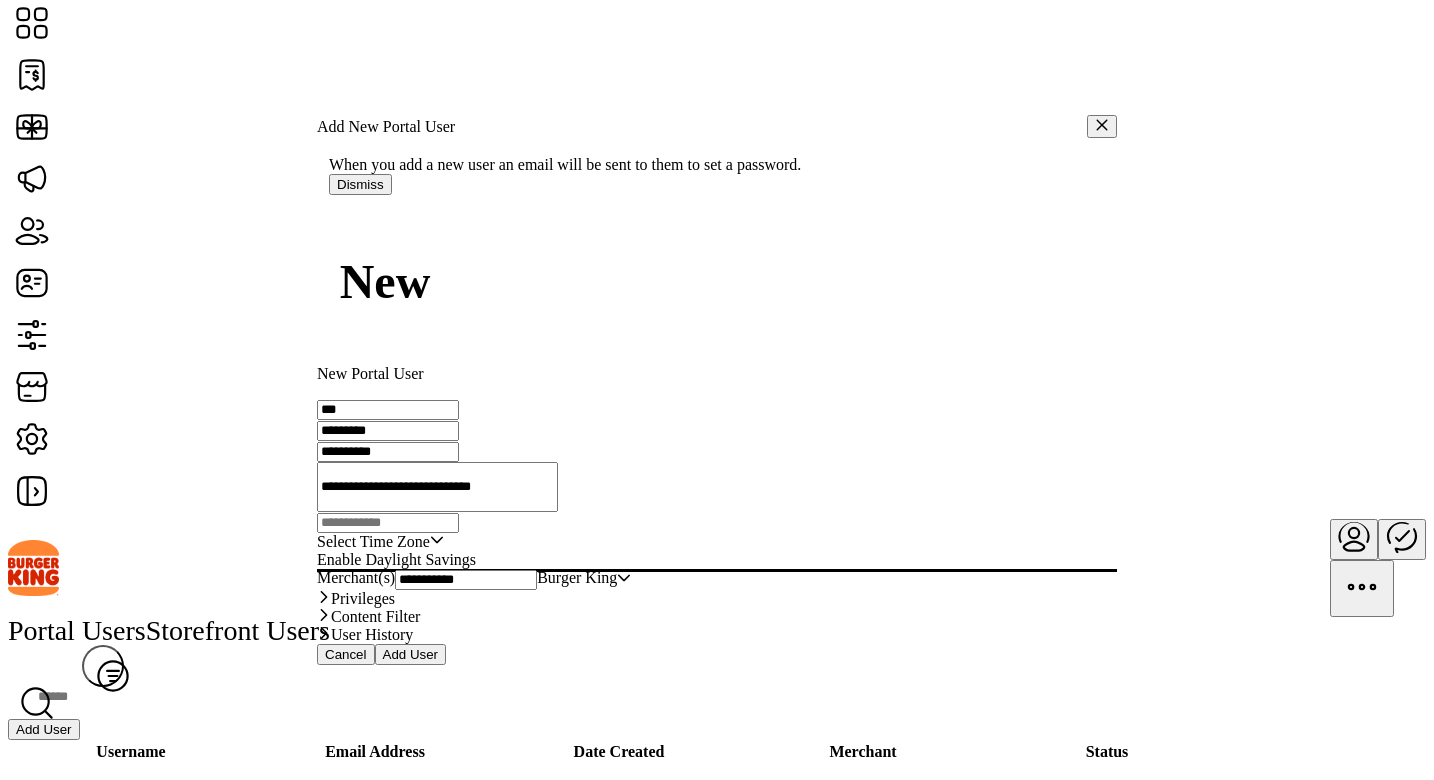 type on "**********" 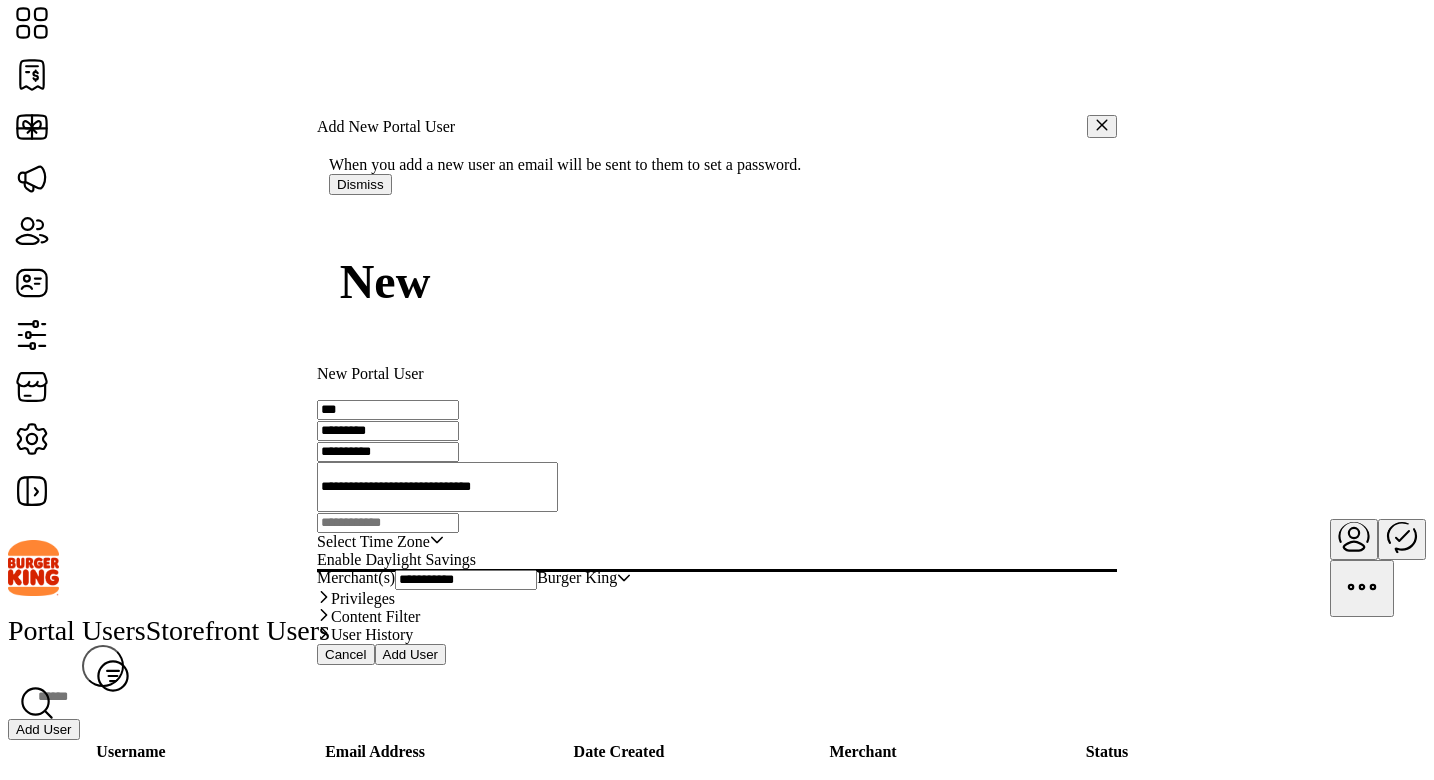 scroll, scrollTop: 0, scrollLeft: 0, axis: both 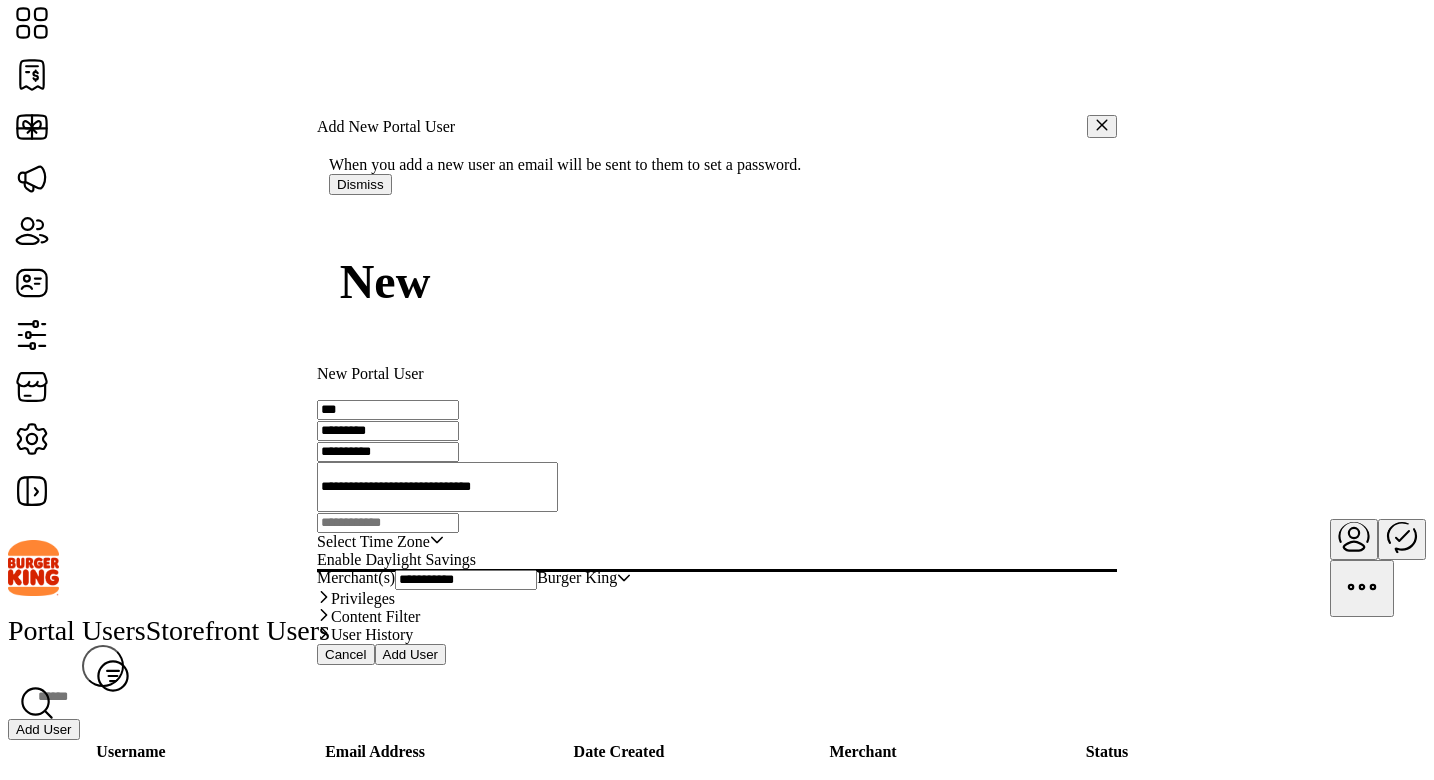 drag, startPoint x: 921, startPoint y: 304, endPoint x: 828, endPoint y: 301, distance: 93.04838 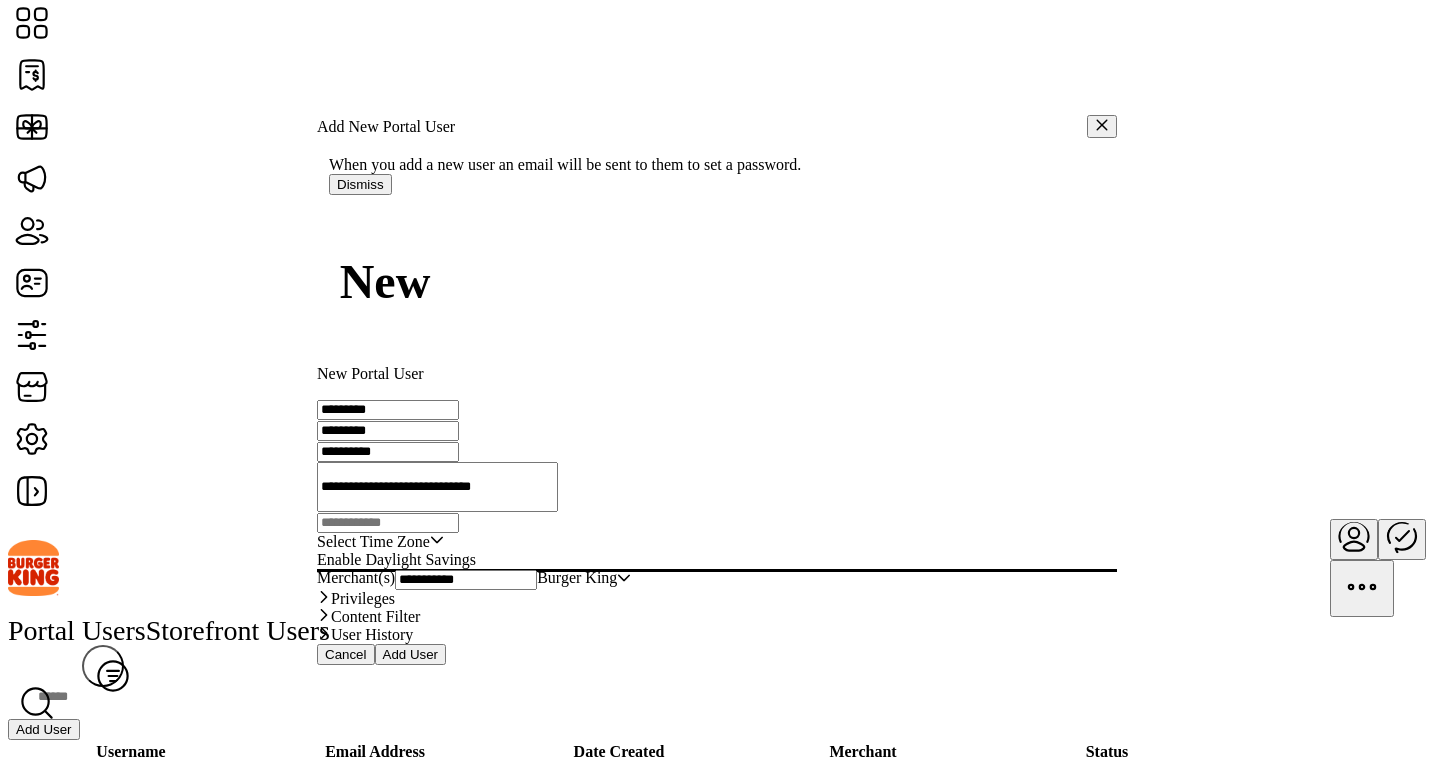 click on "*********" at bounding box center [388, 410] 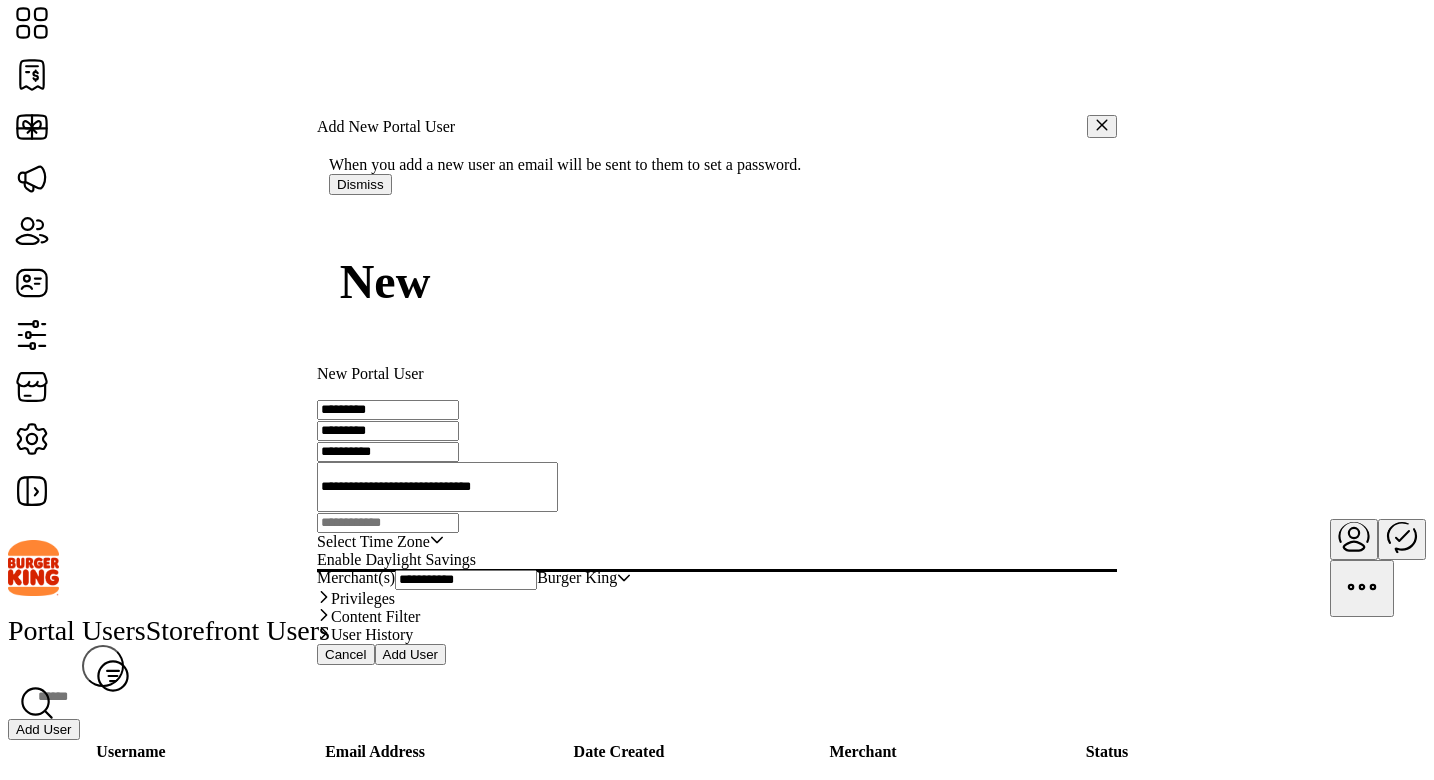 click on "**********" at bounding box center (388, 410) 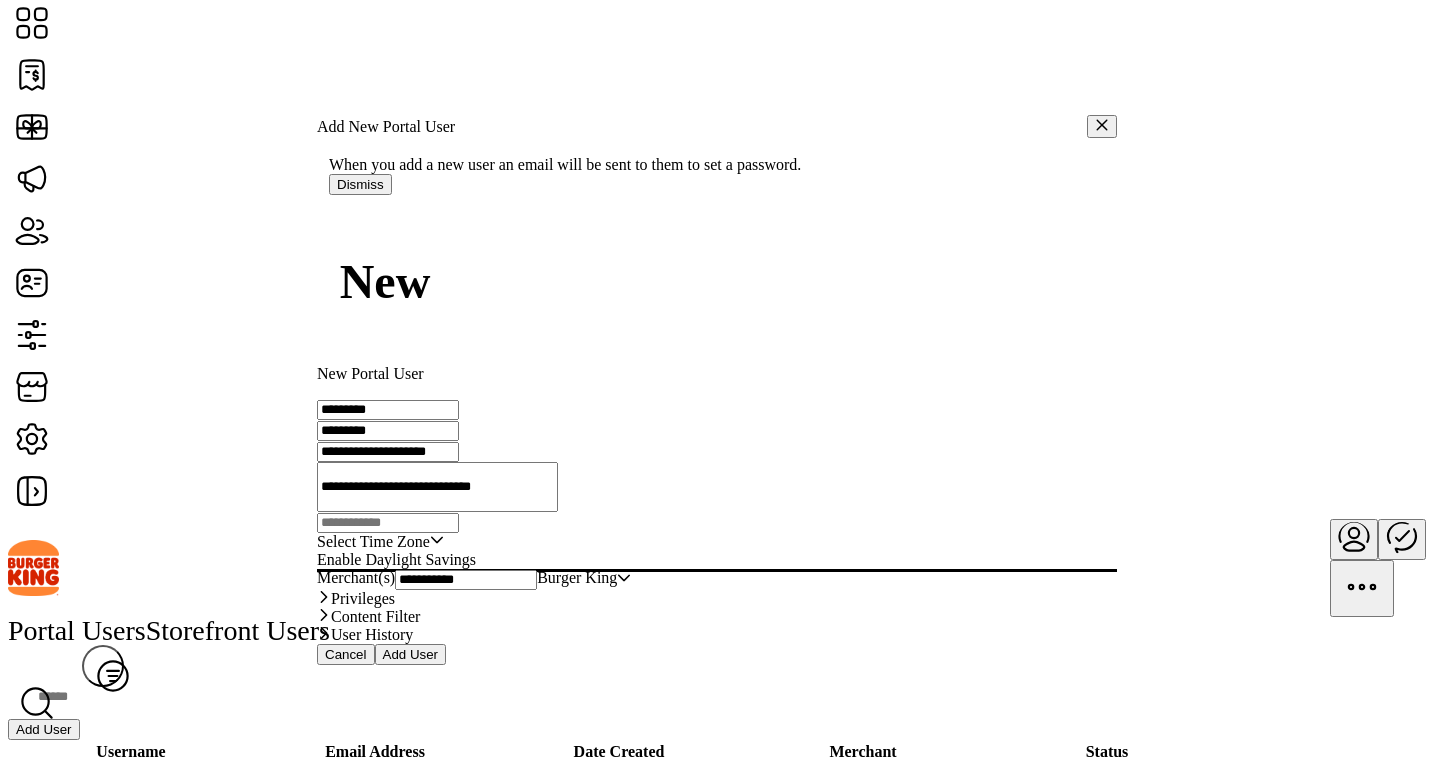 drag, startPoint x: 732, startPoint y: 308, endPoint x: 535, endPoint y: 307, distance: 197.00253 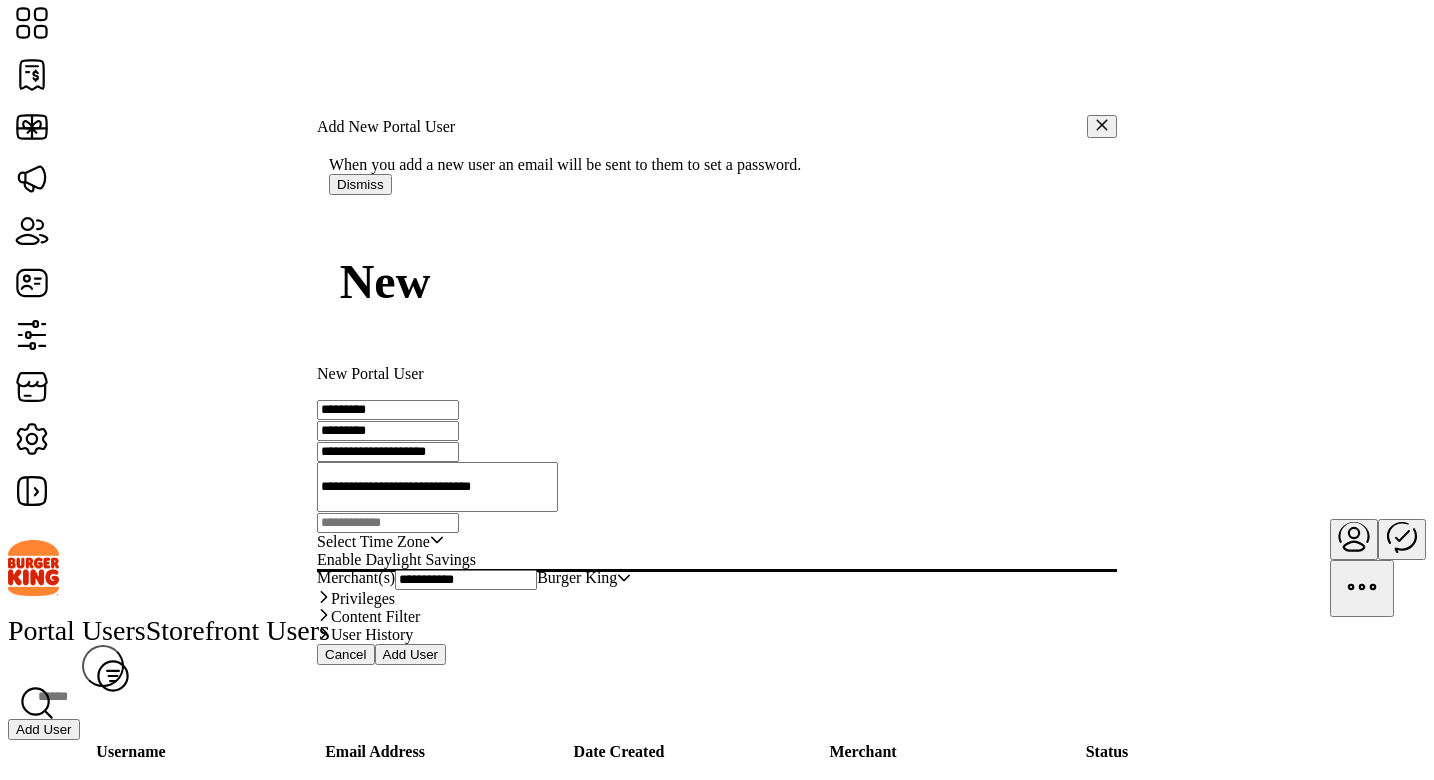 click on "**********" at bounding box center [717, 367] 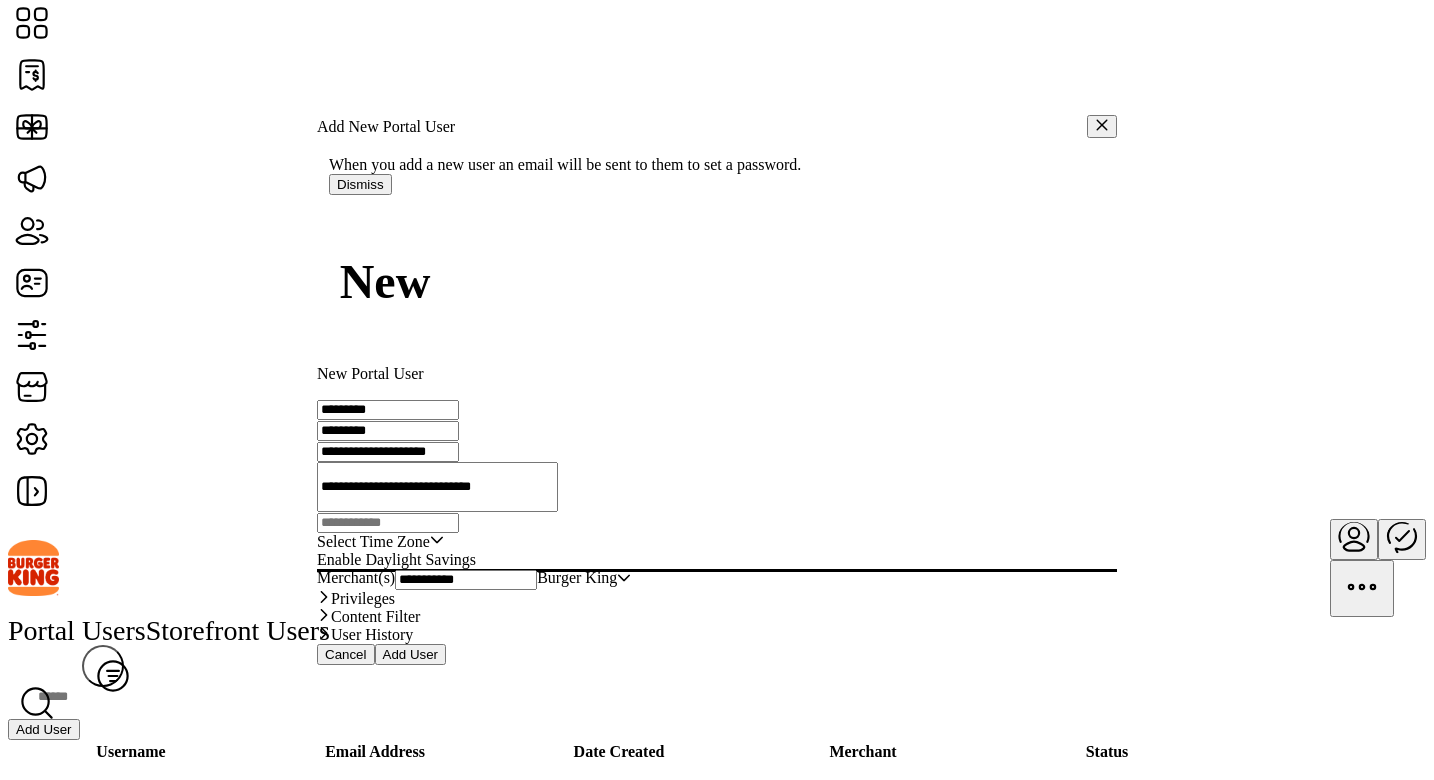 type on "**********" 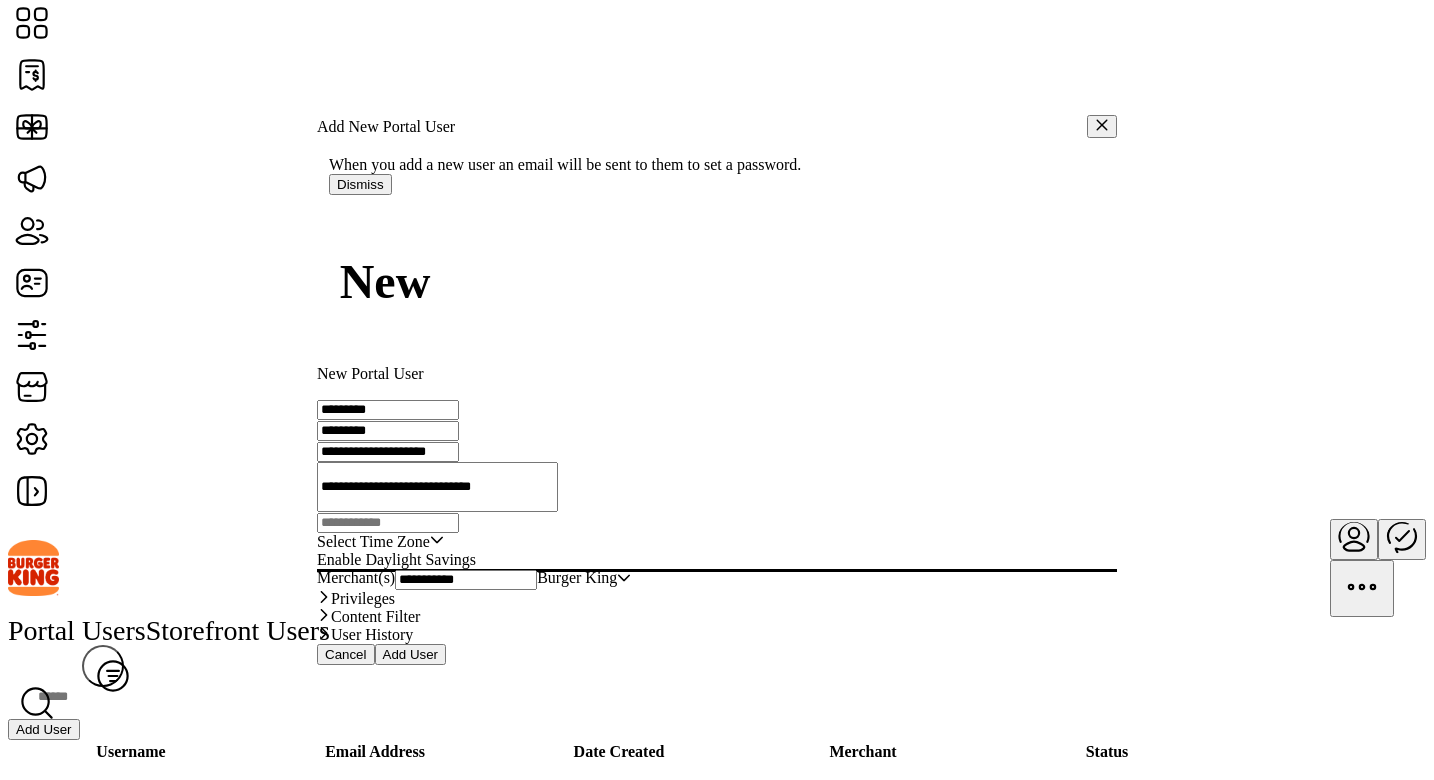 click on "Select Time Zone" at bounding box center (373, 542) 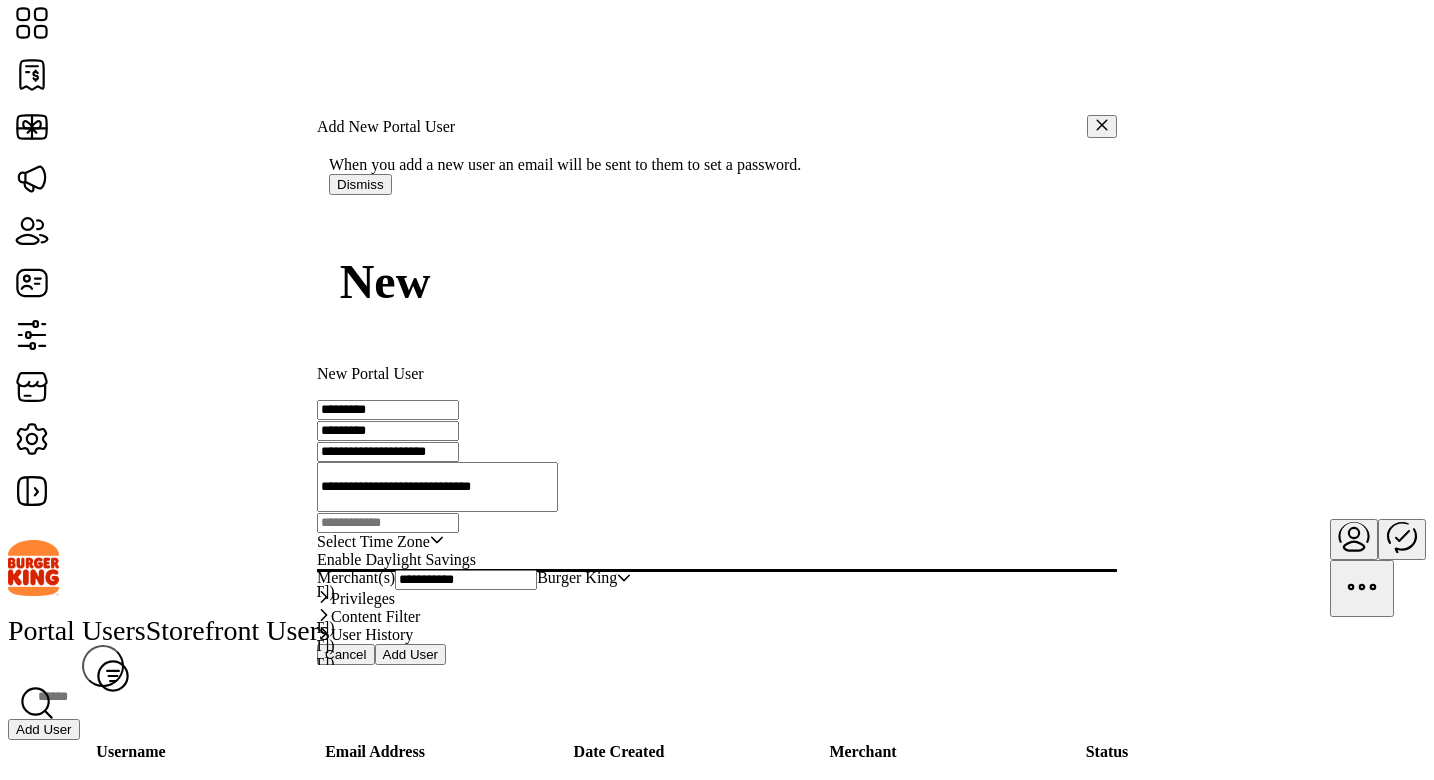 click on "Eastern Standard Time - New York (GMT-5)" at bounding box center [227, 591] 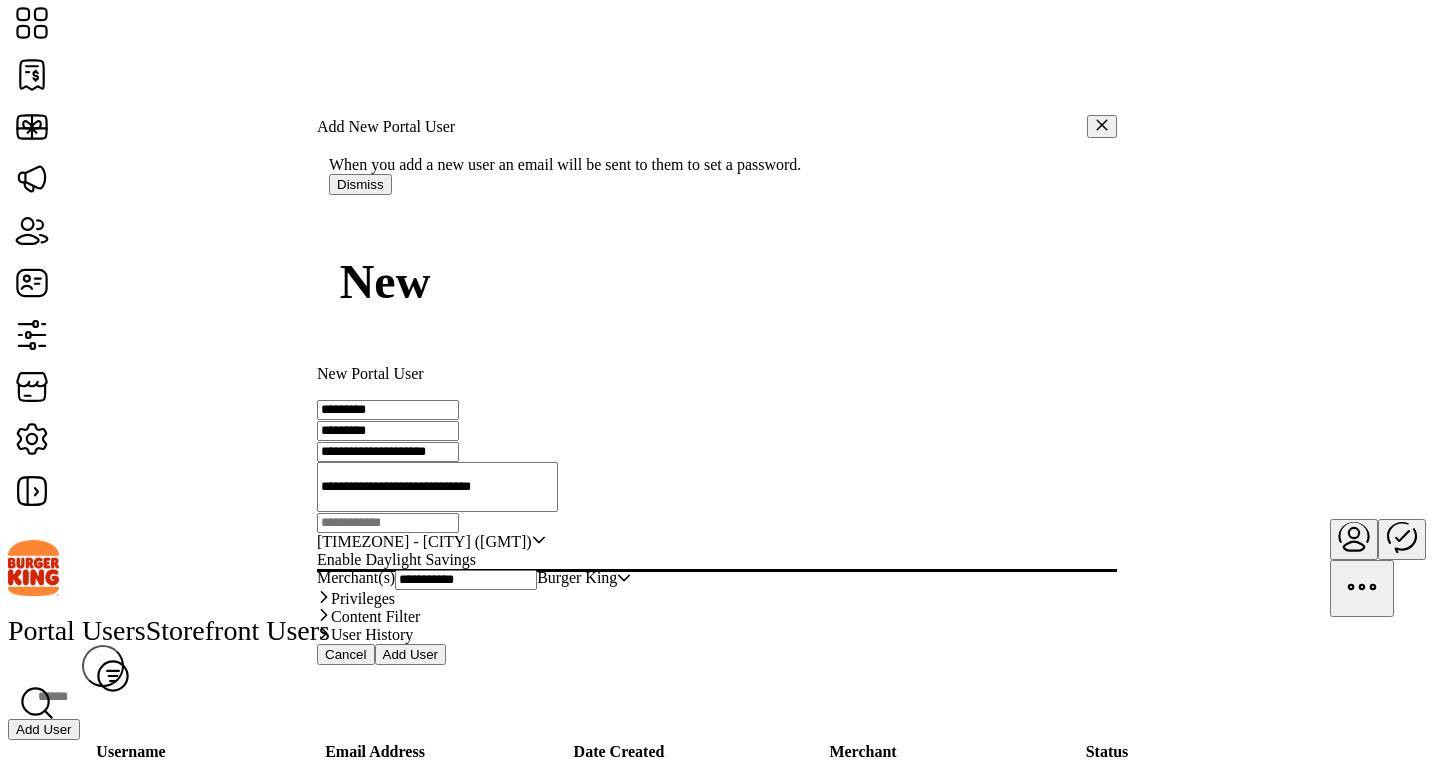 scroll, scrollTop: 74, scrollLeft: 0, axis: vertical 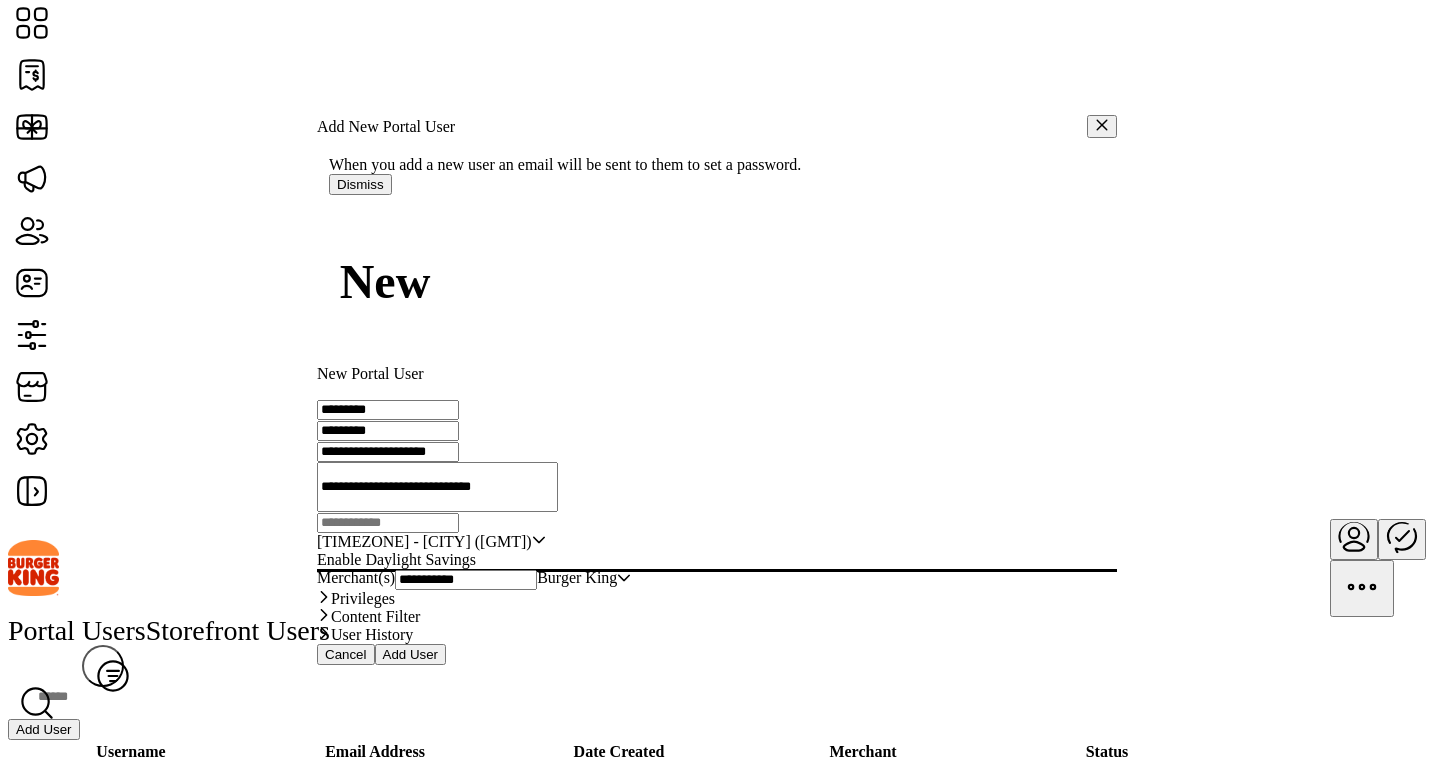 click on "Add User" at bounding box center (411, 654) 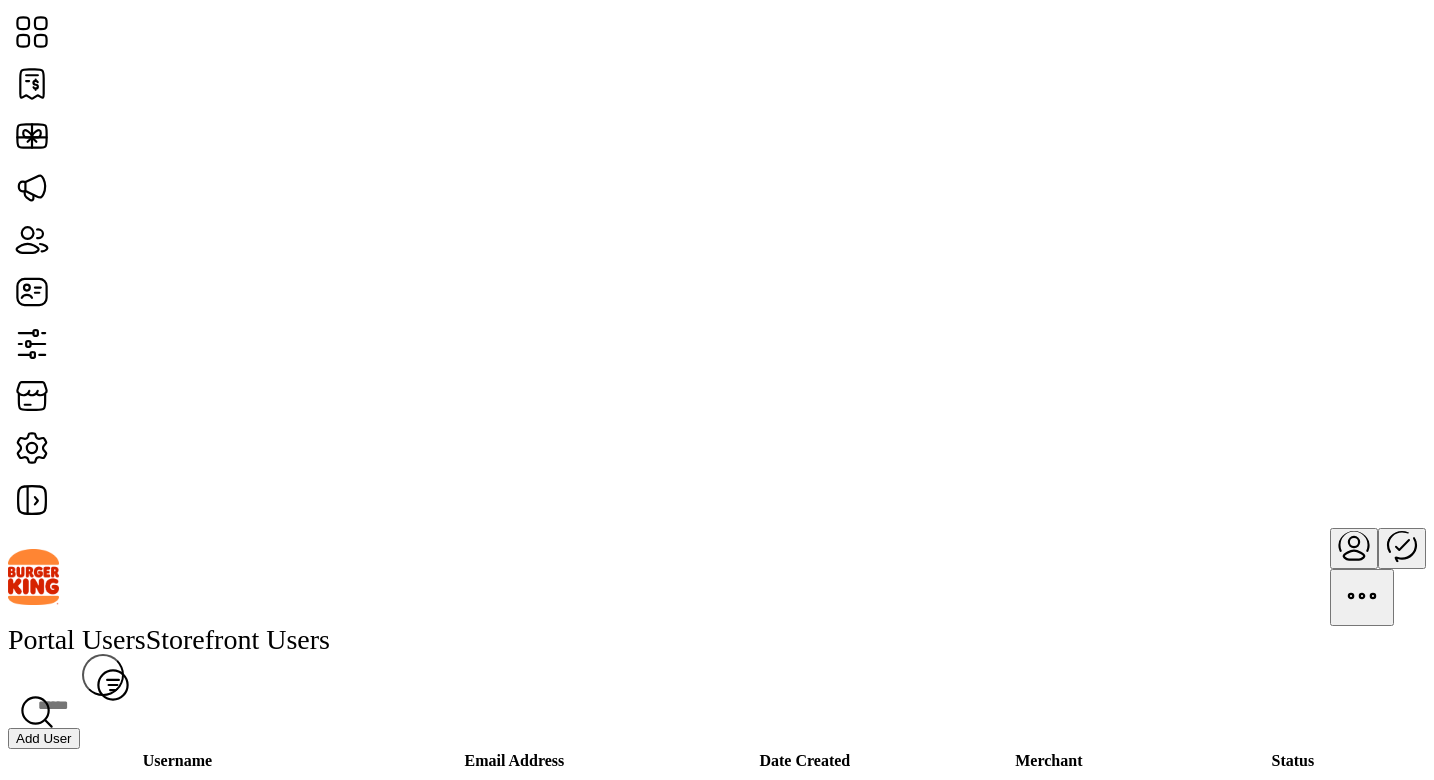 scroll, scrollTop: 0, scrollLeft: 0, axis: both 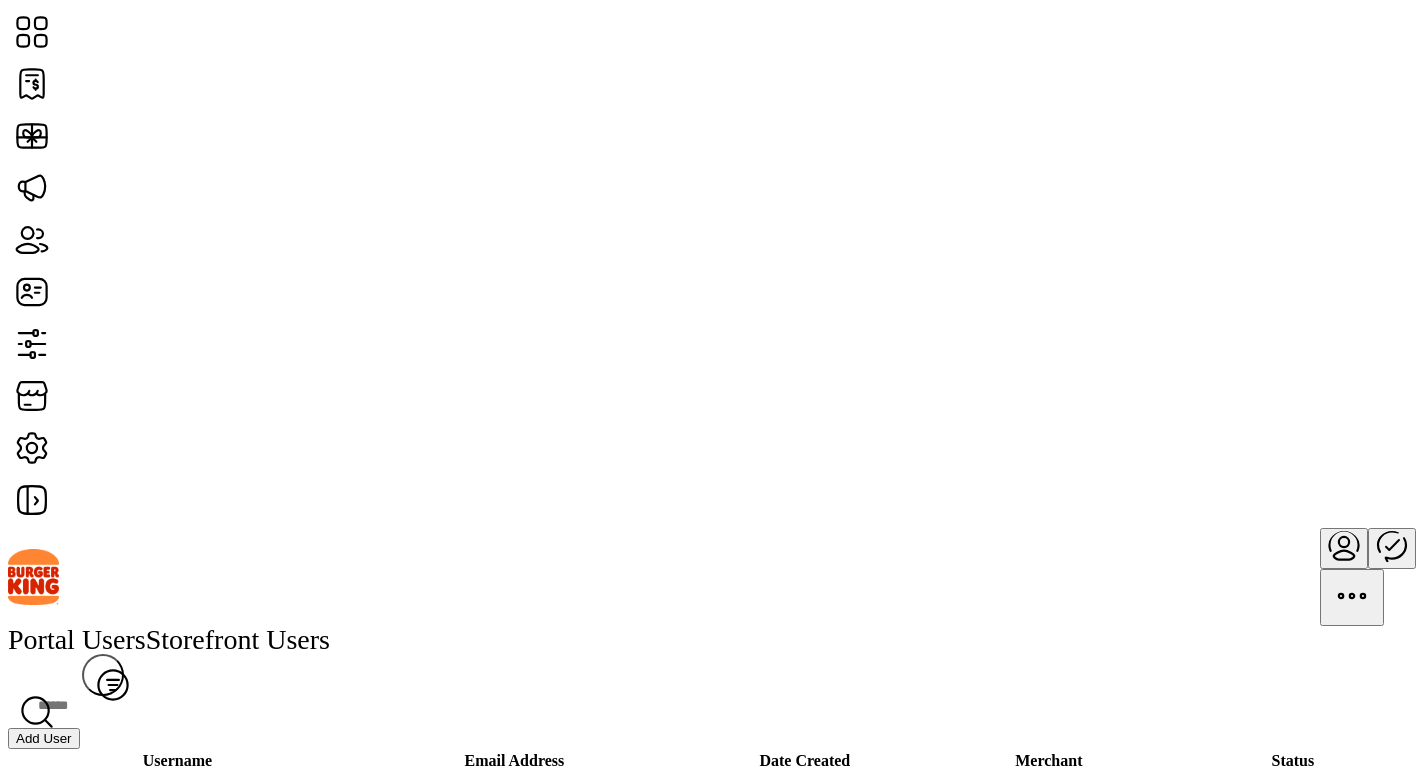 click at bounding box center (1344, 557) 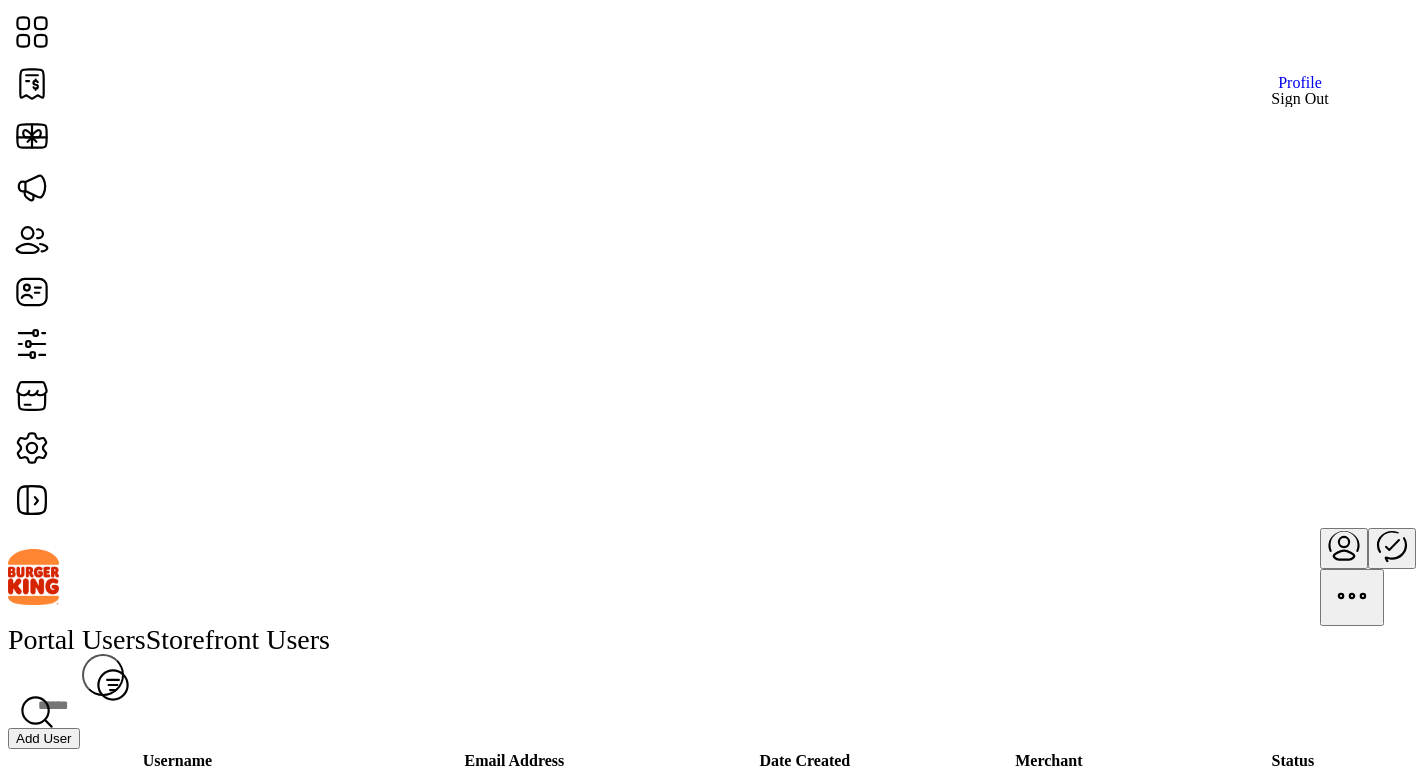 click on "Sign Out" at bounding box center [1299, 99] 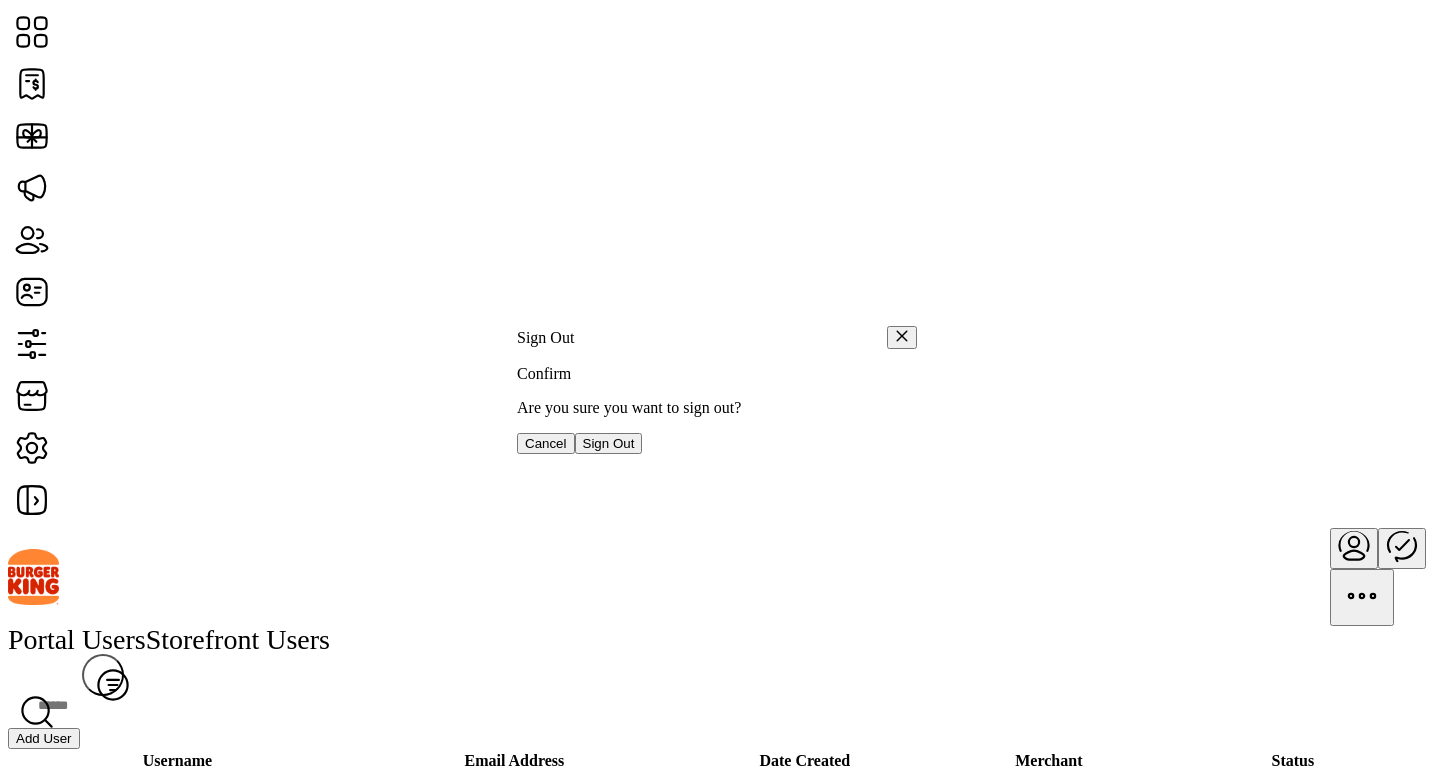 click on "Sign Out" at bounding box center (609, 443) 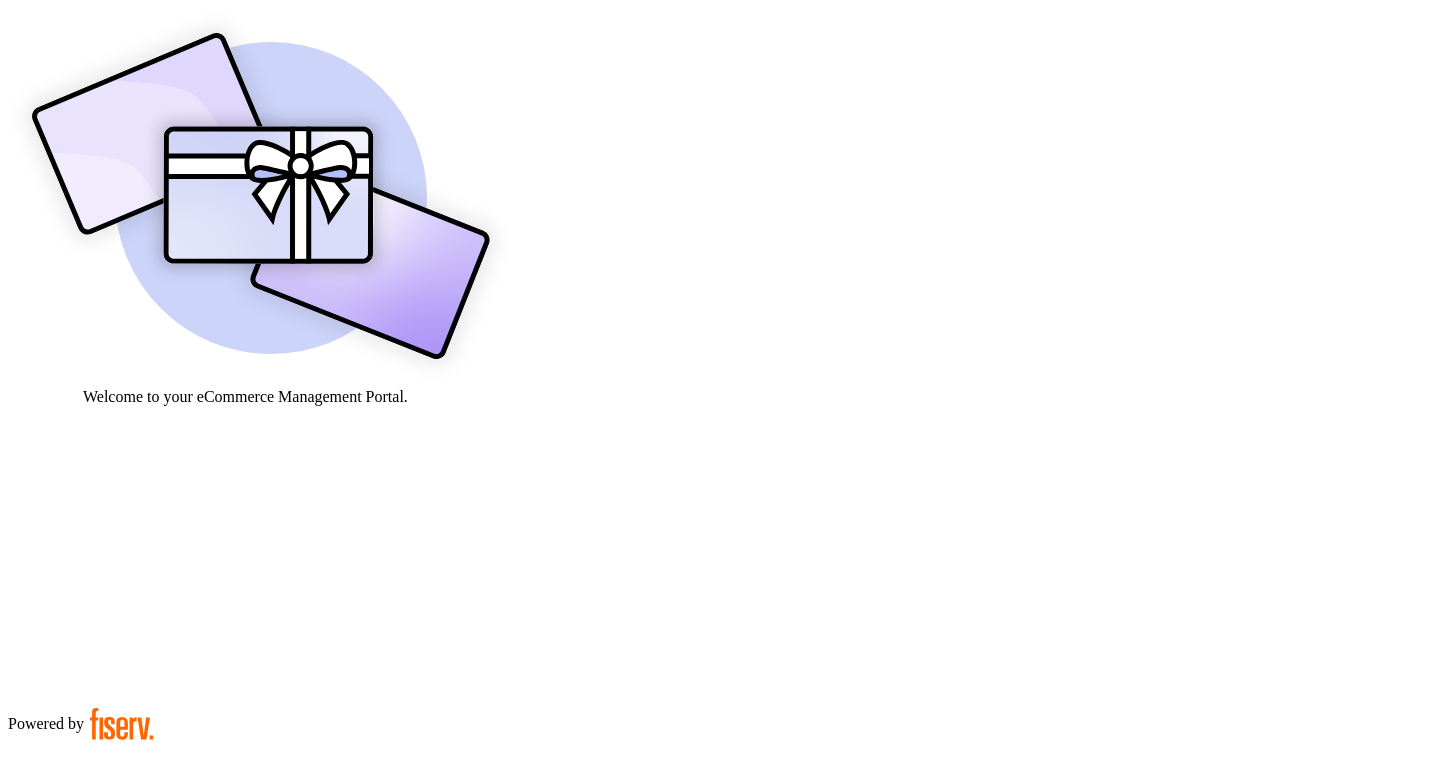 click at bounding box center (79, 909) 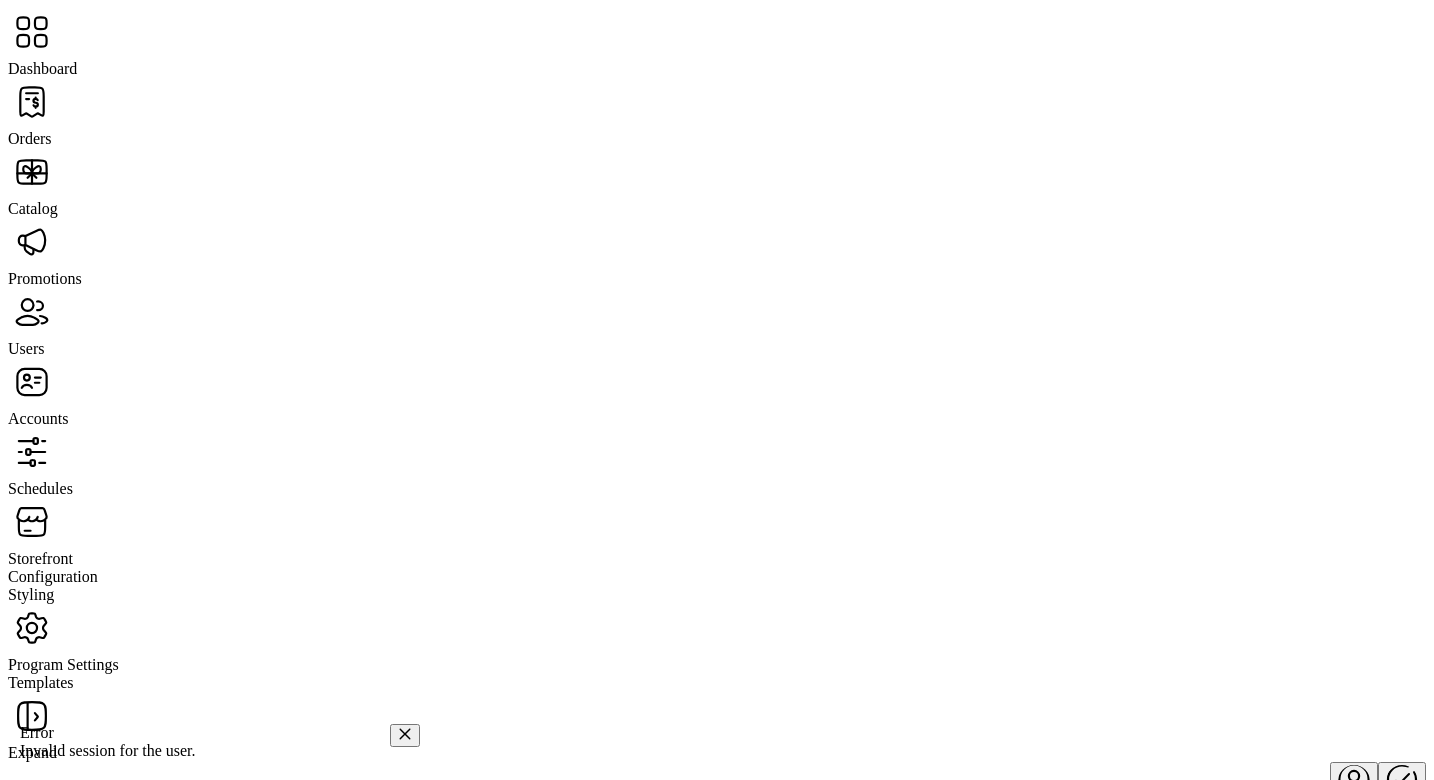 click on "Users" at bounding box center [717, 323] 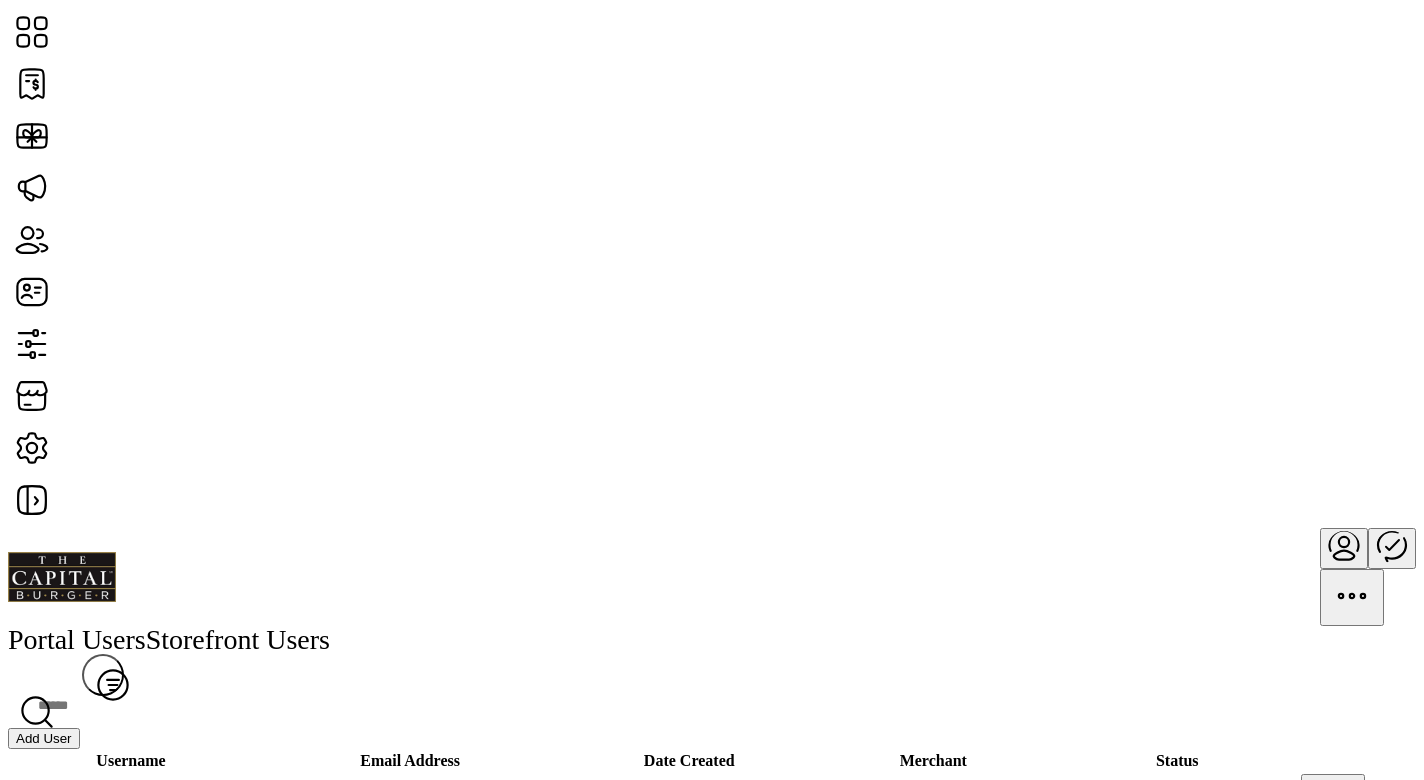 click on "Add User" at bounding box center (44, 738) 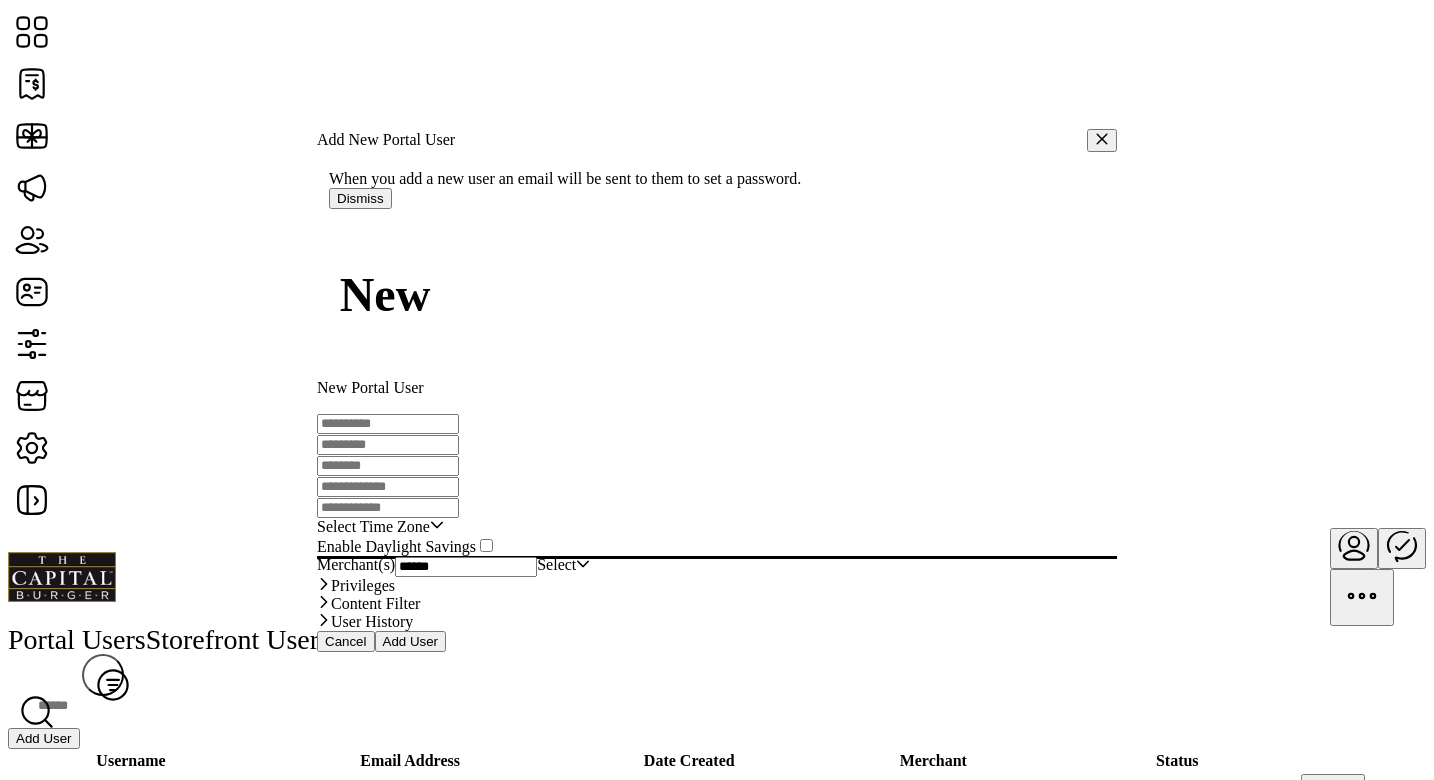 type 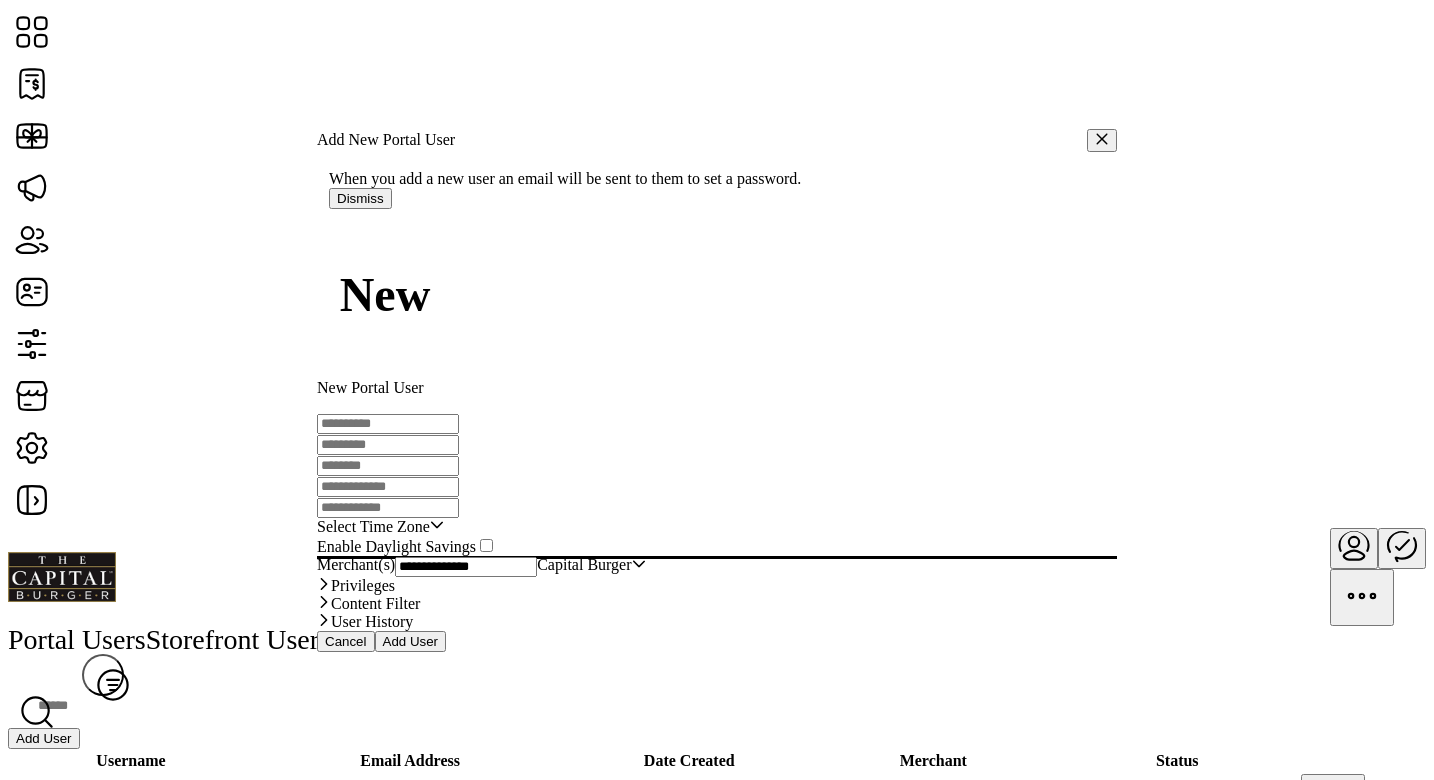 click at bounding box center (388, 424) 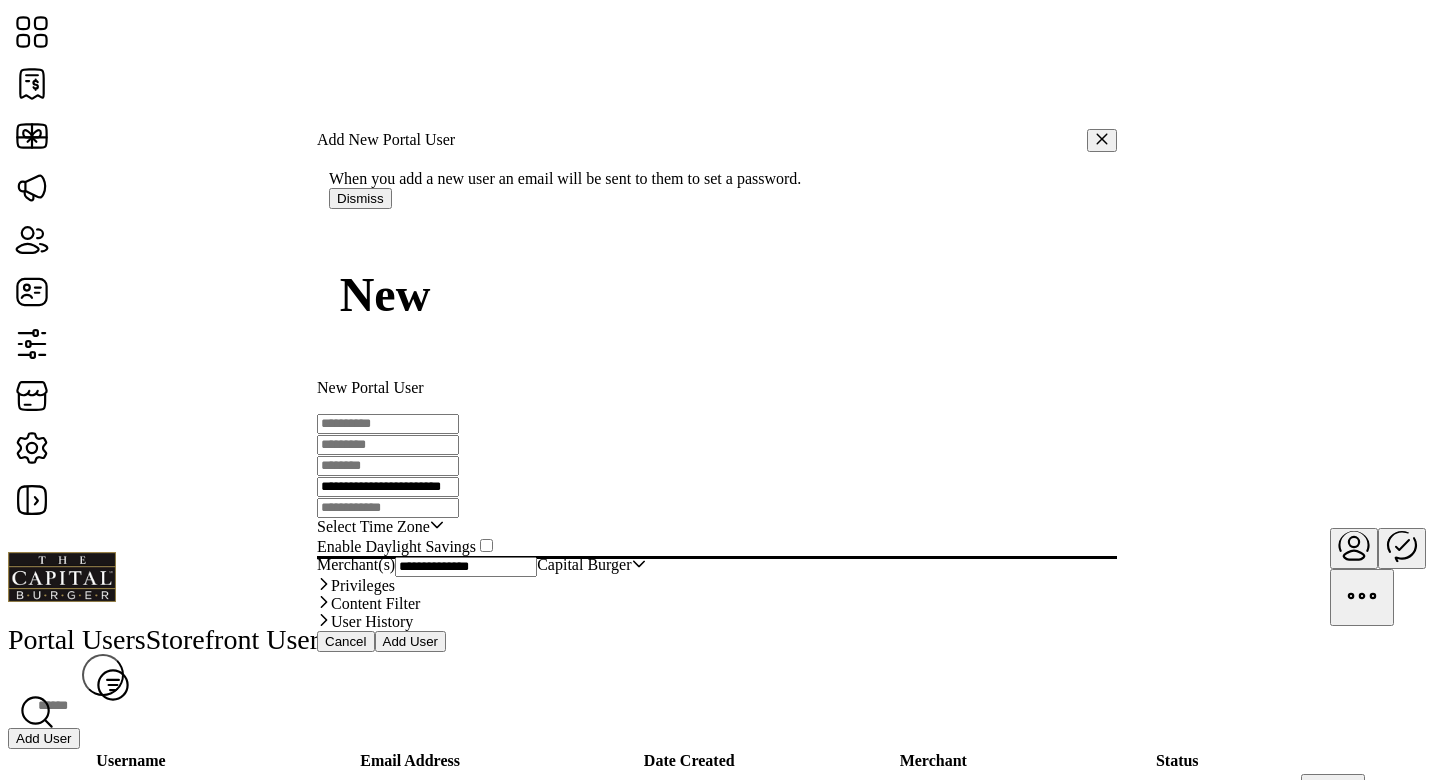 click on "**********" at bounding box center (388, 487) 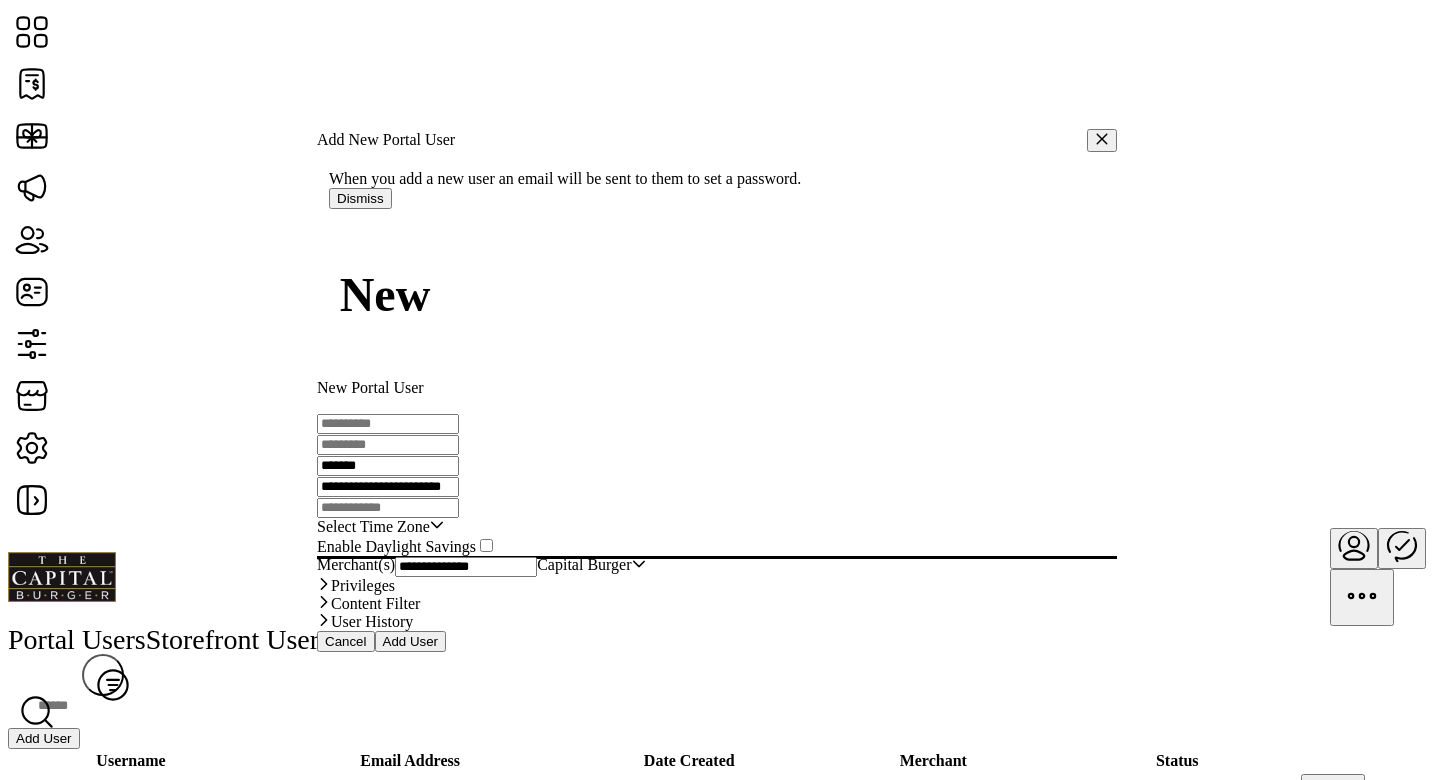 click on "*******" at bounding box center [388, 466] 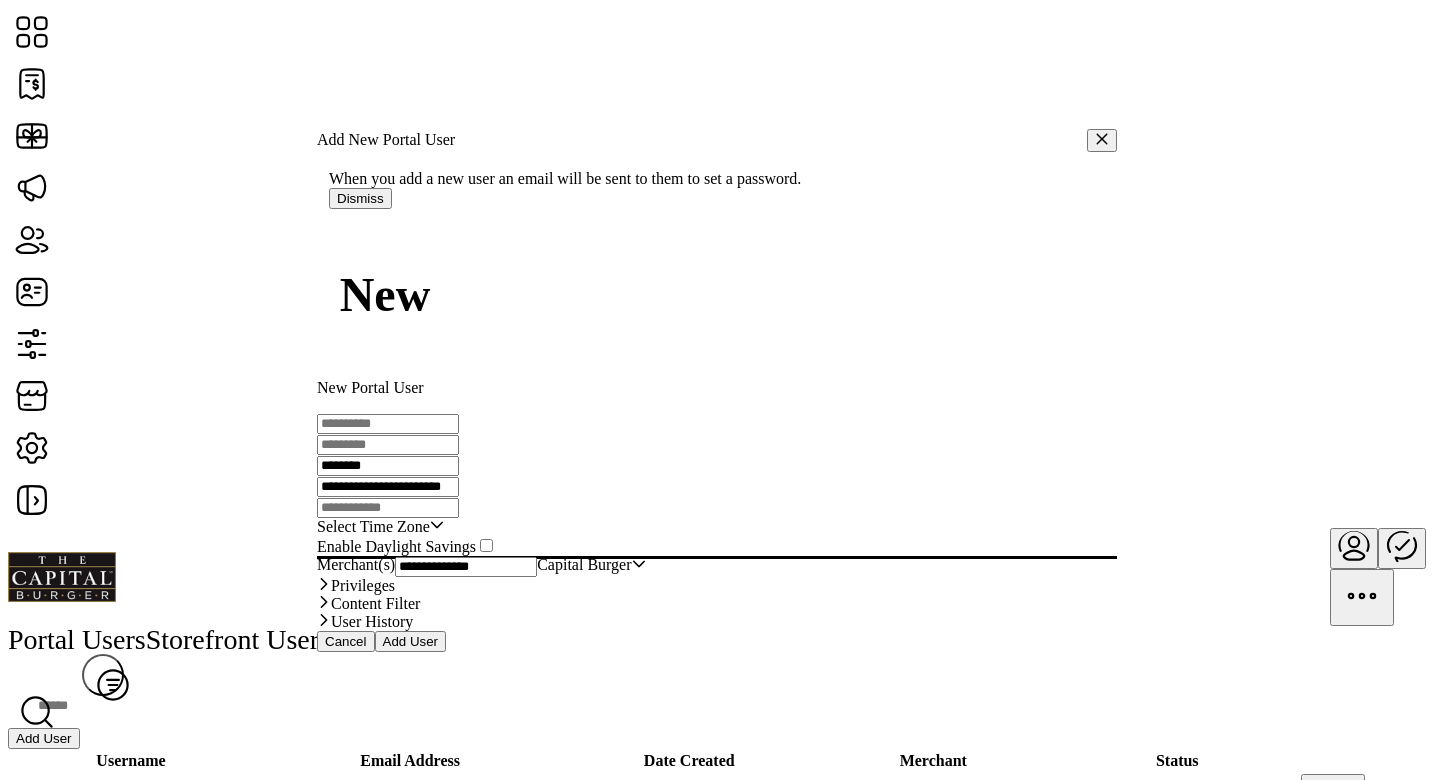 click on "********" at bounding box center [388, 466] 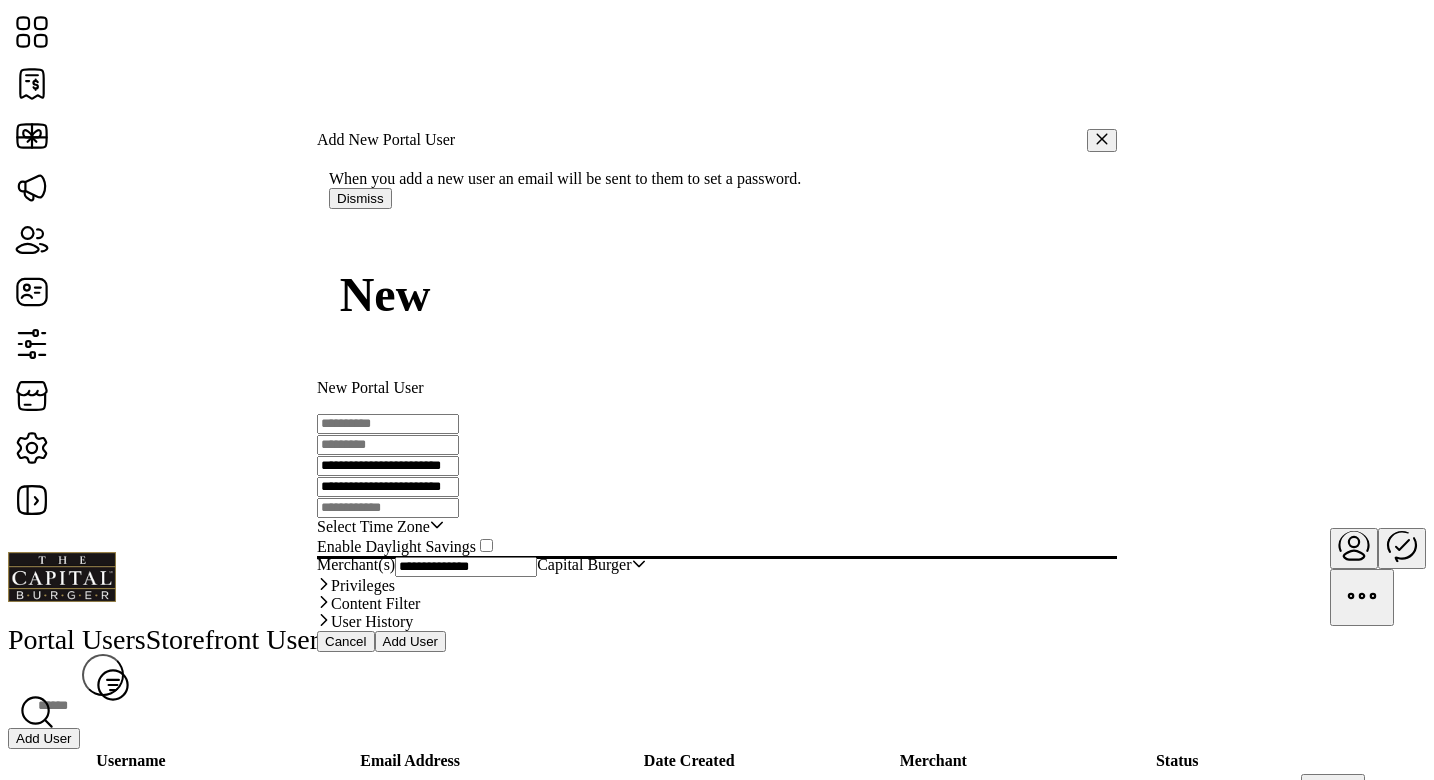 type on "**********" 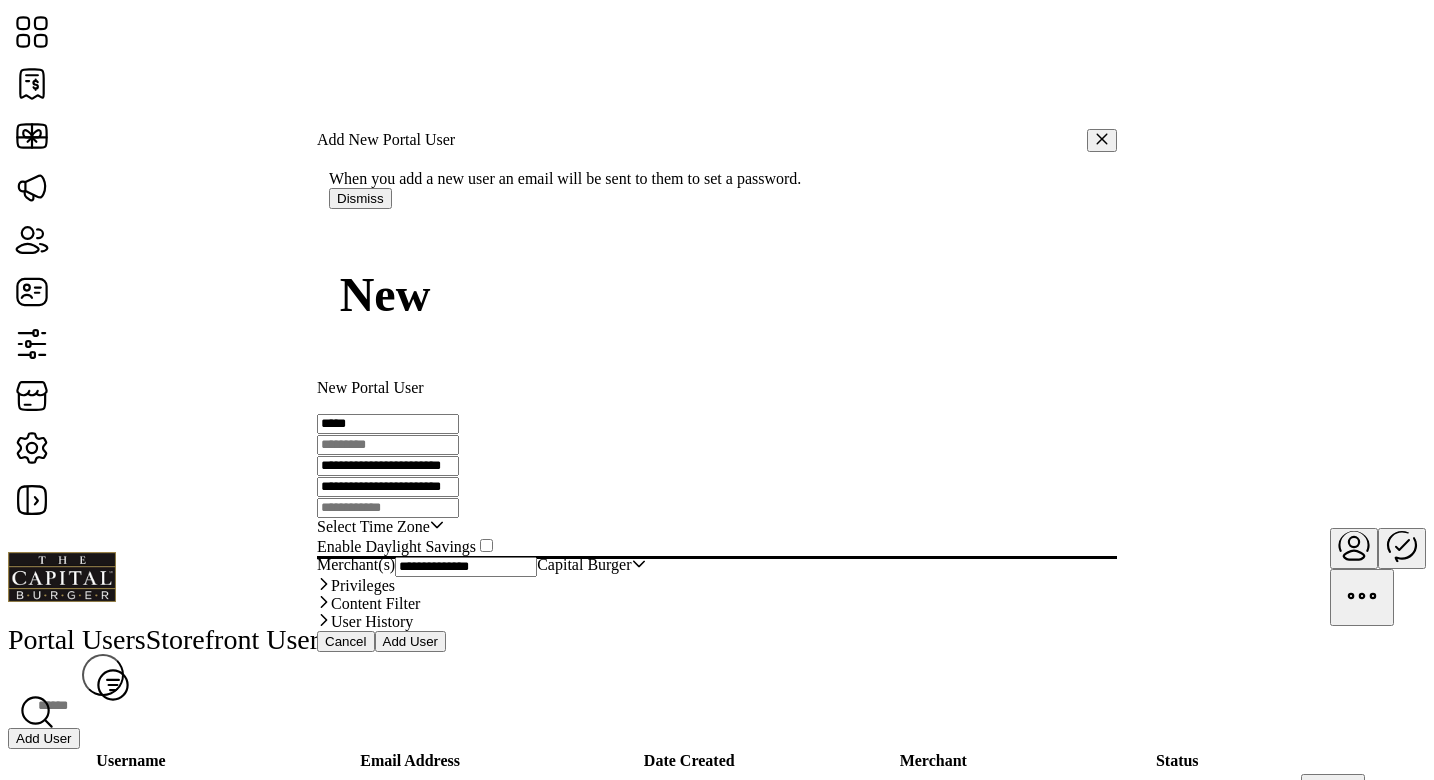type on "*****" 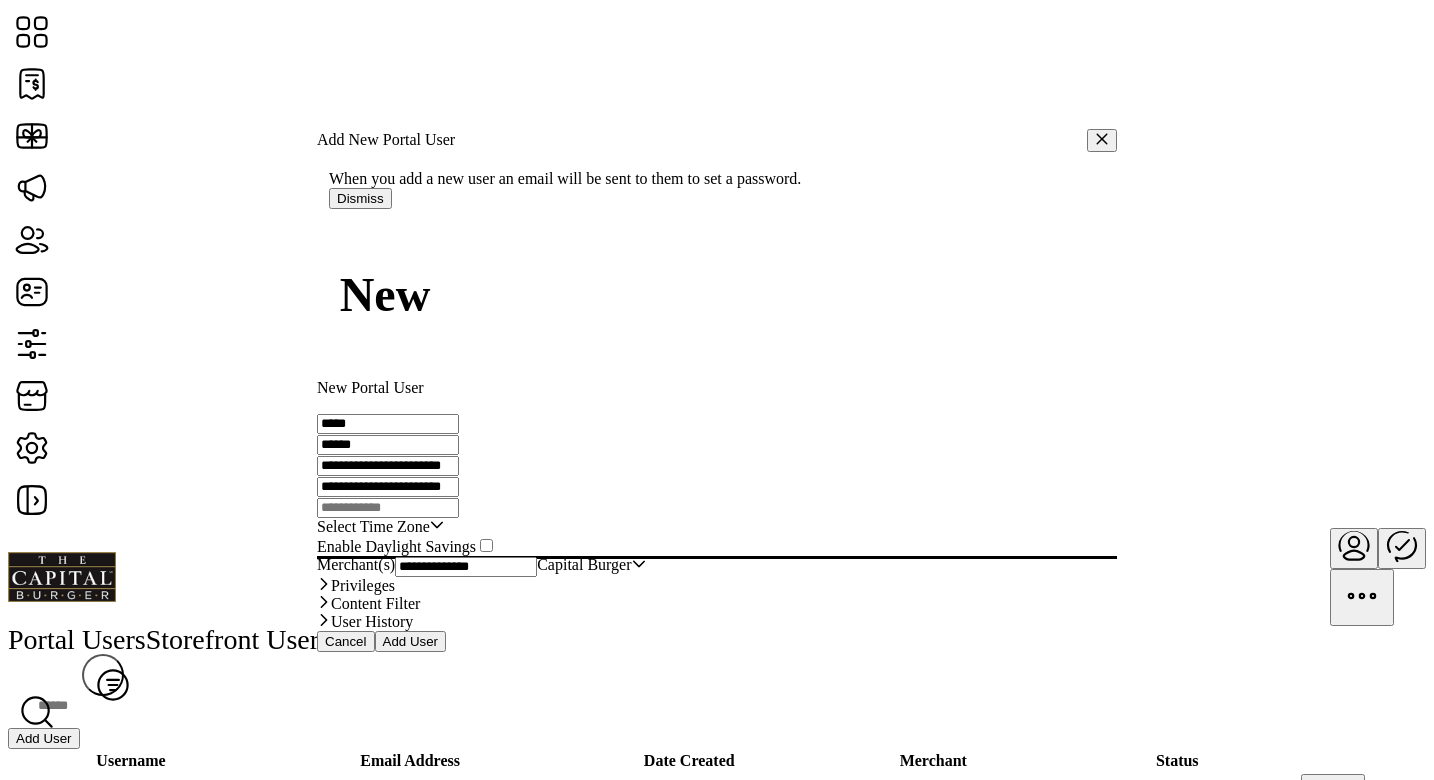 type on "******" 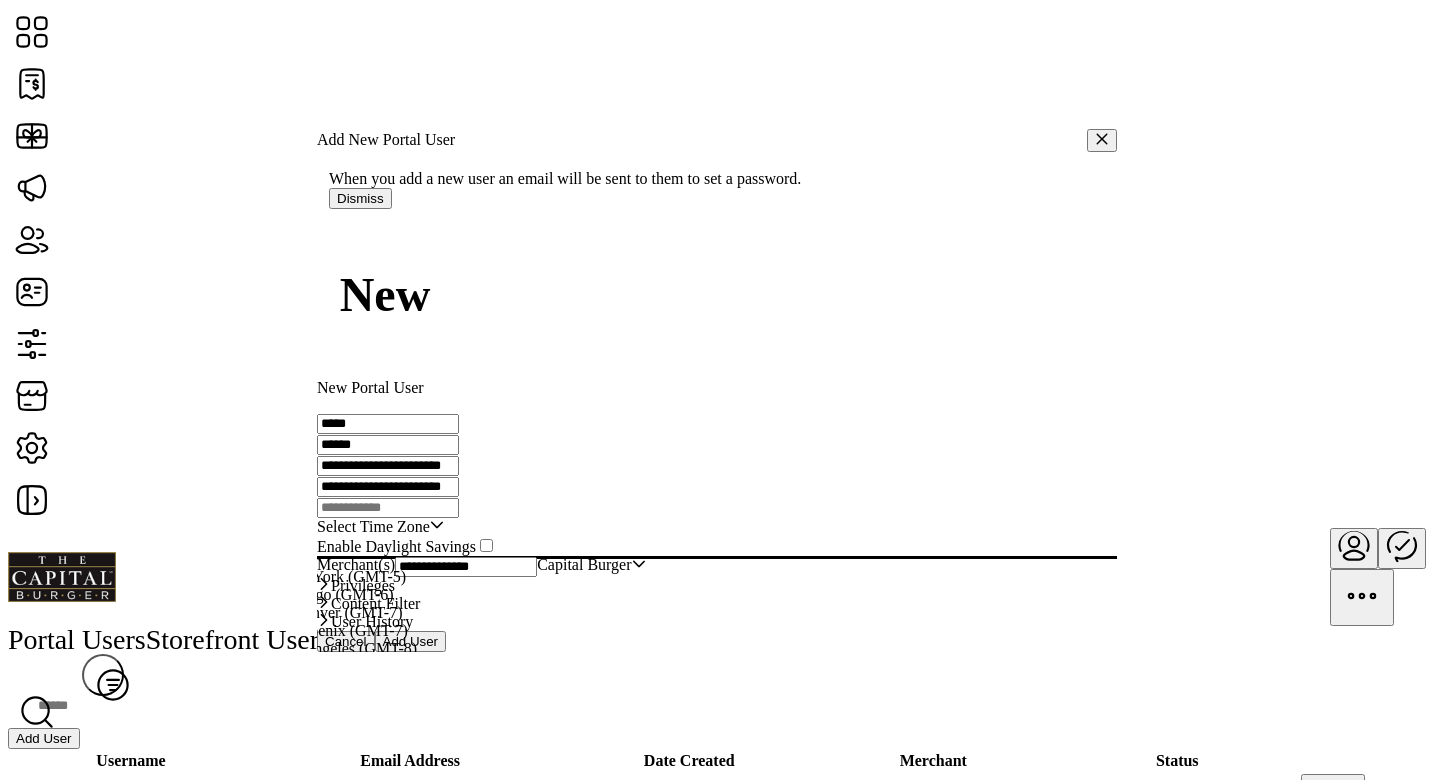 click on "[MOUNTAIN] [STANDARD] [TIME] - [DENVER] ([GMT]-[NUMBER])" at bounding box center (261, 612) 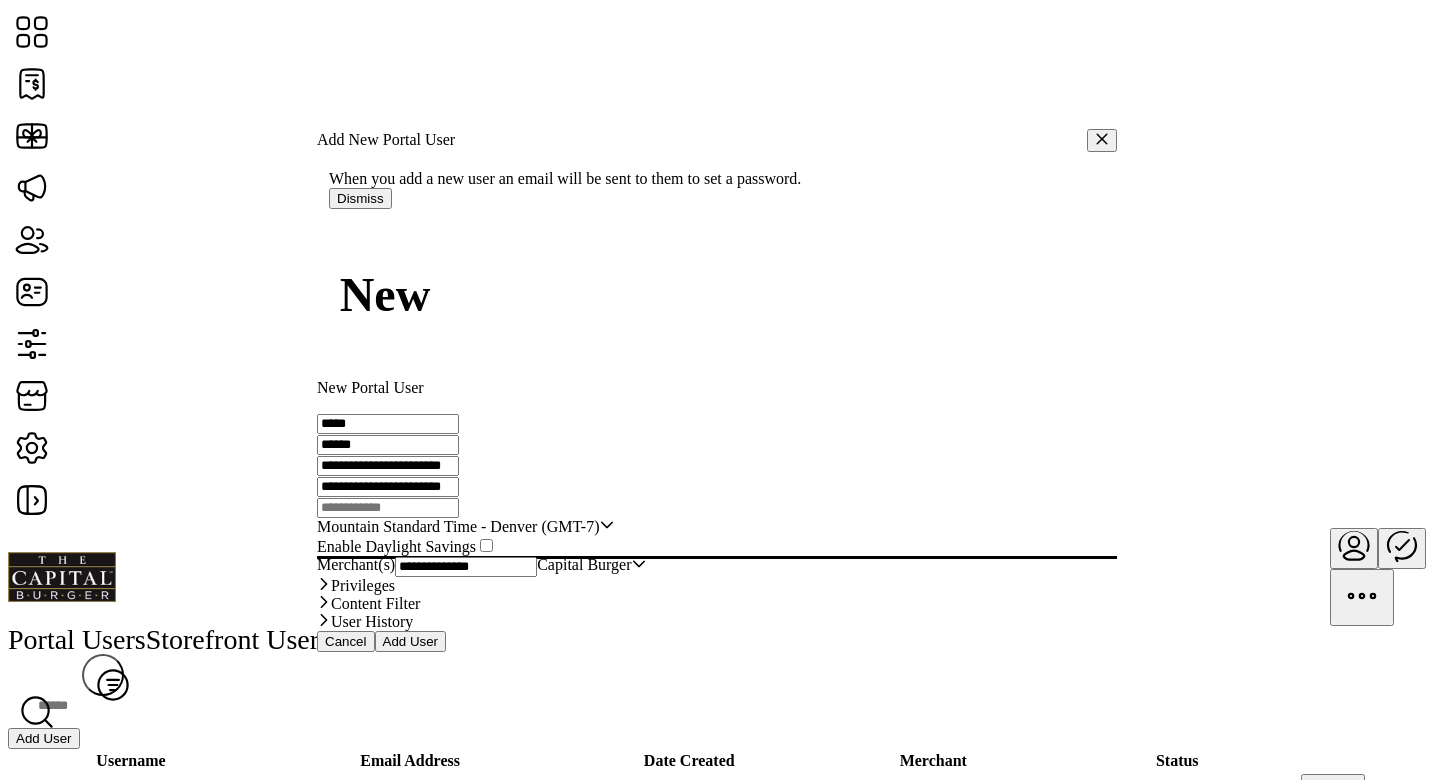 scroll, scrollTop: 77, scrollLeft: 0, axis: vertical 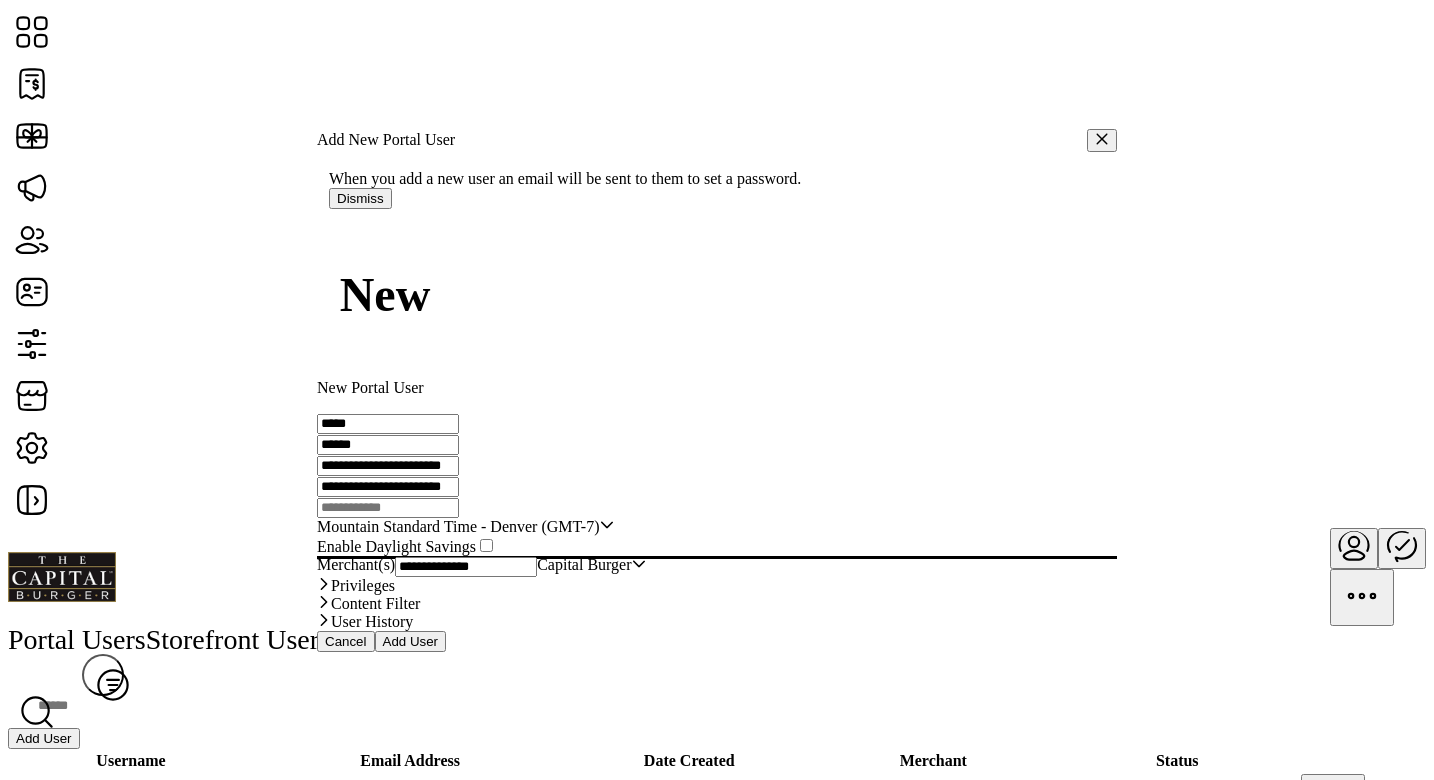 click on "Add User" at bounding box center [411, 641] 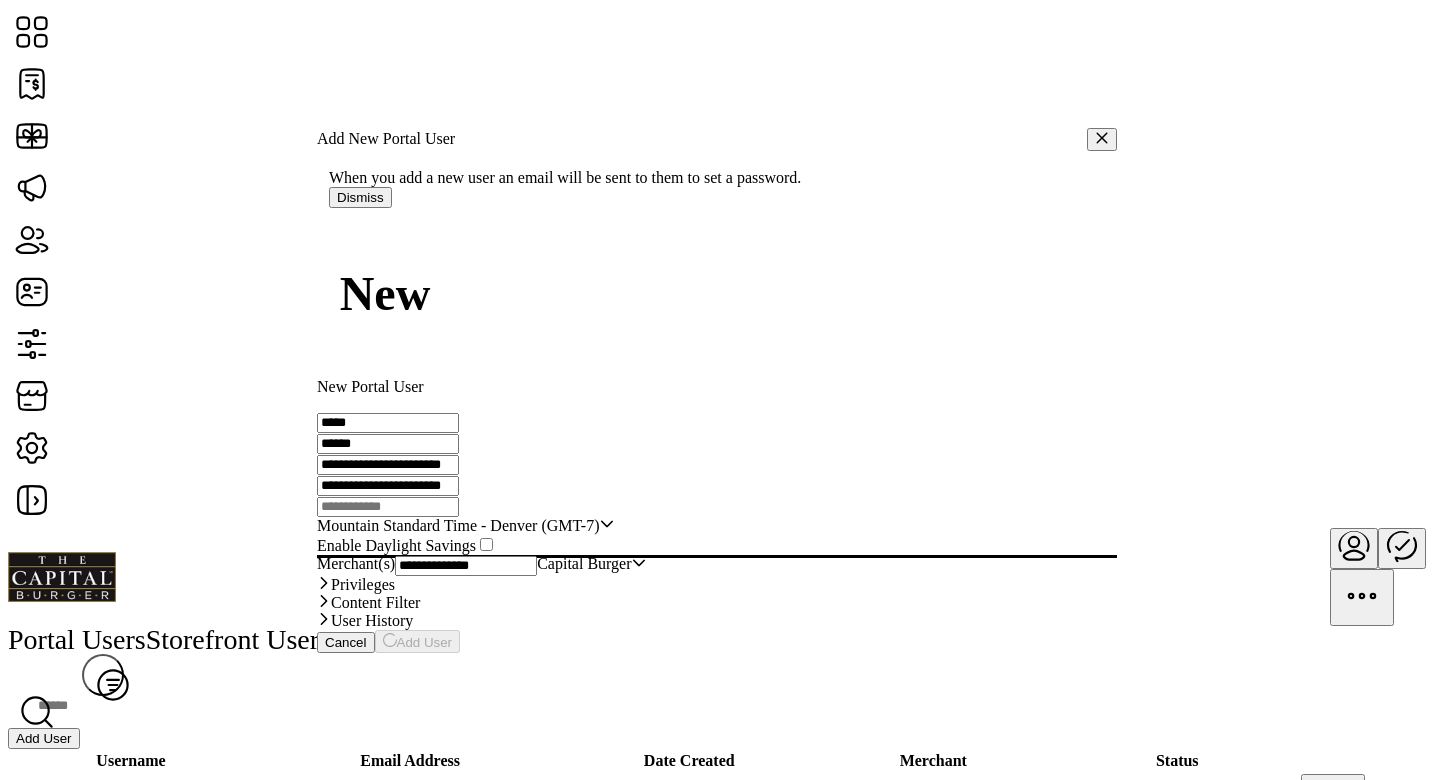 click on "**********" at bounding box center (388, 423) 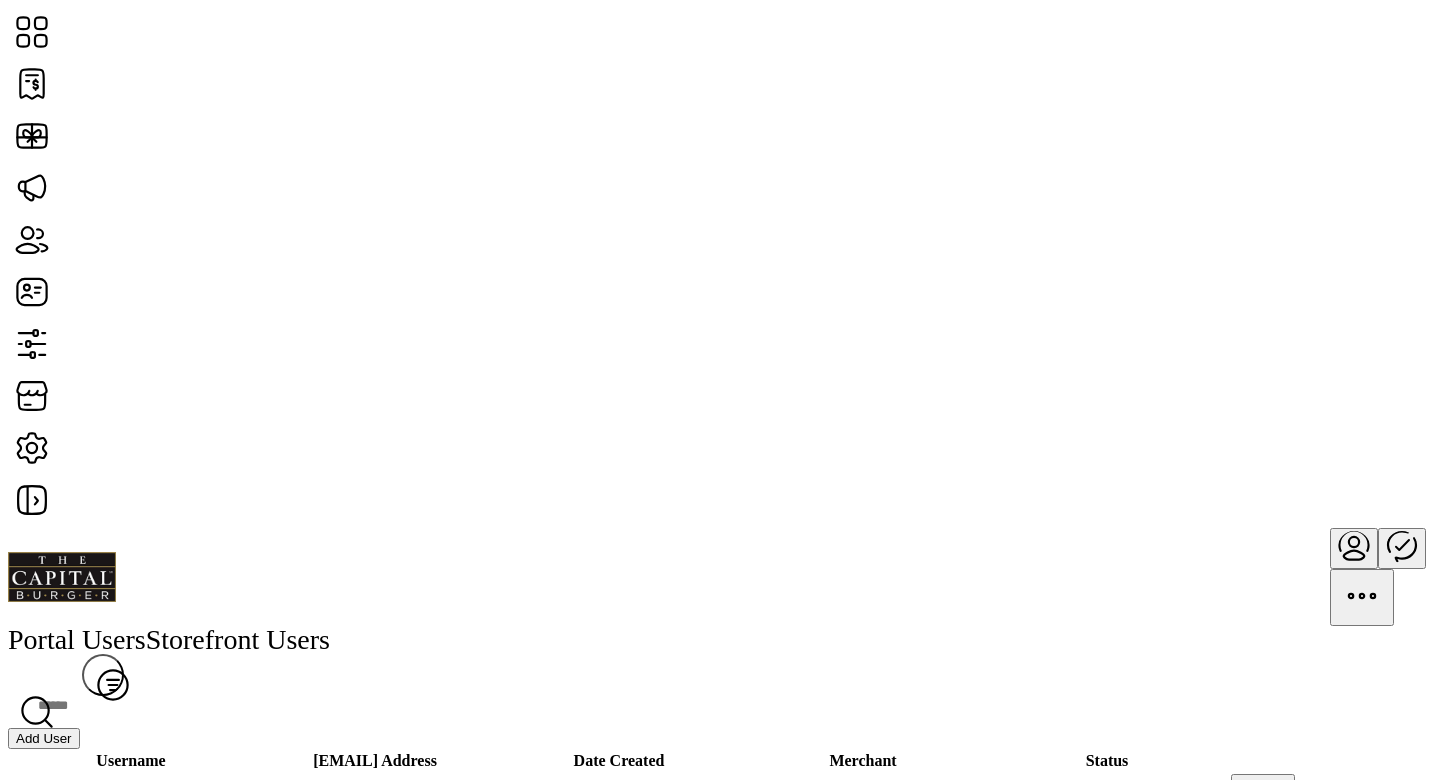 scroll, scrollTop: 0, scrollLeft: 0, axis: both 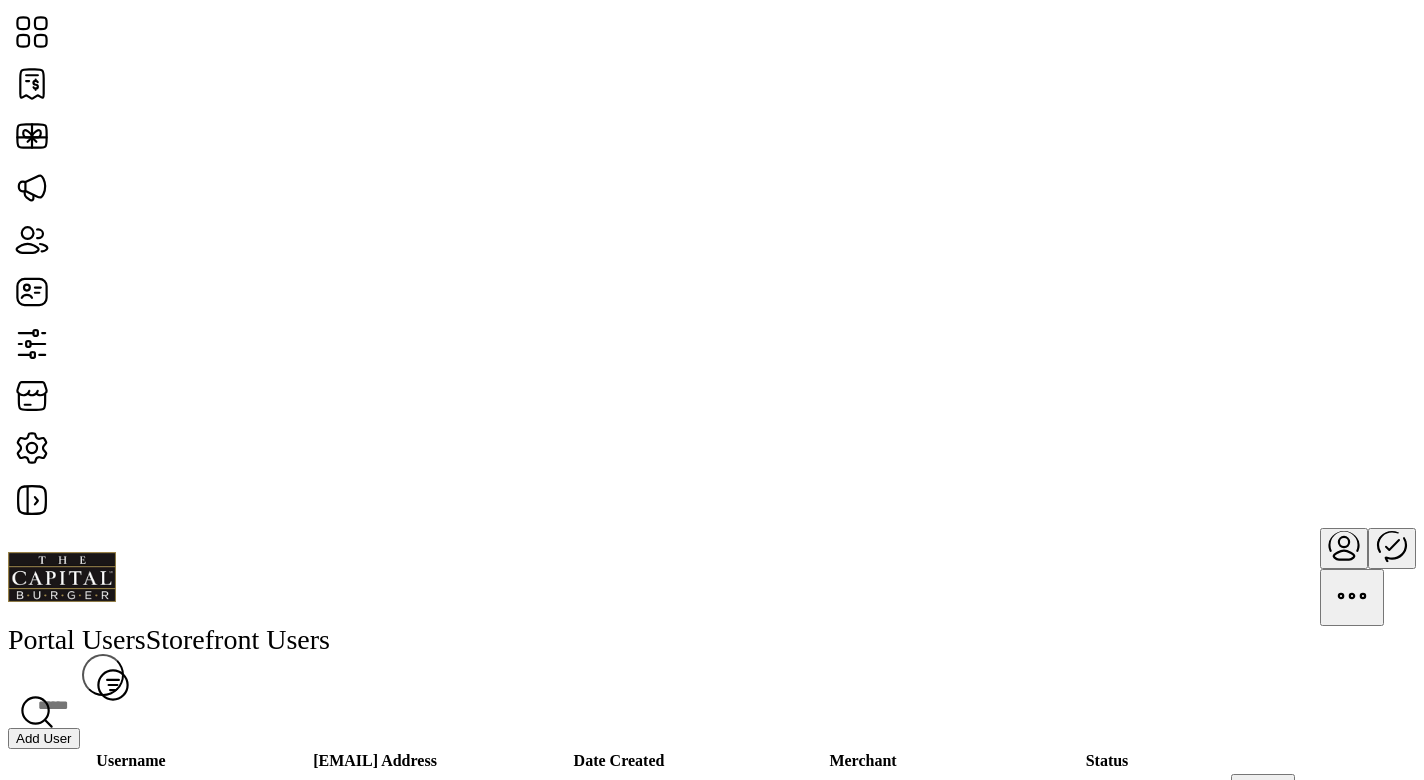 click at bounding box center (1263, 801) 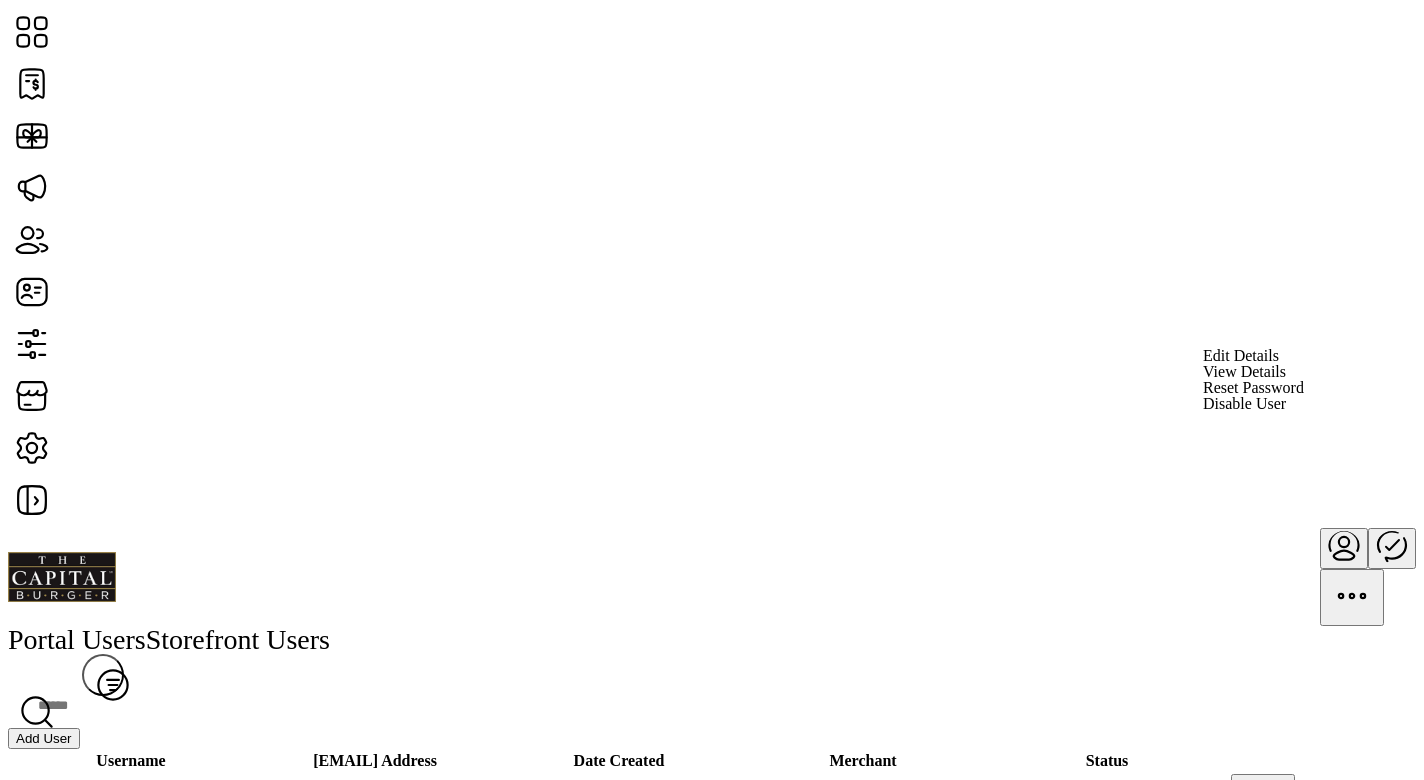 click on "View Details" at bounding box center (1253, 372) 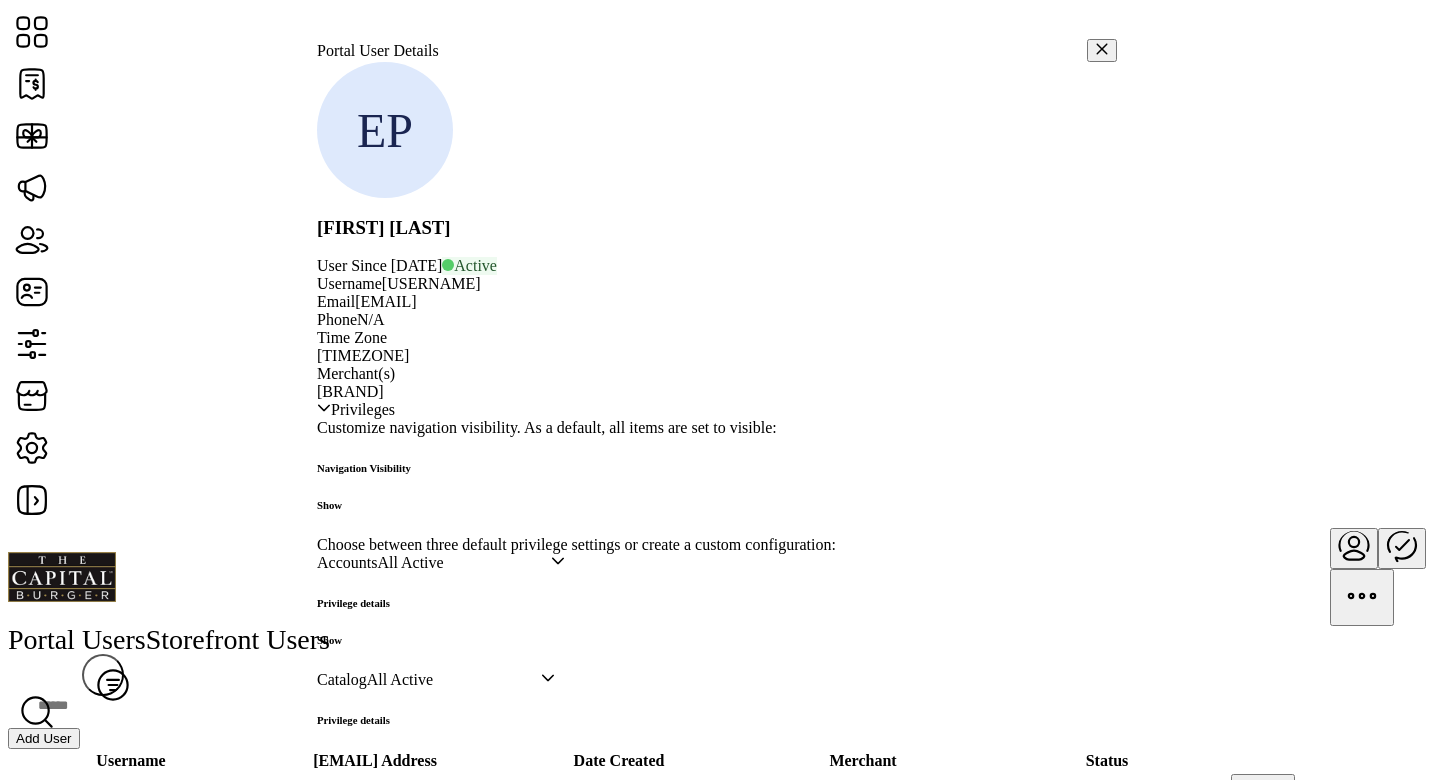 click on "eparker_thecapitalburger" at bounding box center [431, 283] 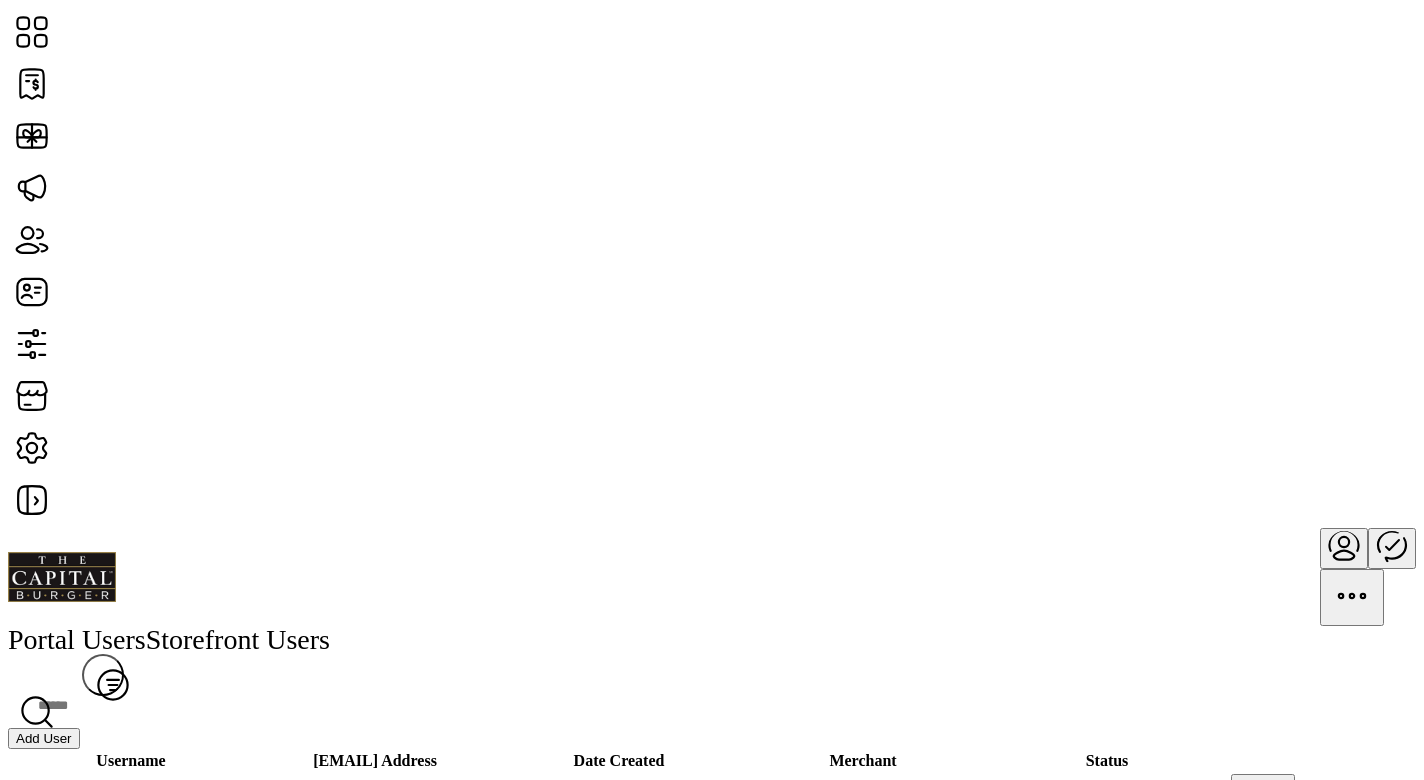 click at bounding box center (1344, 545) 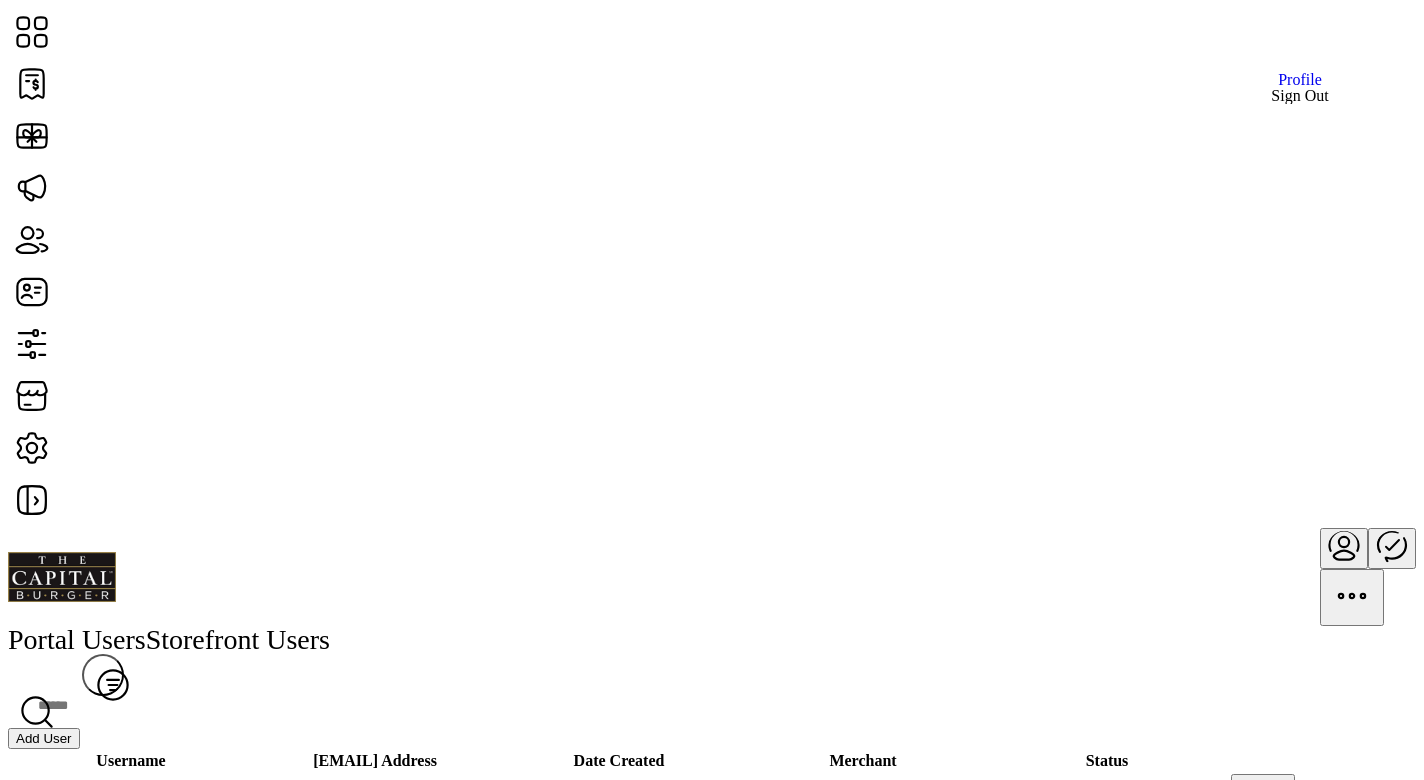 click on "Sign Out" at bounding box center [1299, 96] 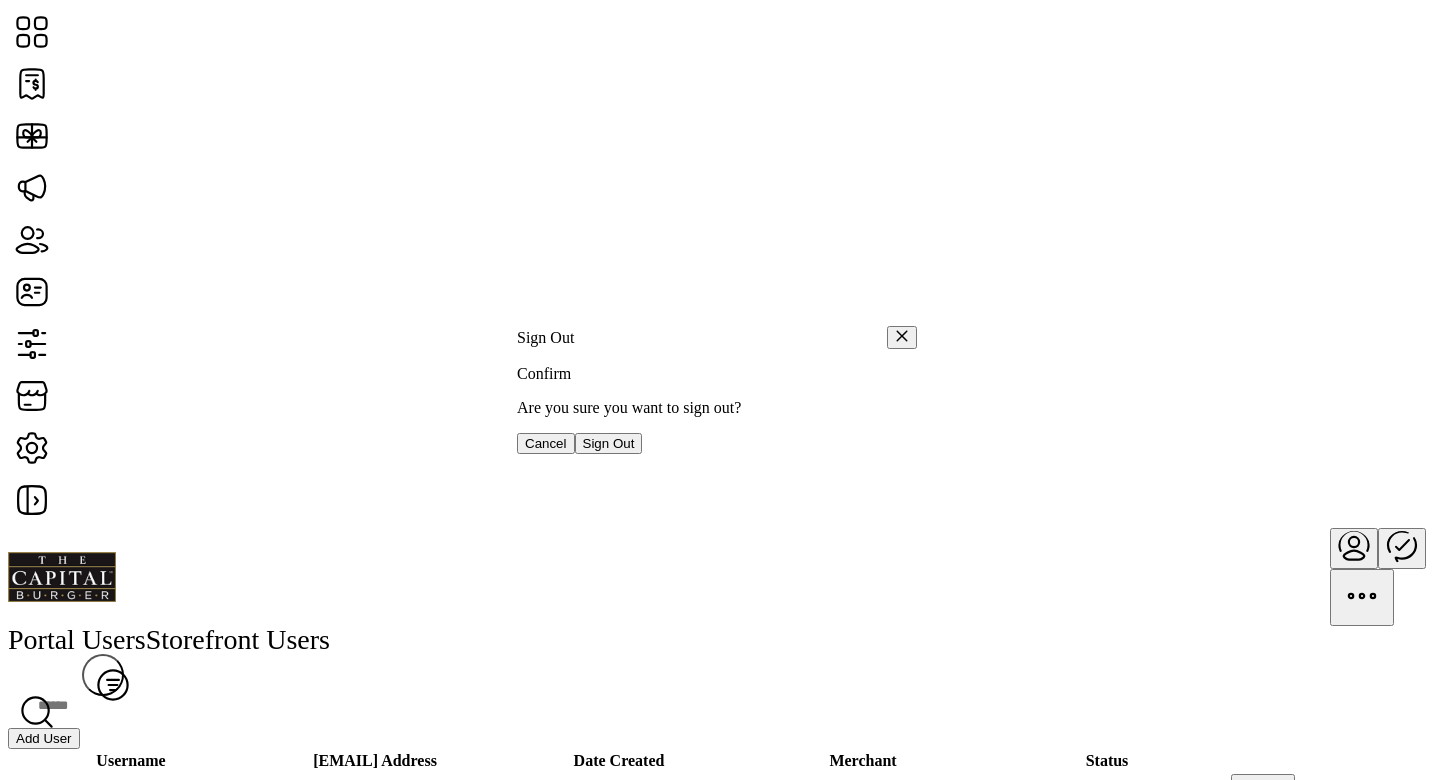click on "Sign Out" at bounding box center [609, 443] 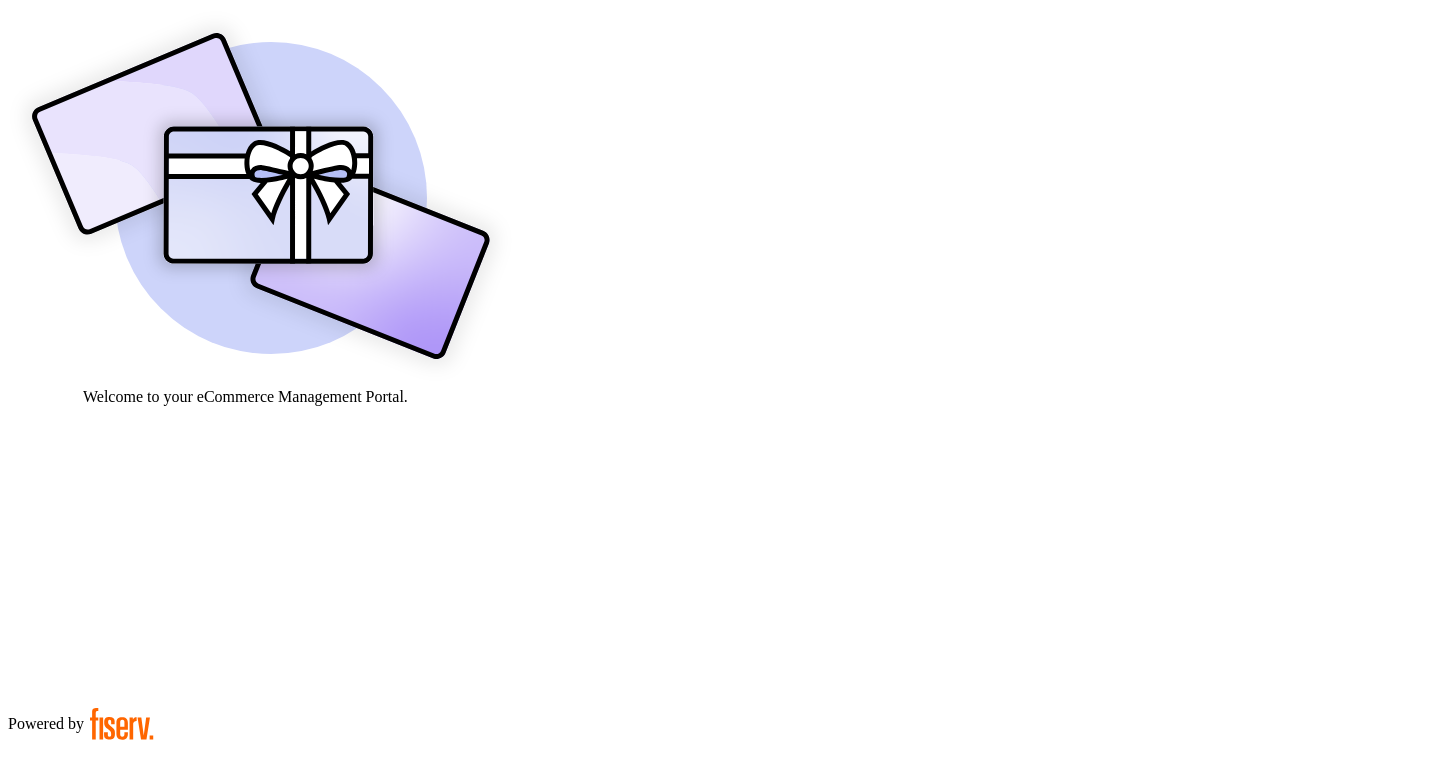 click at bounding box center [79, 909] 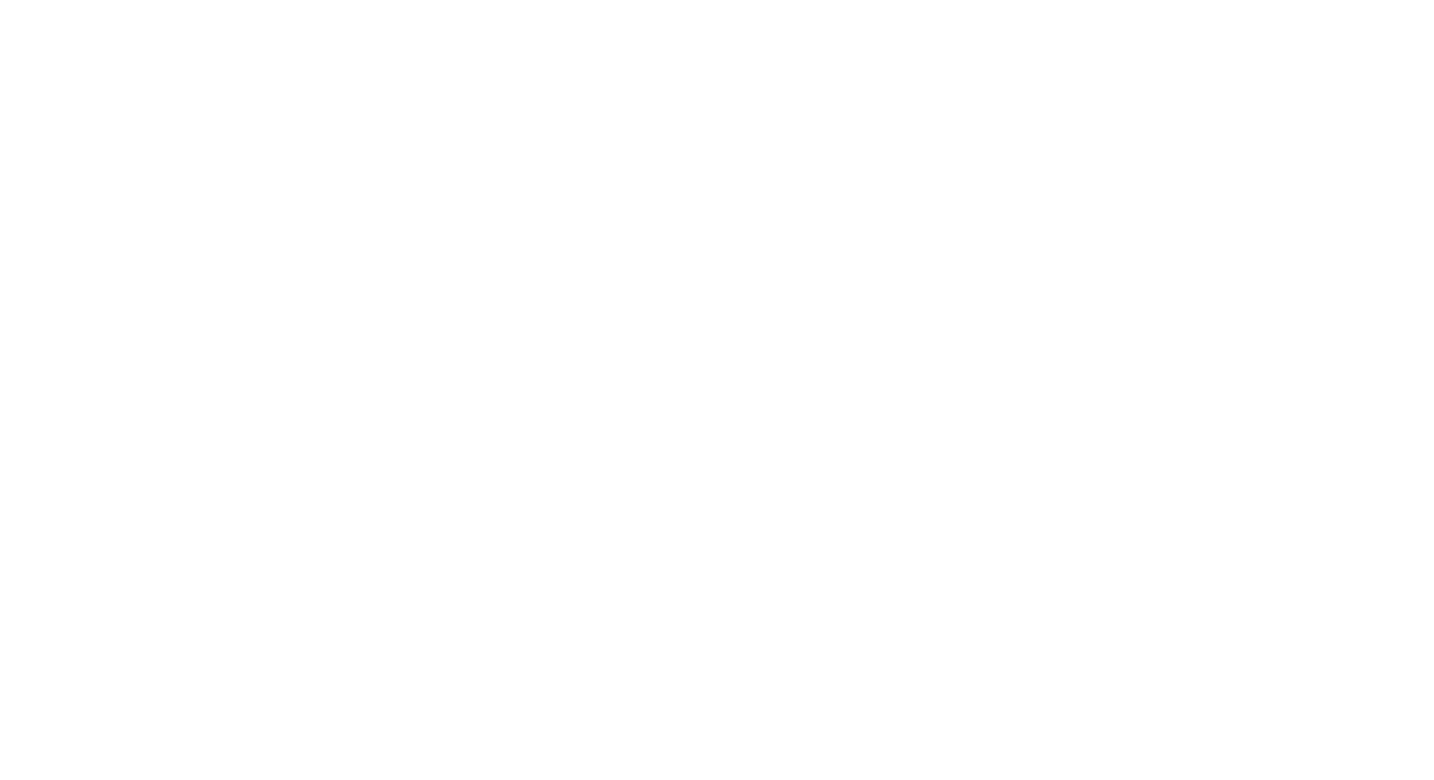 scroll, scrollTop: 0, scrollLeft: 0, axis: both 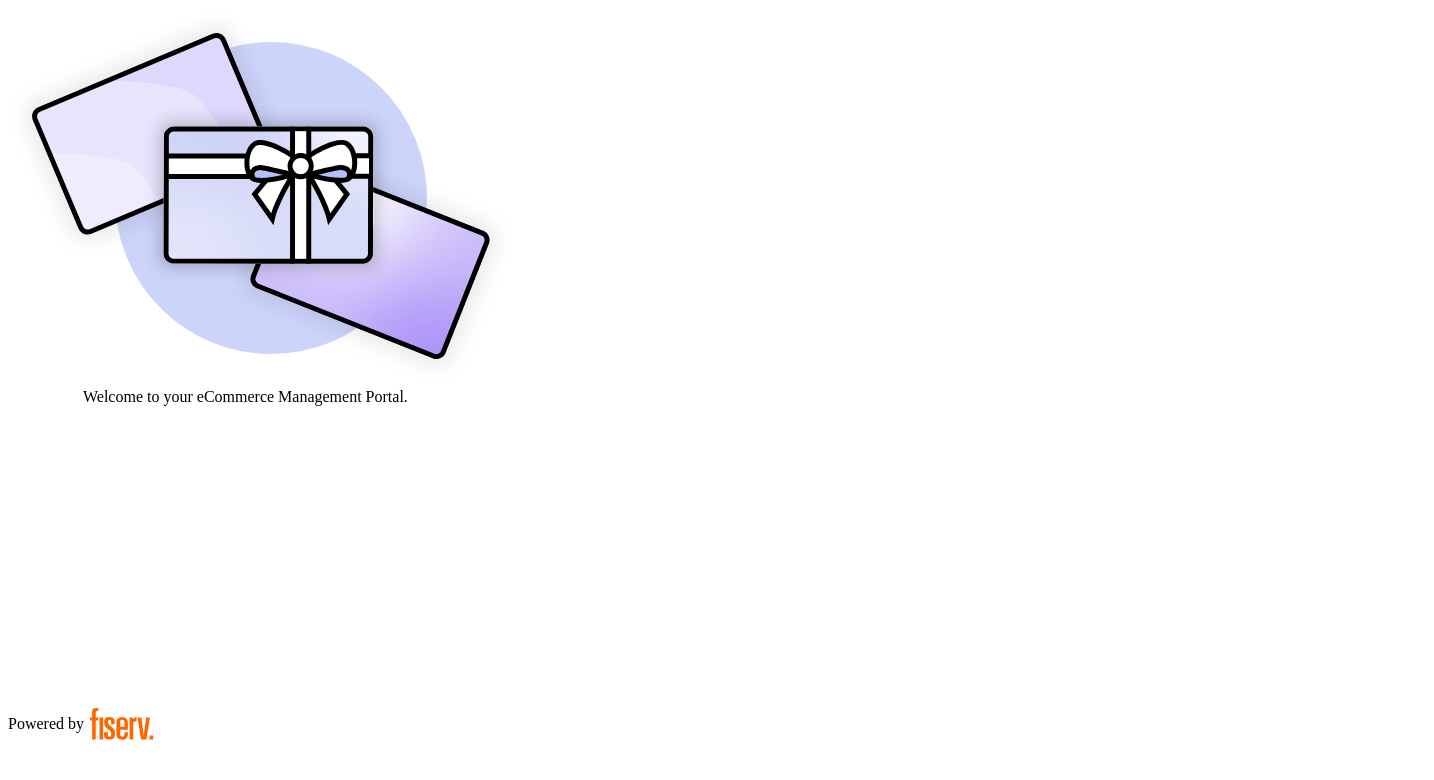 click at bounding box center (79, 909) 